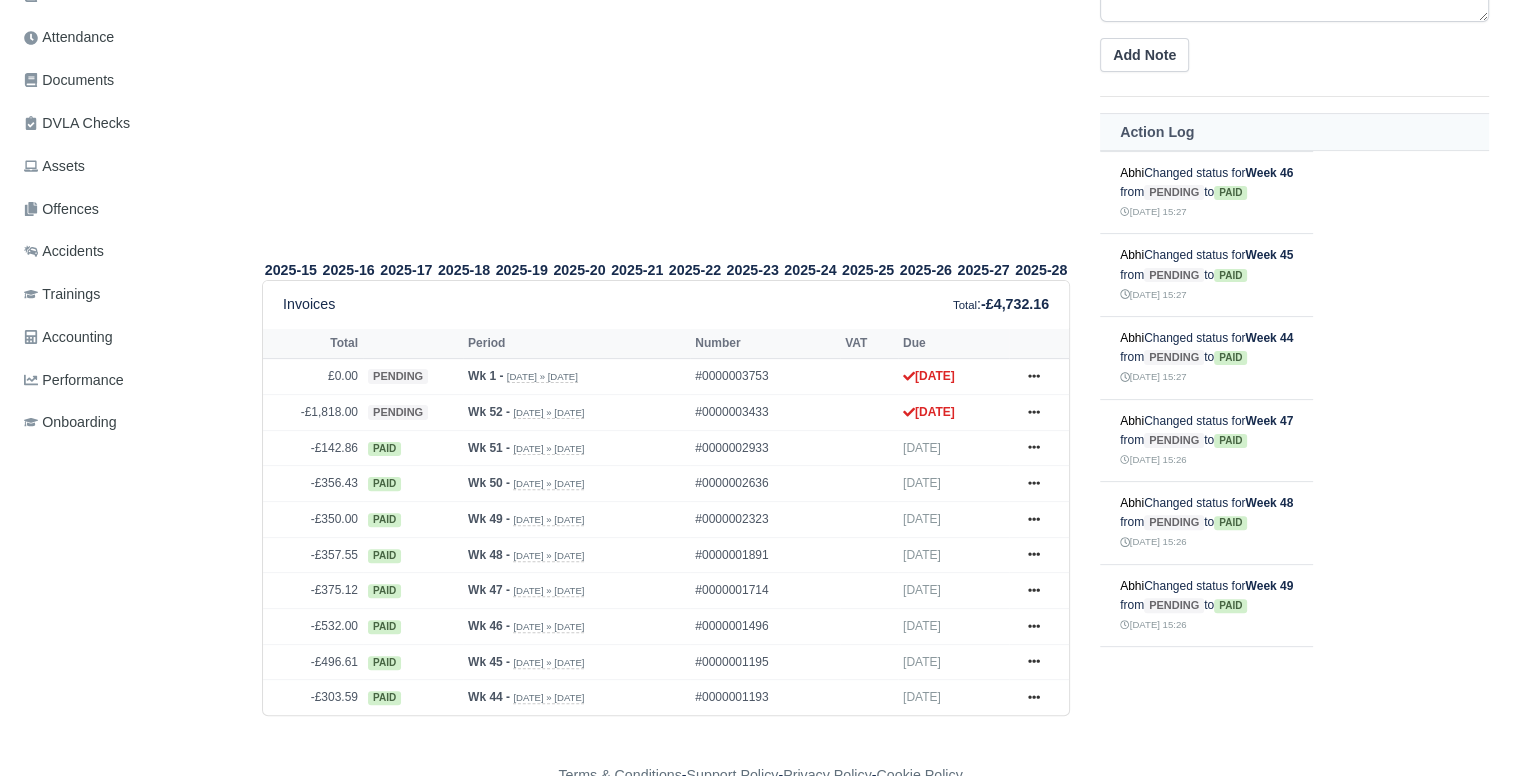 scroll, scrollTop: 468, scrollLeft: 0, axis: vertical 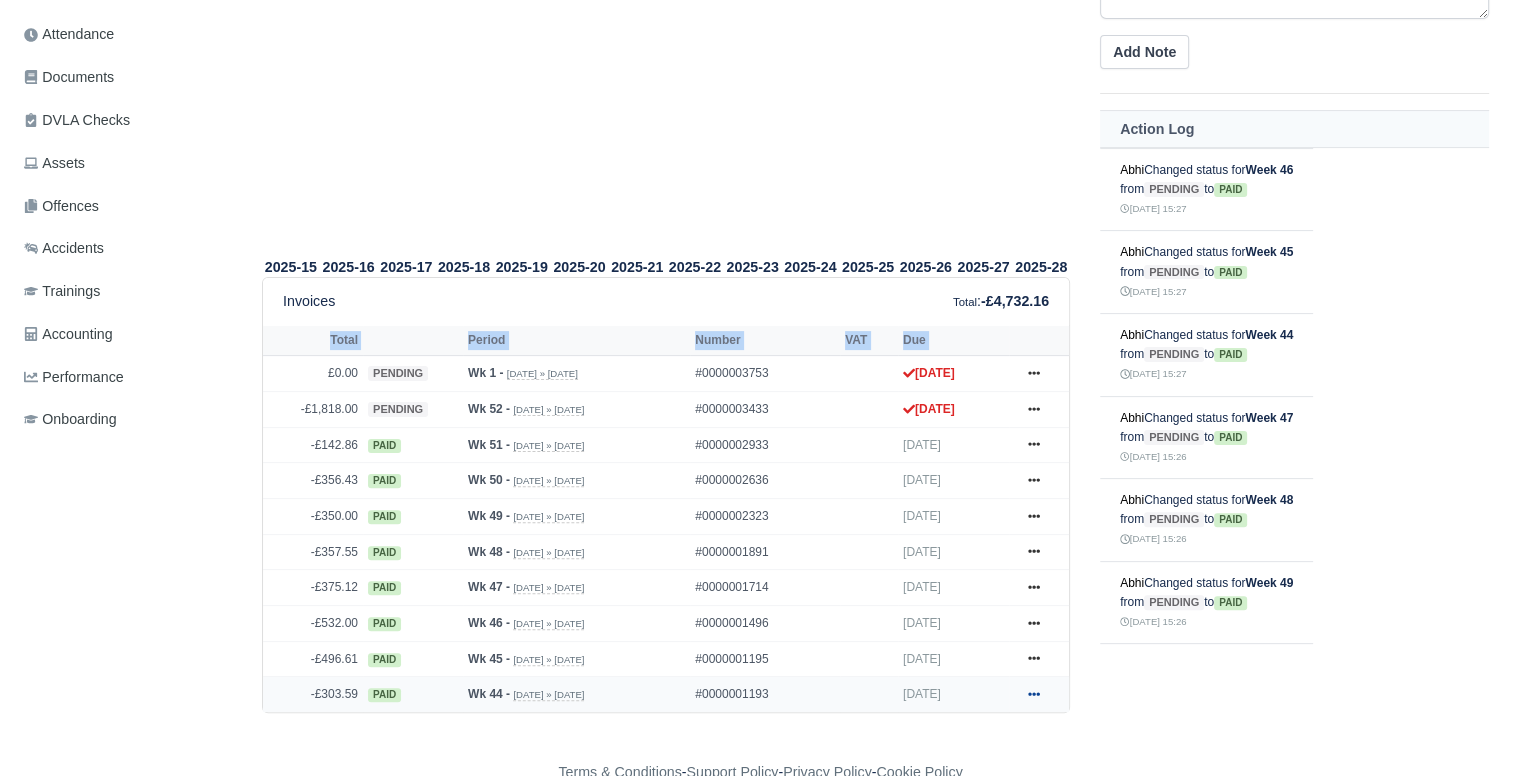 drag, startPoint x: 325, startPoint y: 372, endPoint x: 1043, endPoint y: 691, distance: 785.67487 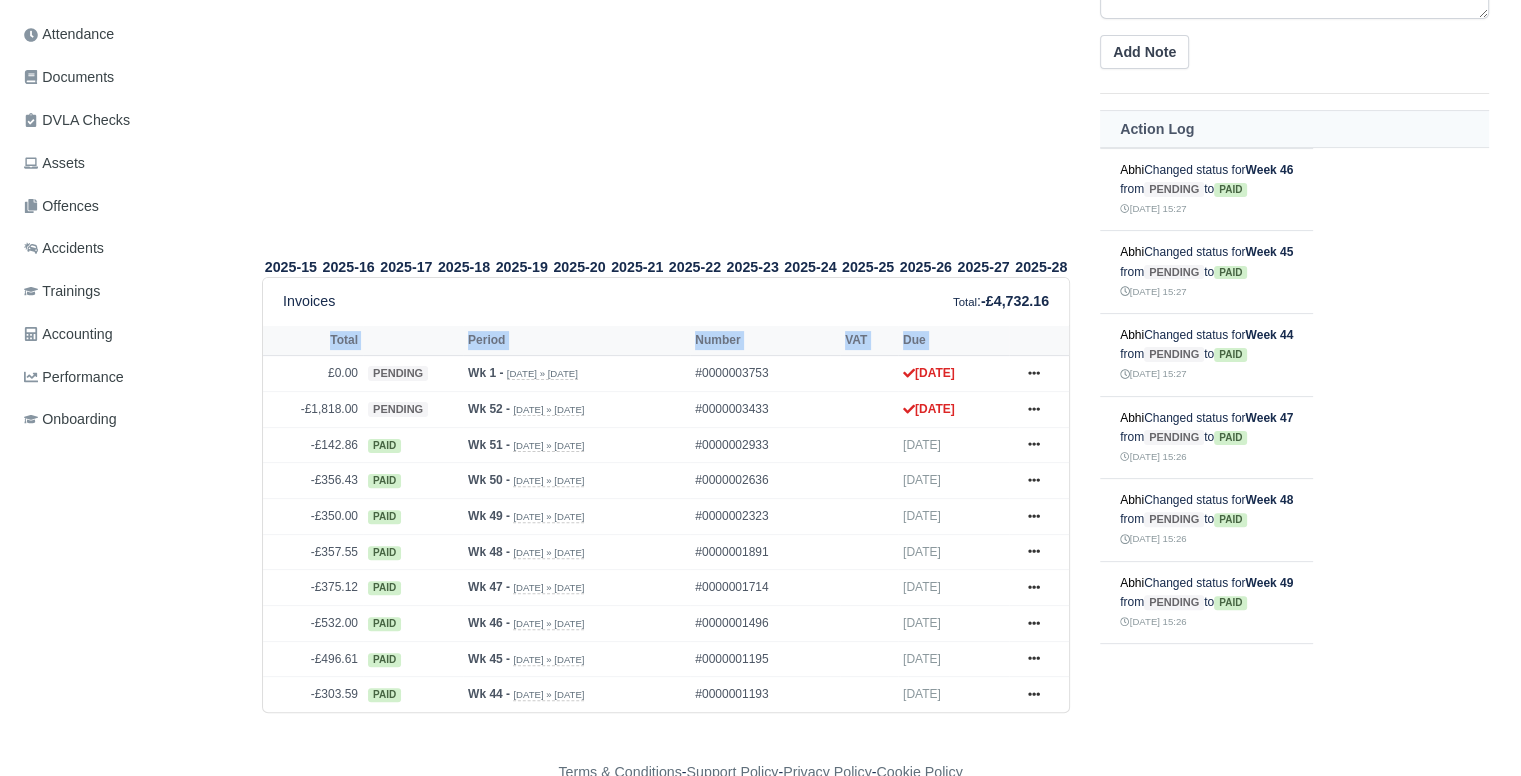 click on "2025-15
2025-16
2025-17
2025-18
2025-19
2025-20
2025-21
2025-22 2025-23 2025-24" at bounding box center [666, 334] 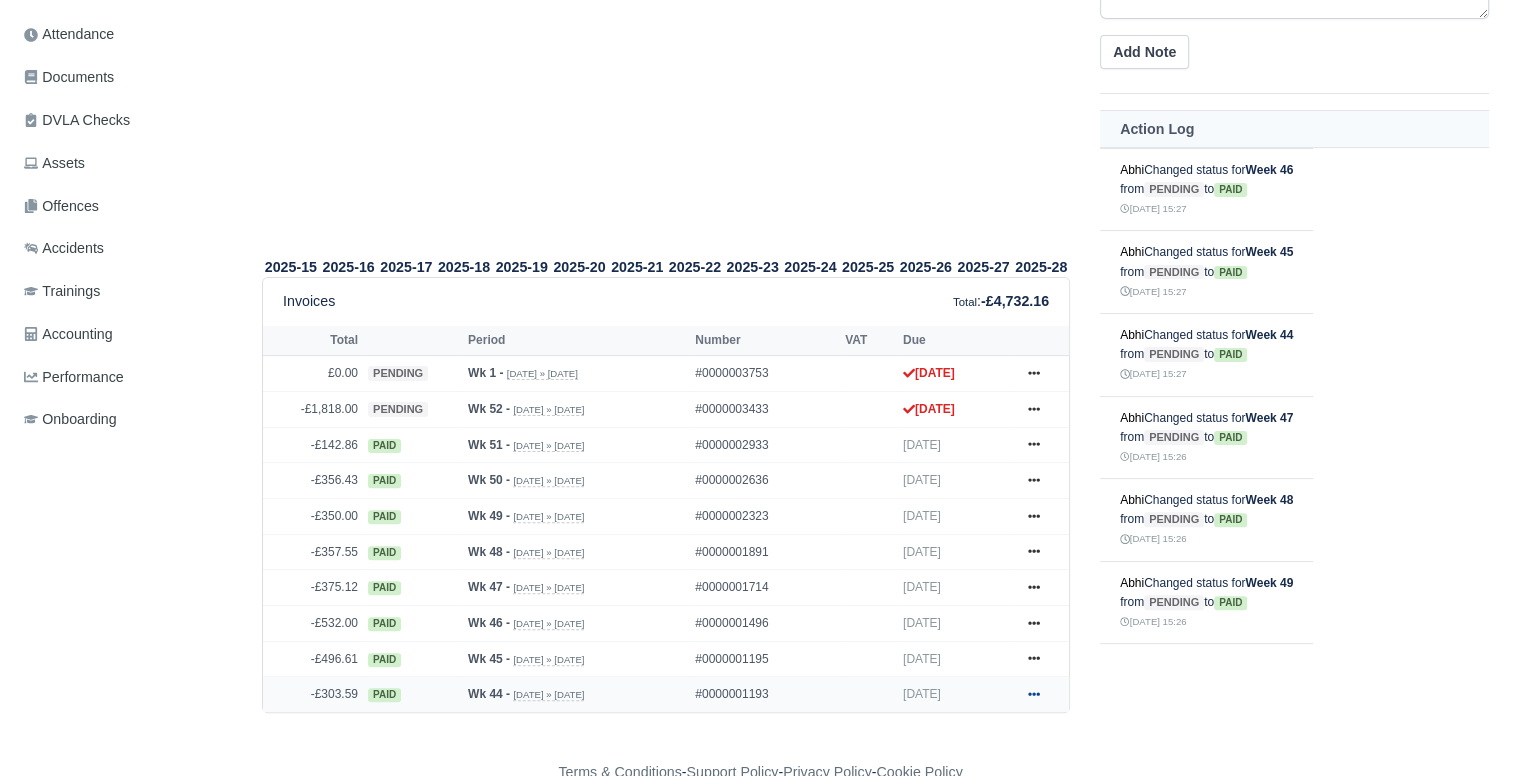 click 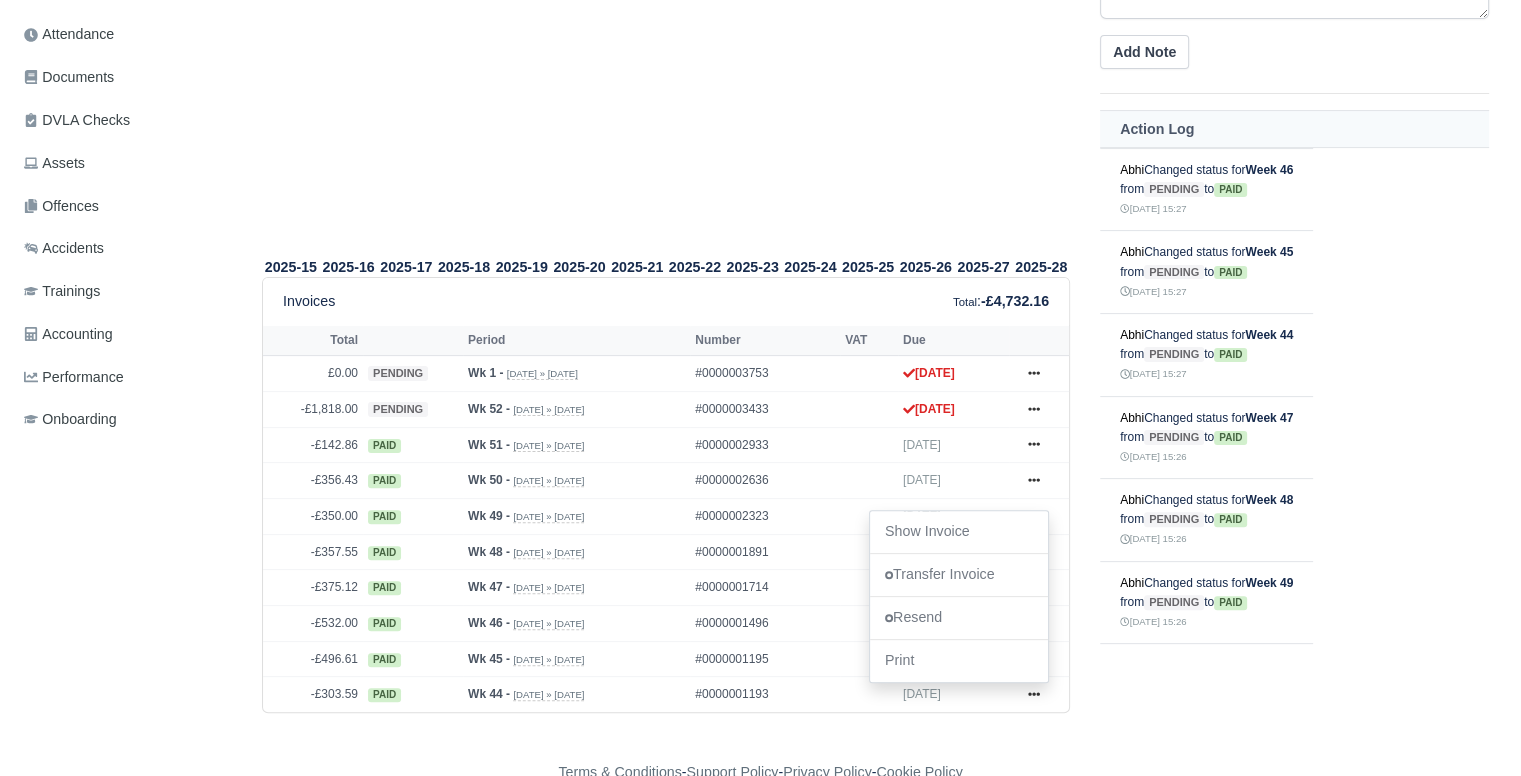 click on "2025-15
2025-16
2025-17
2025-18
2025-19
2025-20
2025-21
2025-22 2025-23 2025-24" at bounding box center [666, 334] 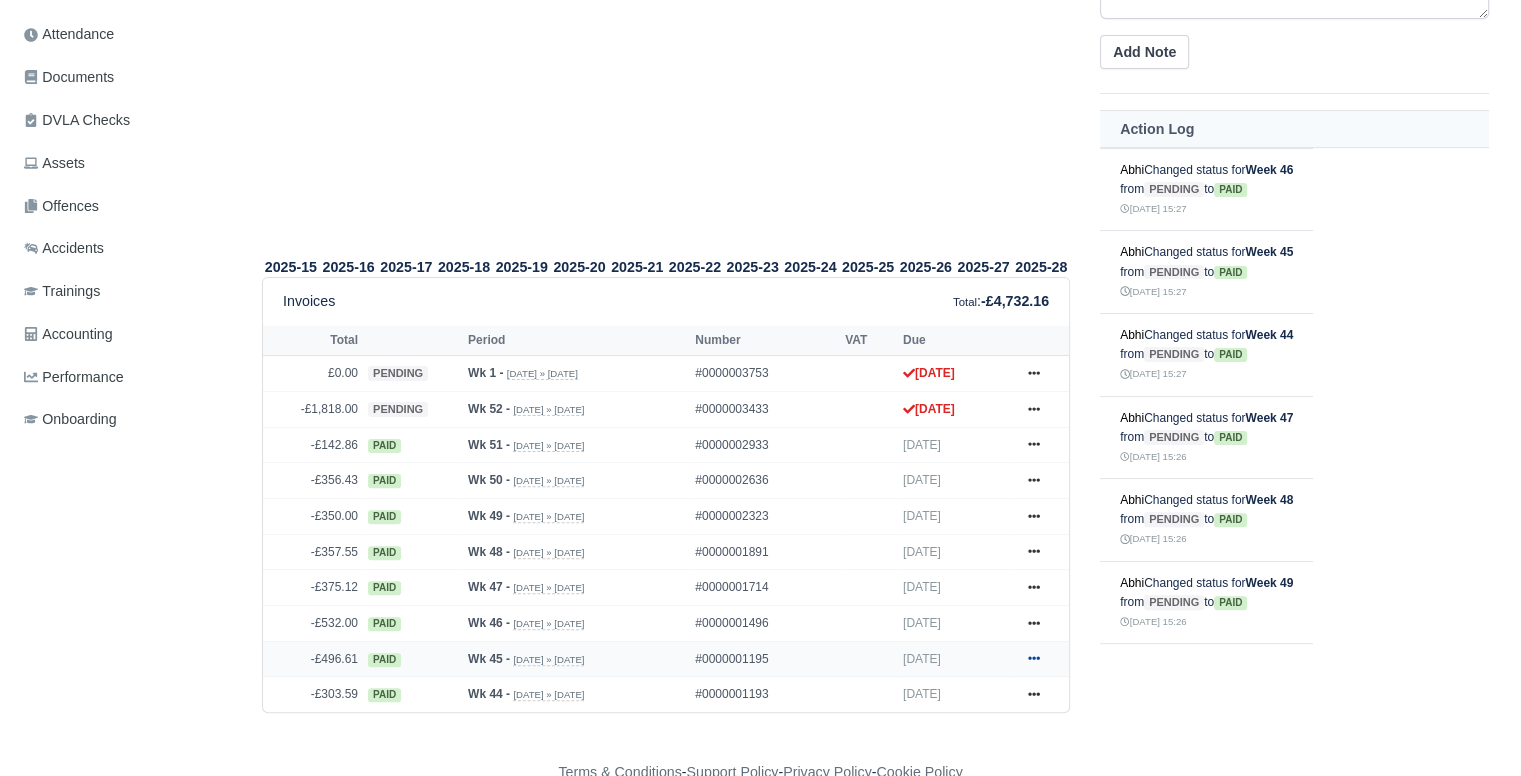click 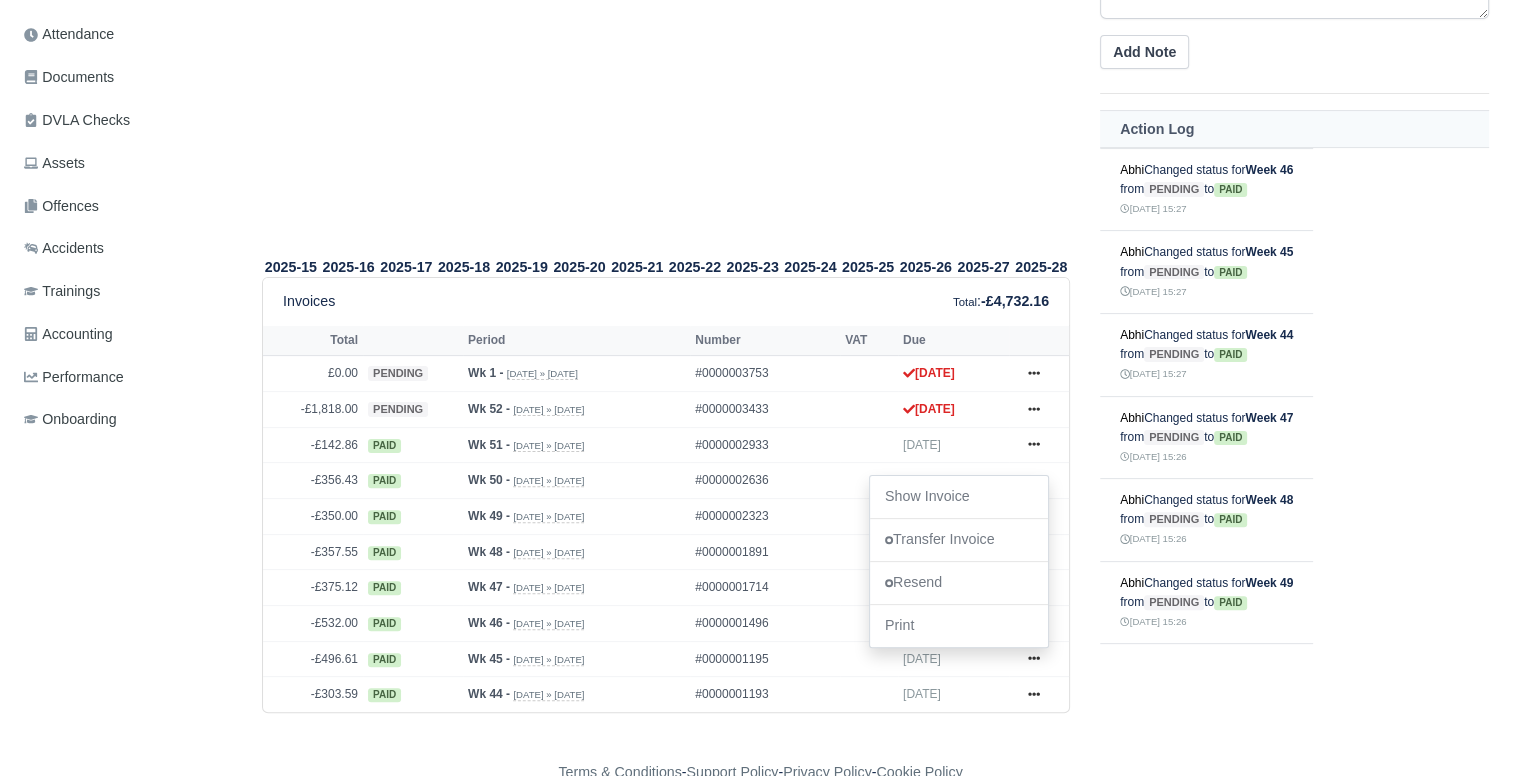 click on "Notes
Add Note
Action Log
Abhi
Changed status for
Week 46
from  pending
to  paid
09.01.2025, 15:27
Abhi pending paid" at bounding box center [1294, 346] 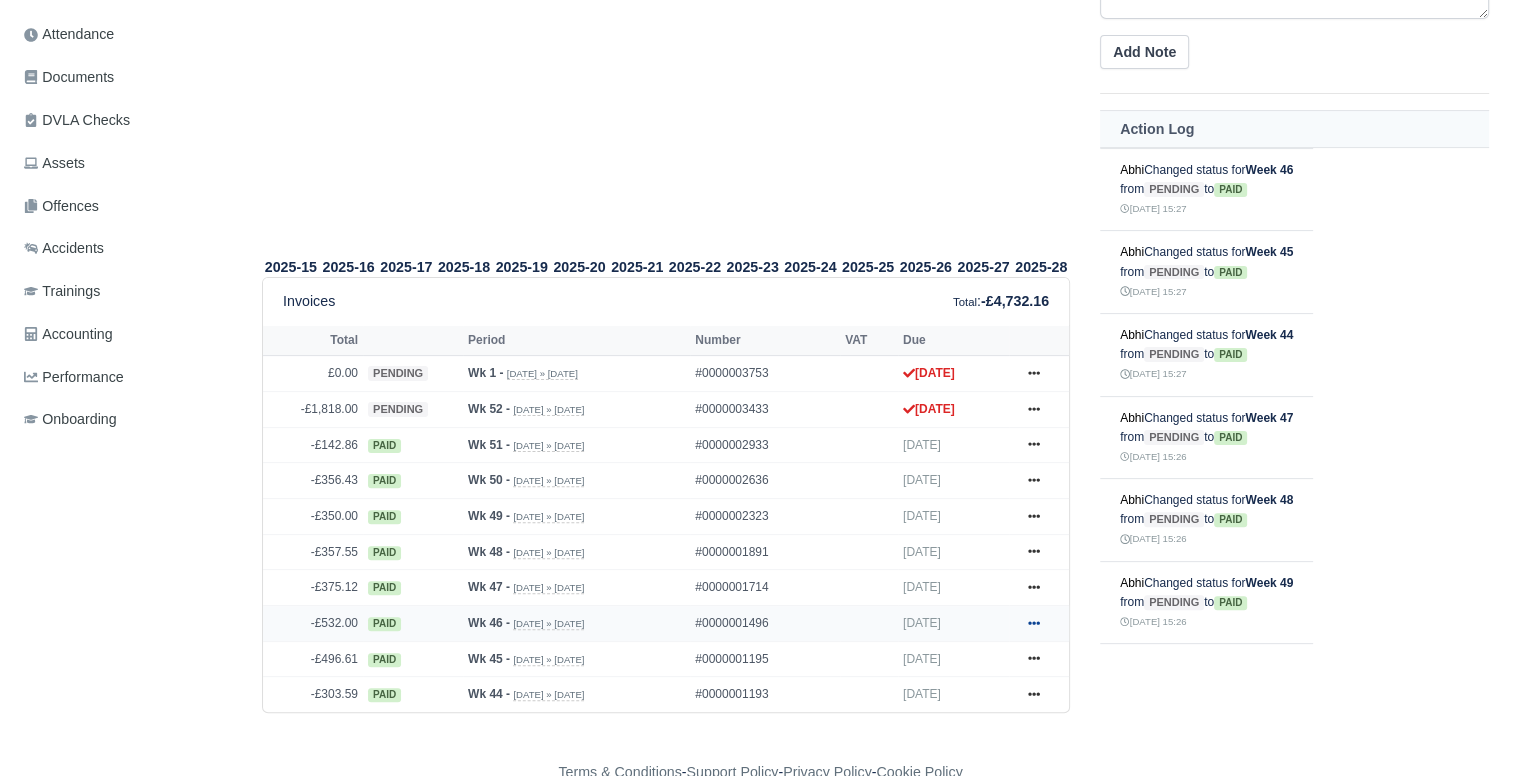 click 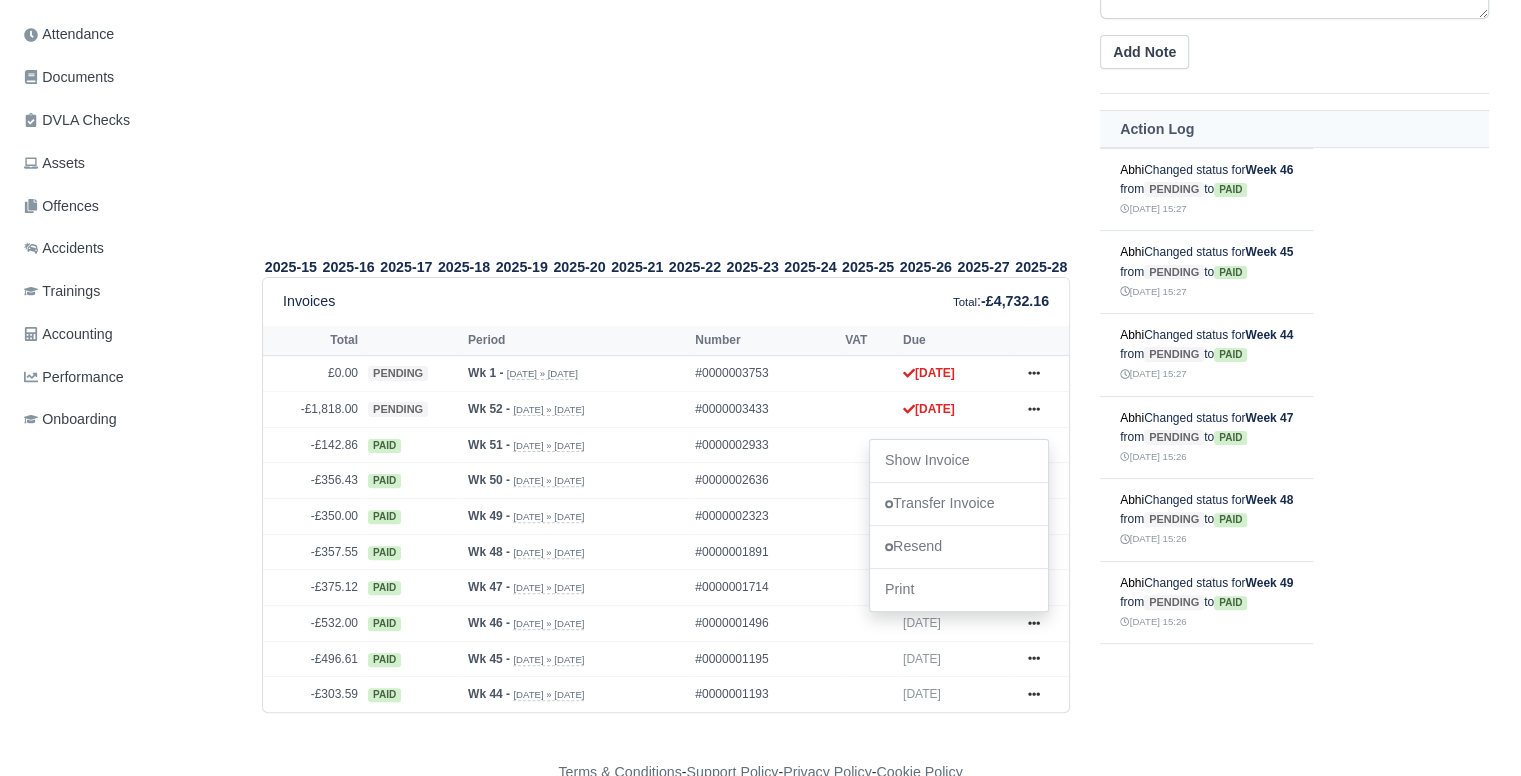 click on "Notes
Add Note
Action Log
Abhi
Changed status for
Week 46
from  pending
to  paid
09.01.2025, 15:27
Abhi pending paid" at bounding box center (1294, 346) 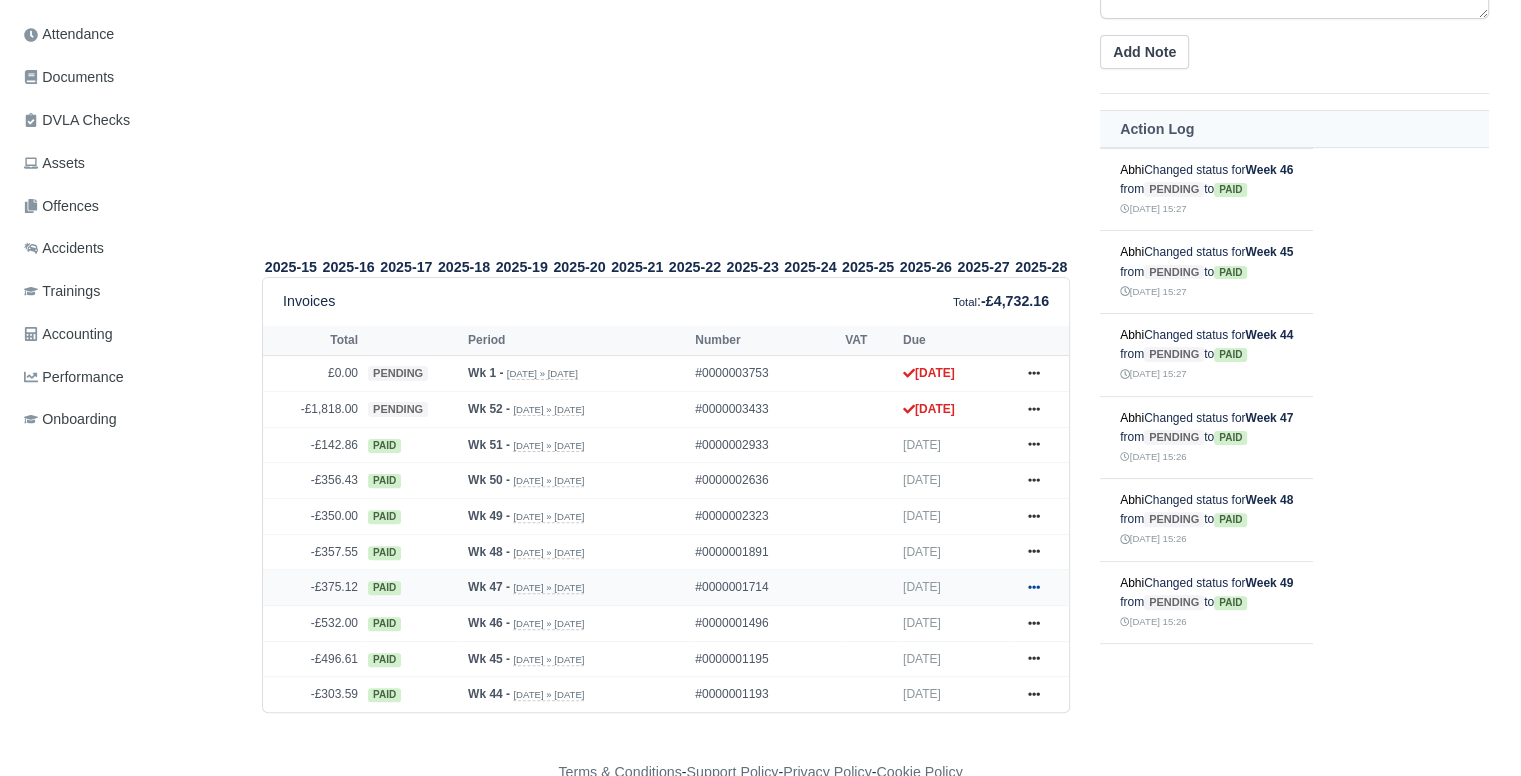 click 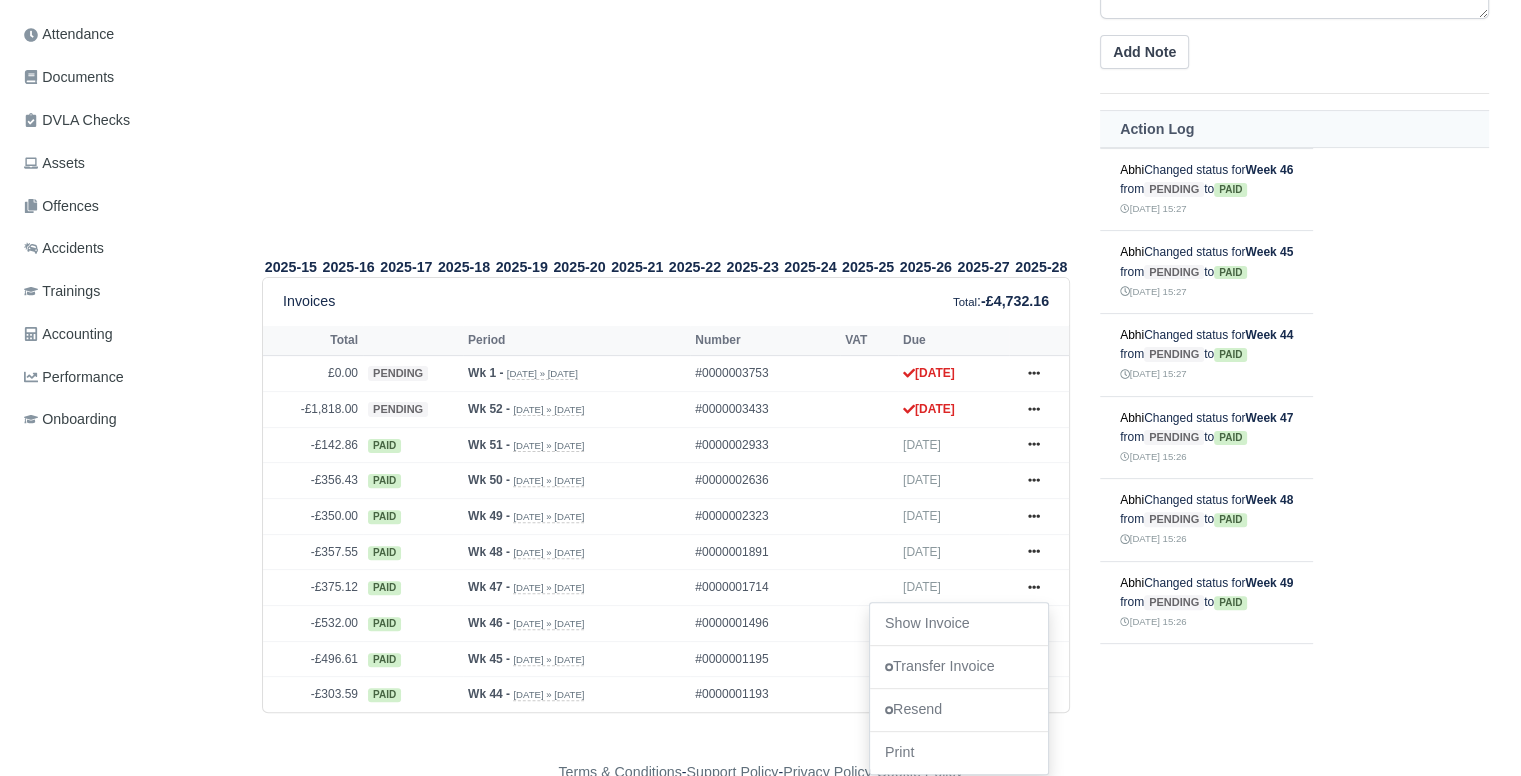 click on "Abhi
Changed status for
Week 48
from  pending
to  paid
09.01.2025, 15:26" at bounding box center [1206, 520] 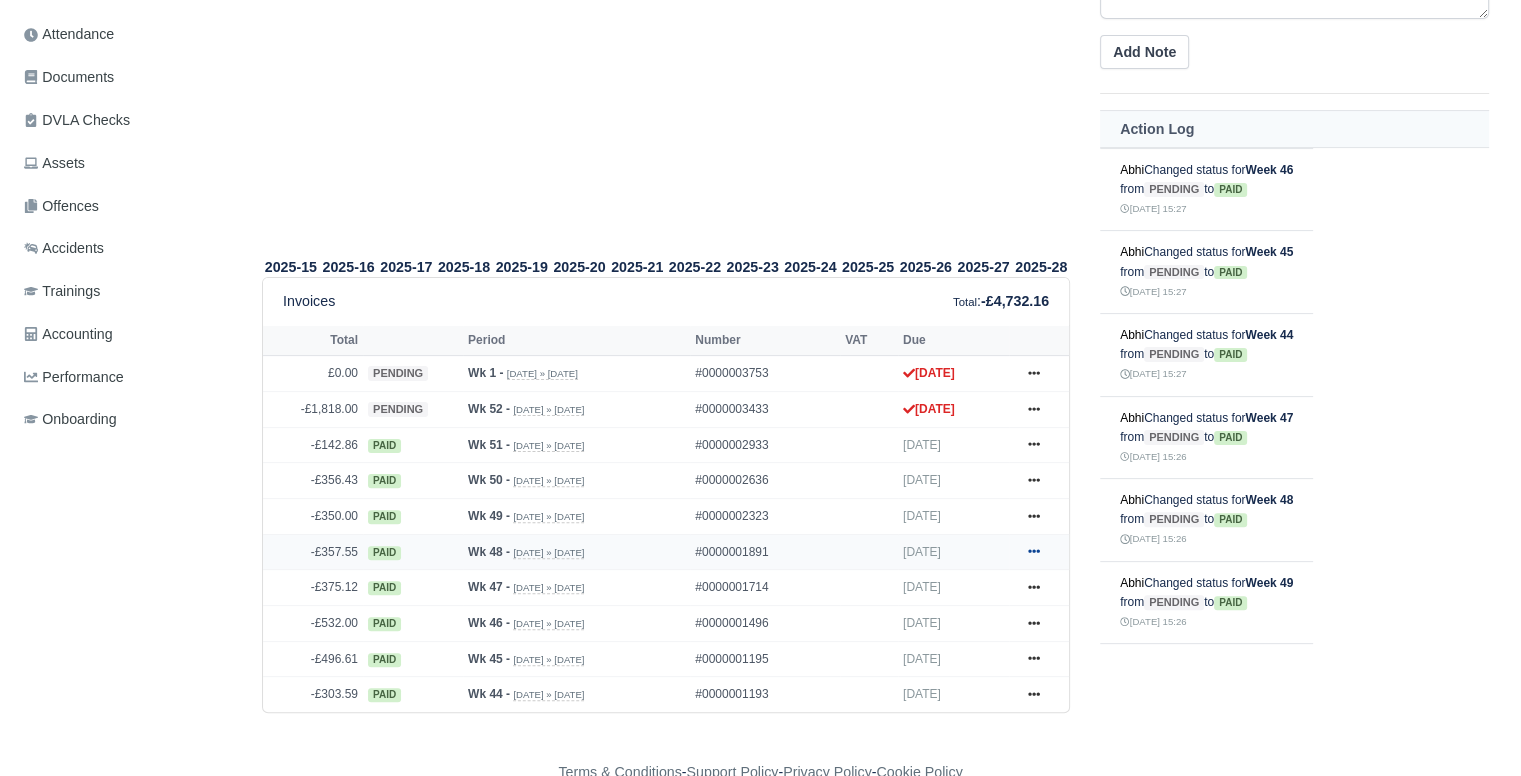 click 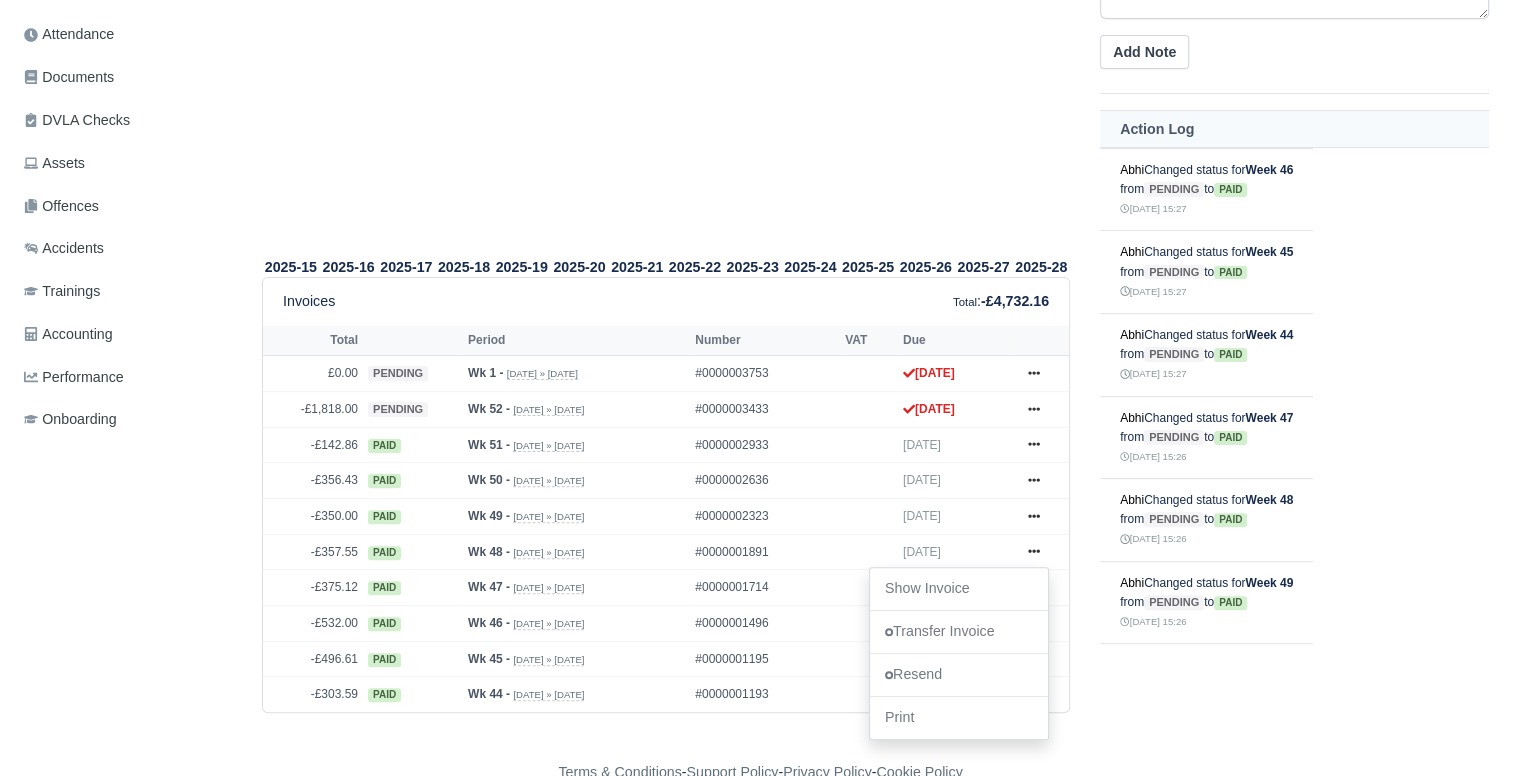 click on "2025-15
2025-16
2025-17
2025-18
2025-19
2025-20
2025-21
2025-22 2025-23 2025-24" at bounding box center [666, 334] 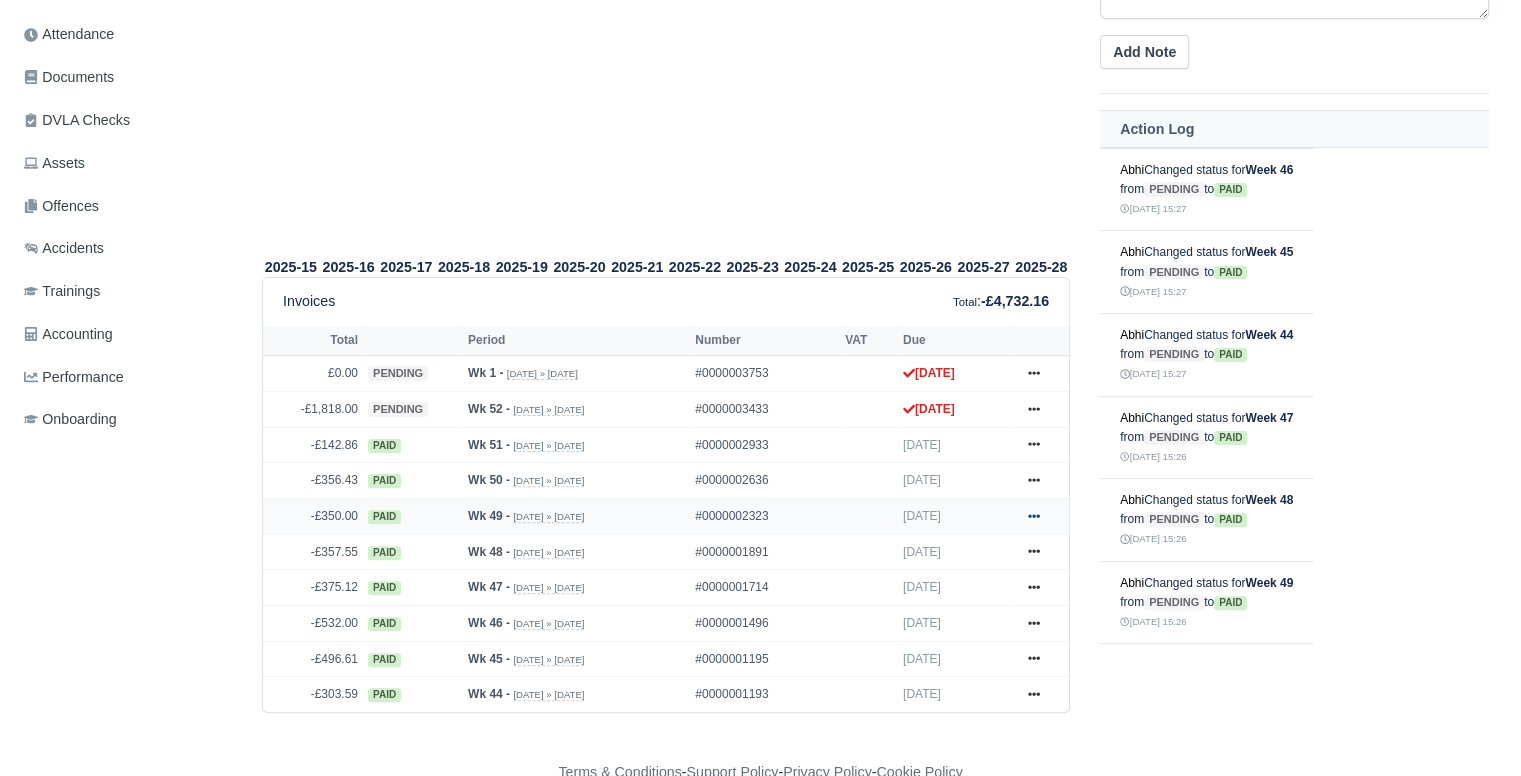 click at bounding box center [1034, 516] 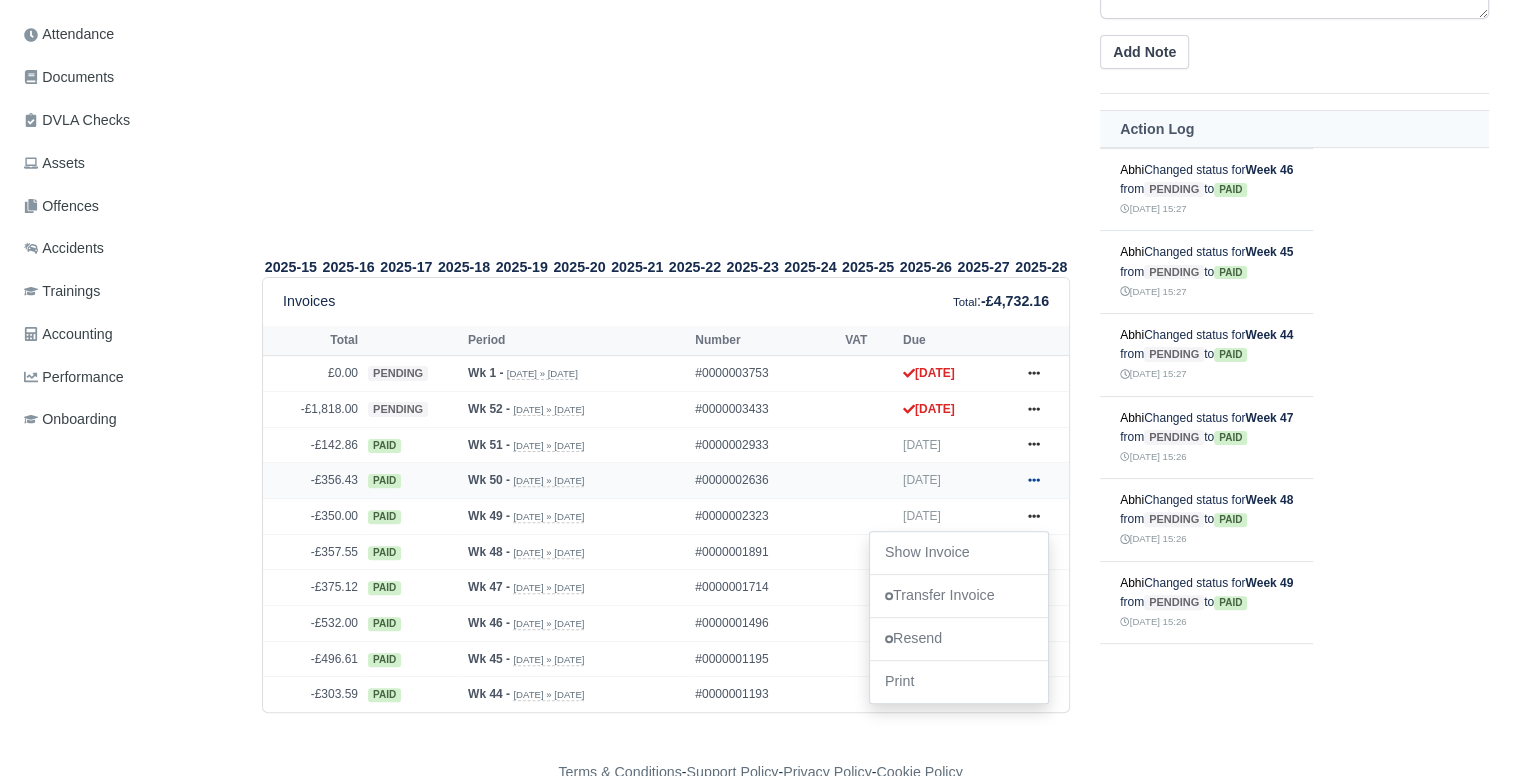 click 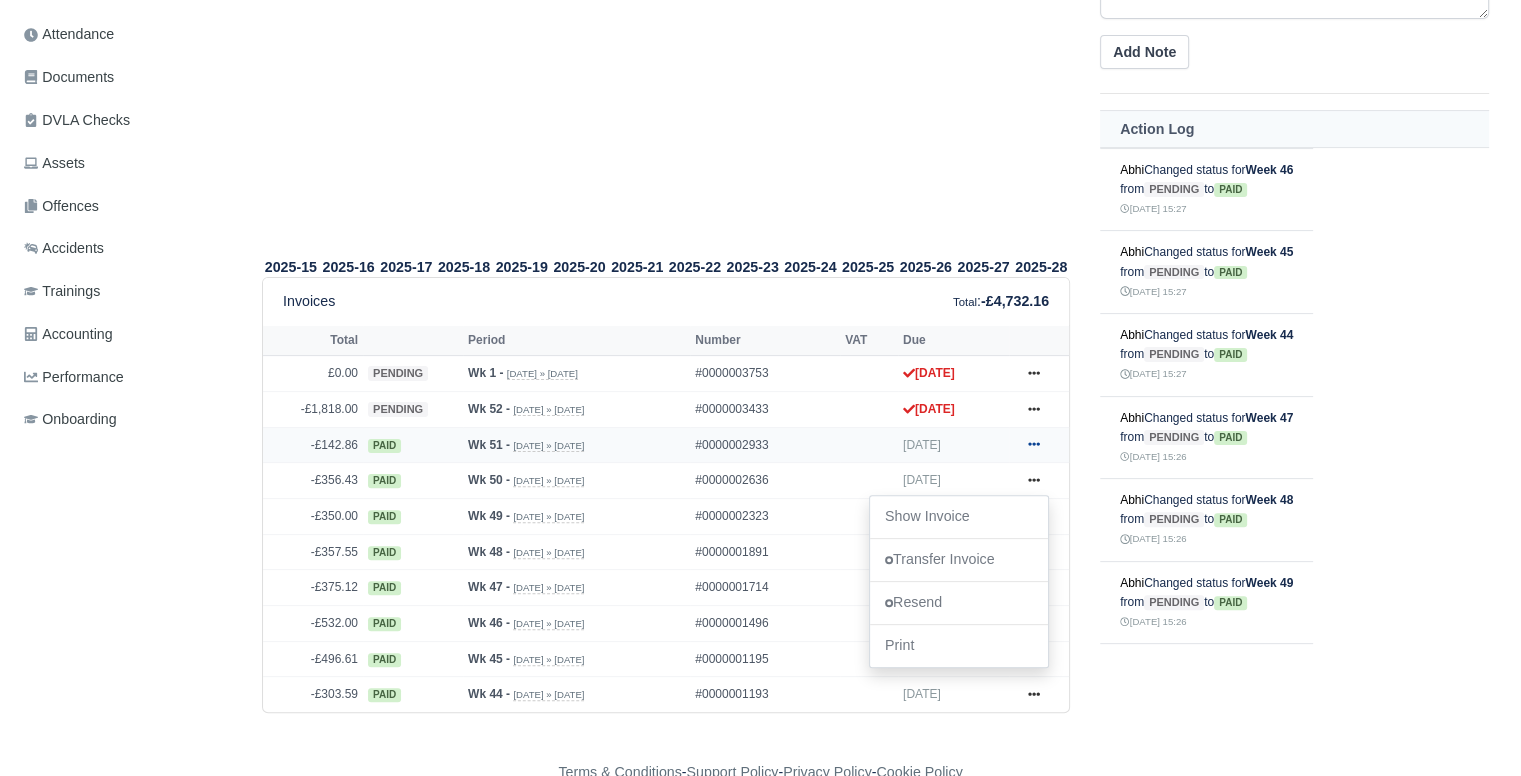 click 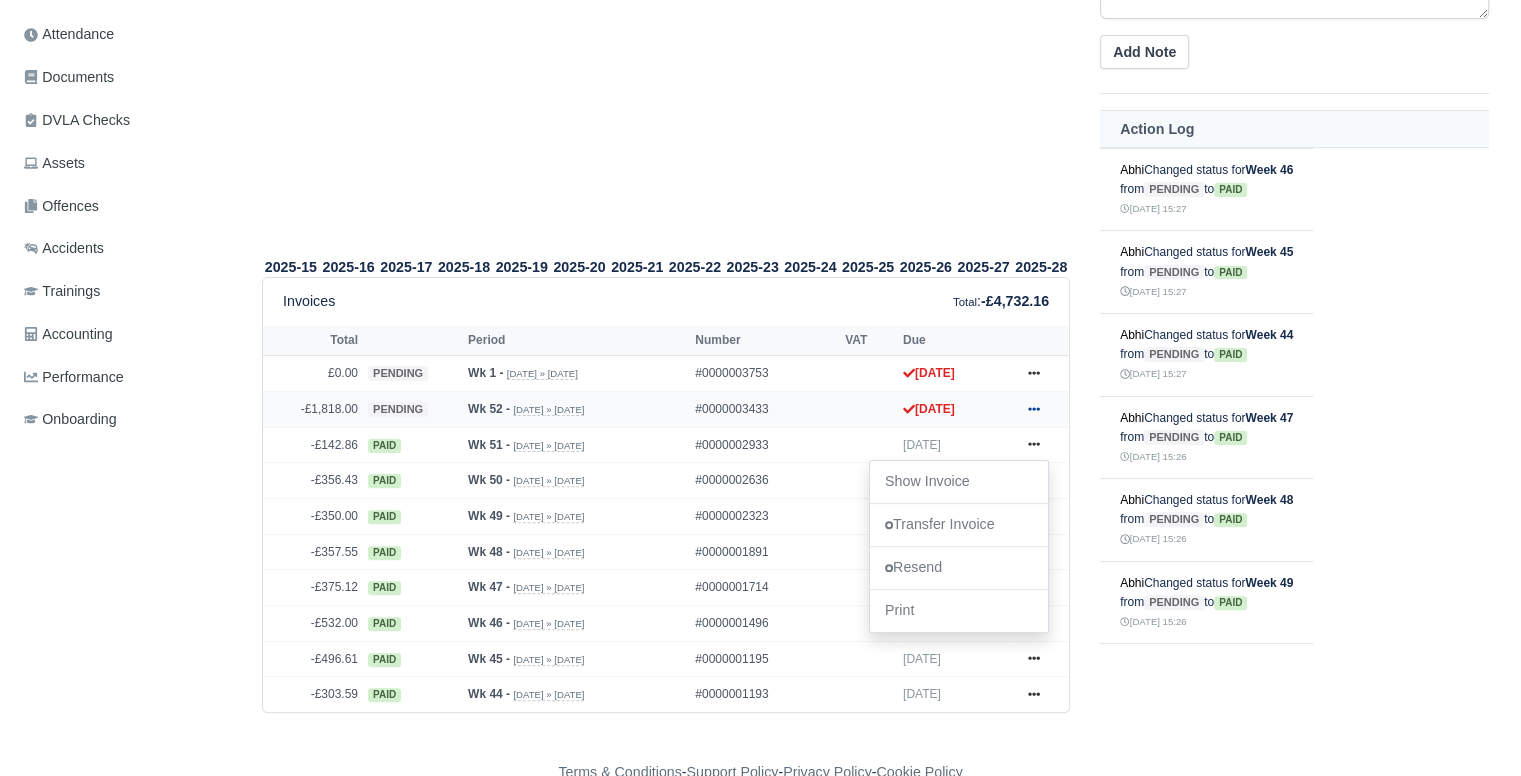 click 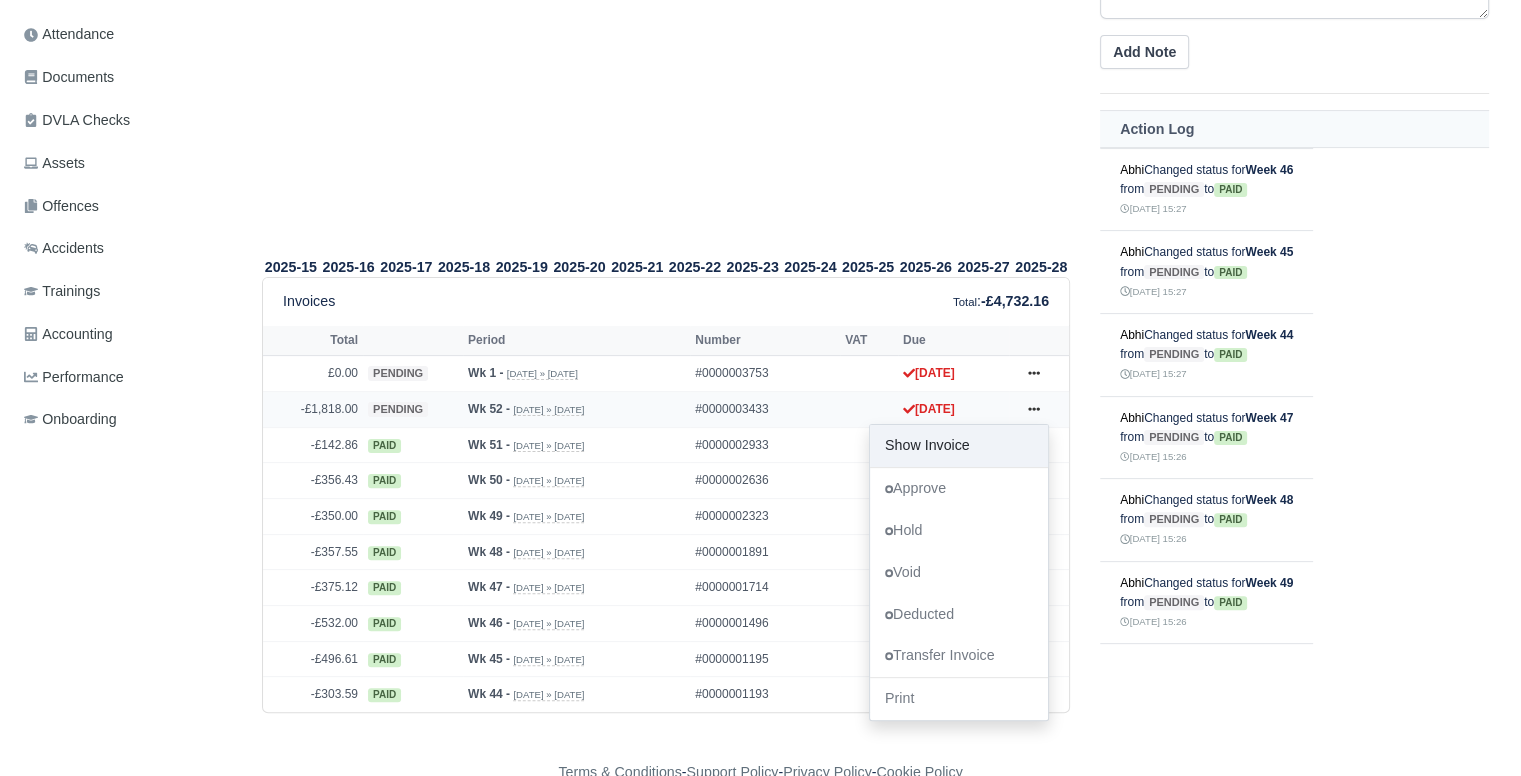 drag, startPoint x: 1032, startPoint y: 406, endPoint x: 993, endPoint y: 442, distance: 53.075417 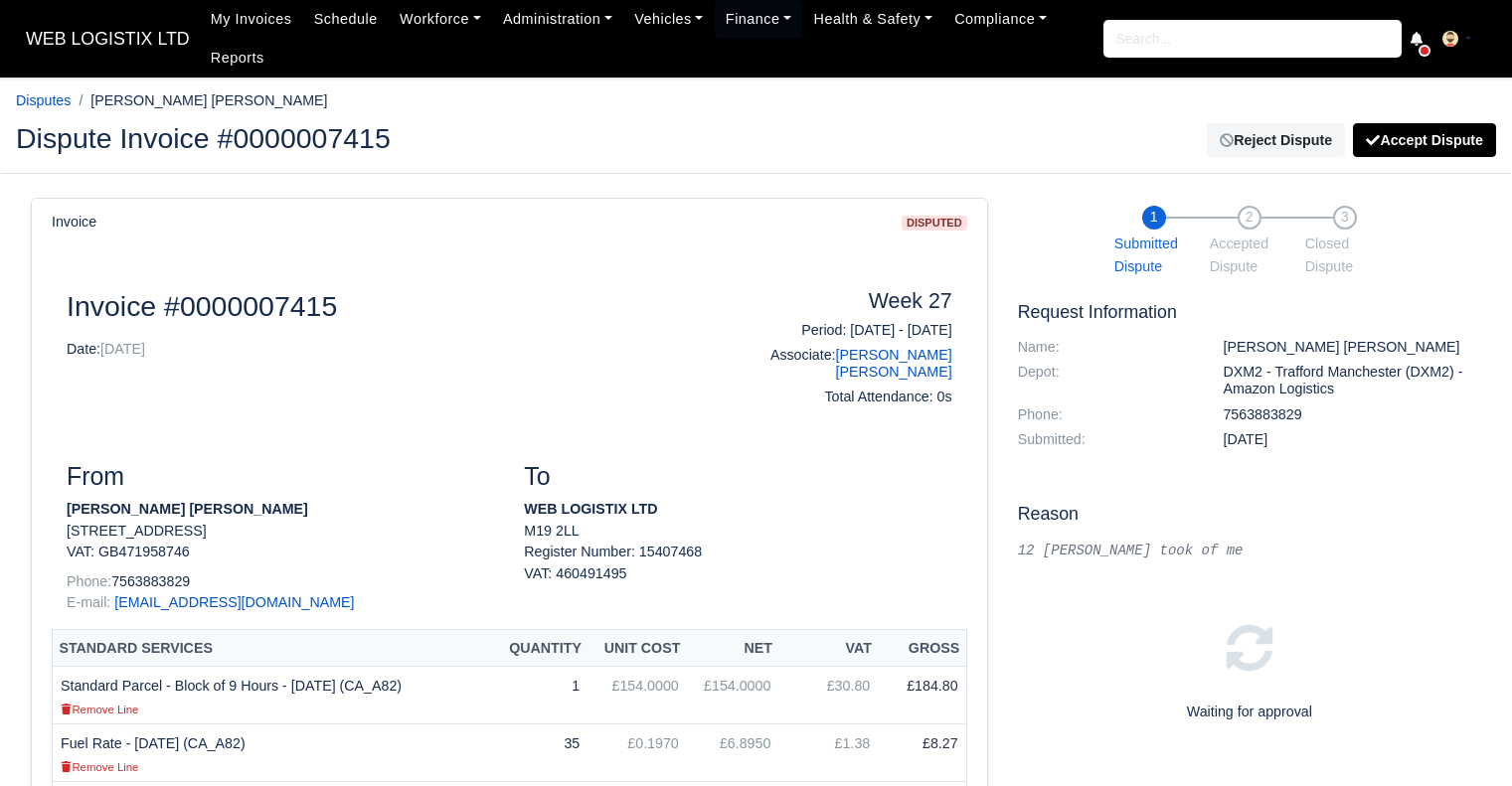 scroll, scrollTop: 0, scrollLeft: 0, axis: both 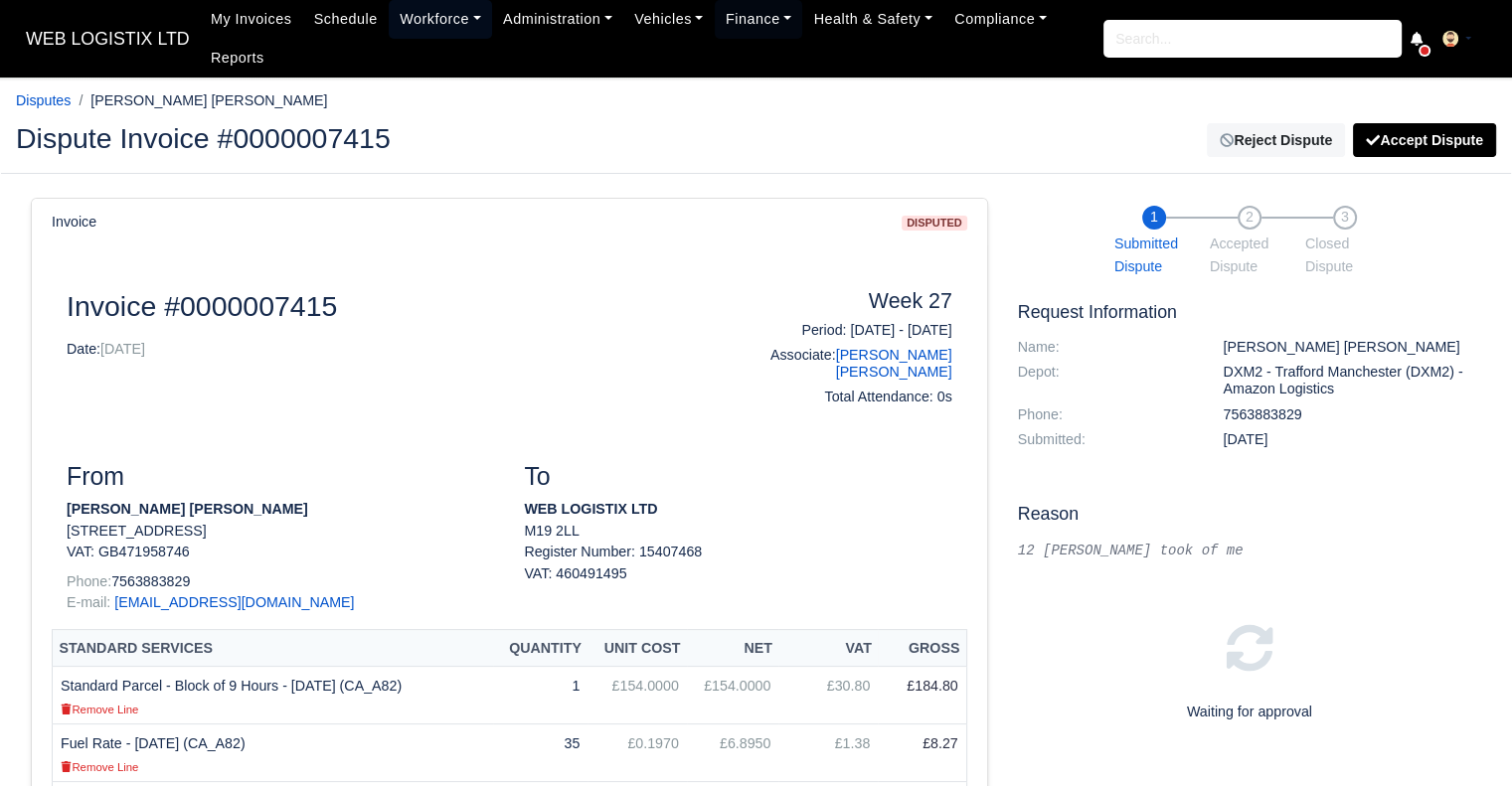 click on "Workforce" at bounding box center [440, 19] 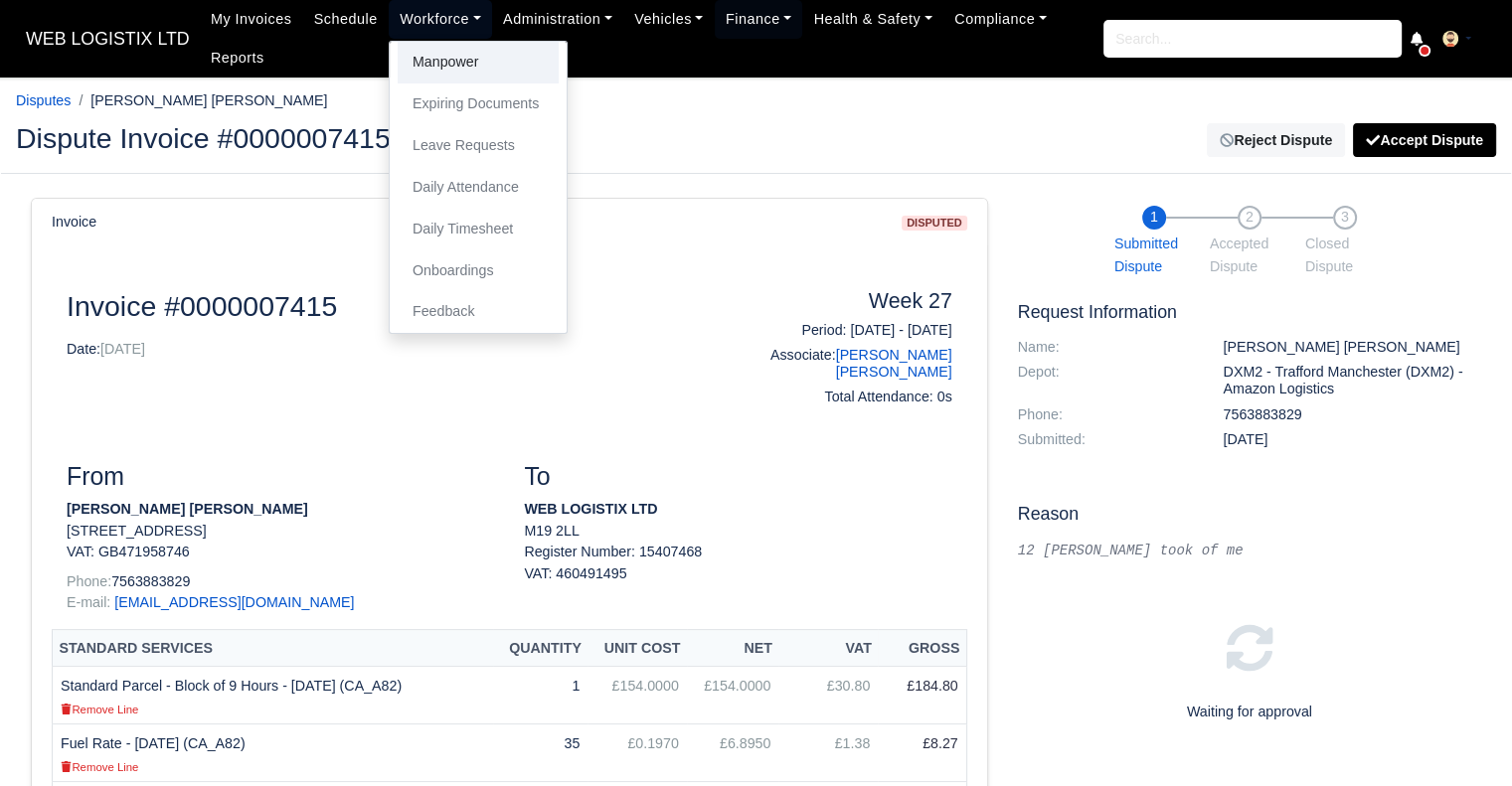 click on "Manpower" at bounding box center [478, 63] 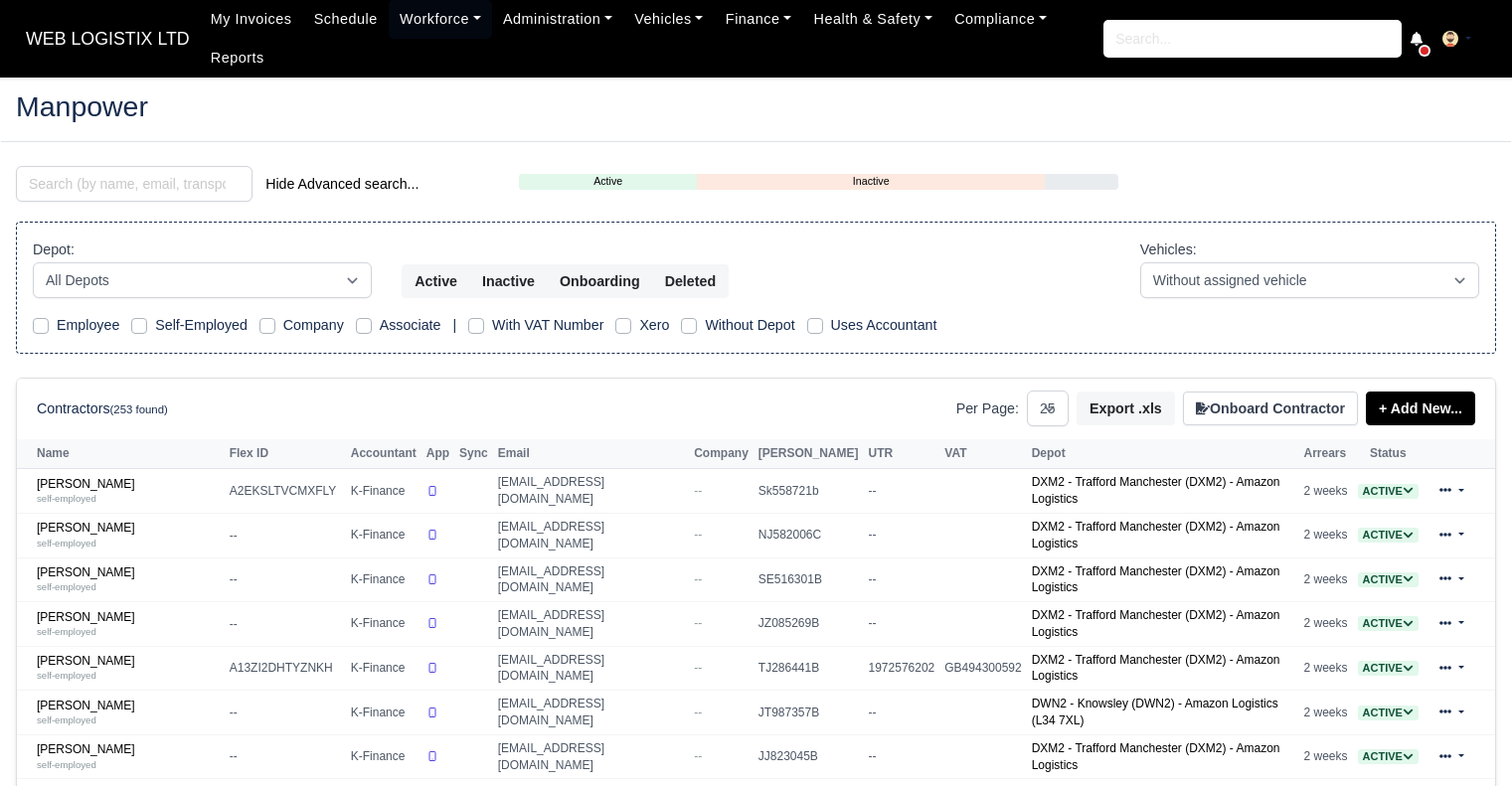 select on "25" 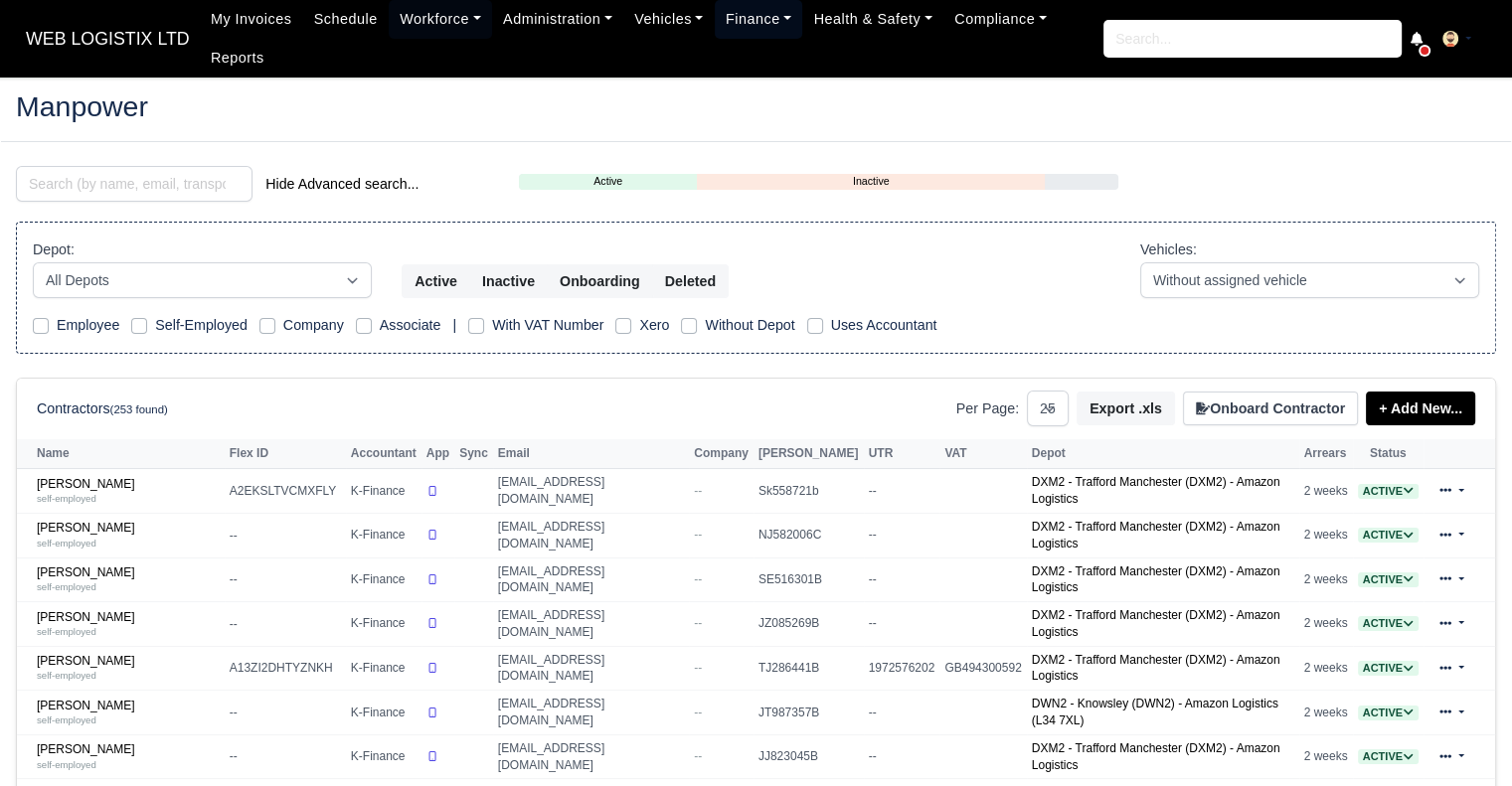 click on "Finance" at bounding box center [758, 19] 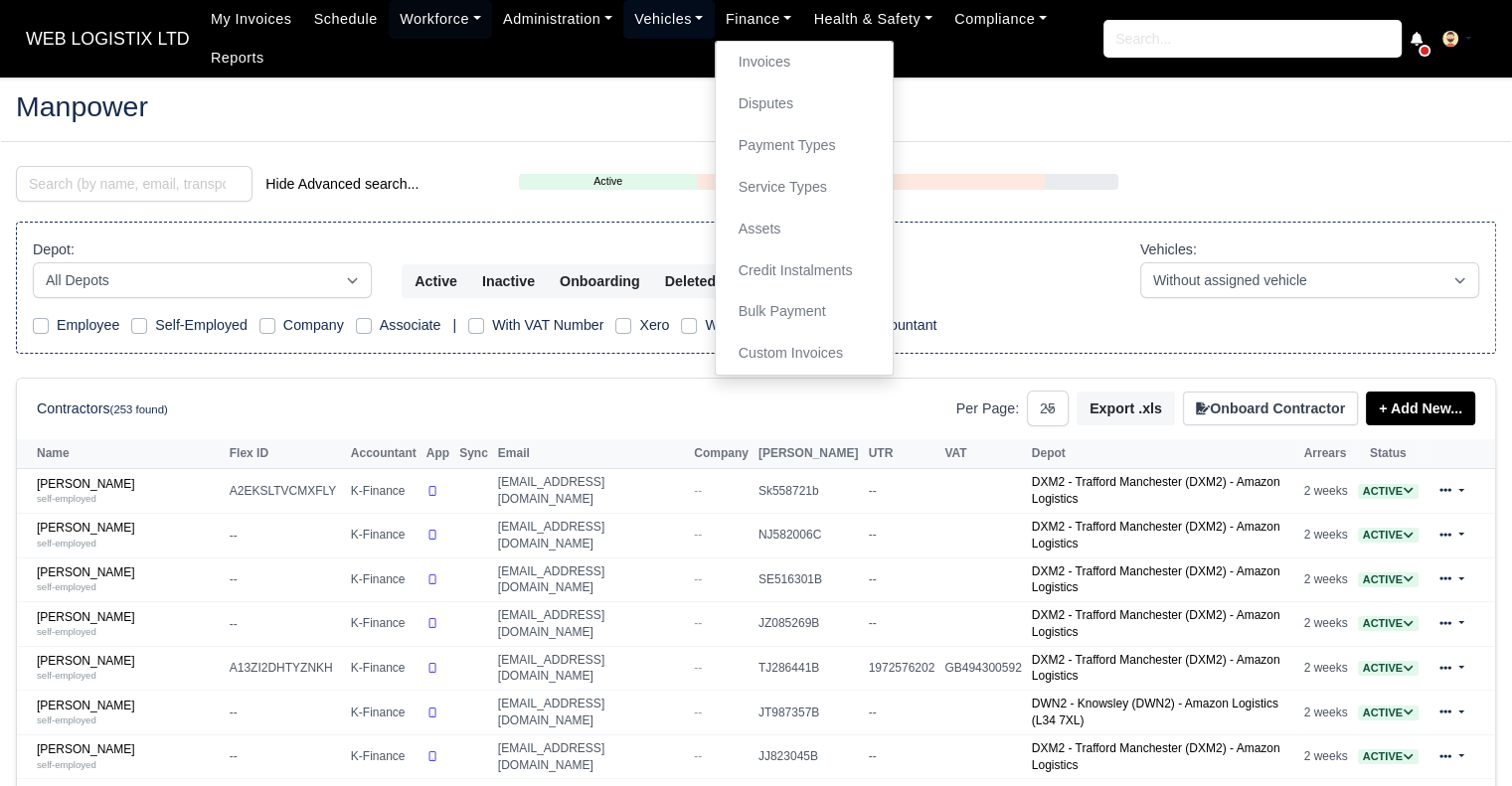 click on "Vehicles" at bounding box center [669, 19] 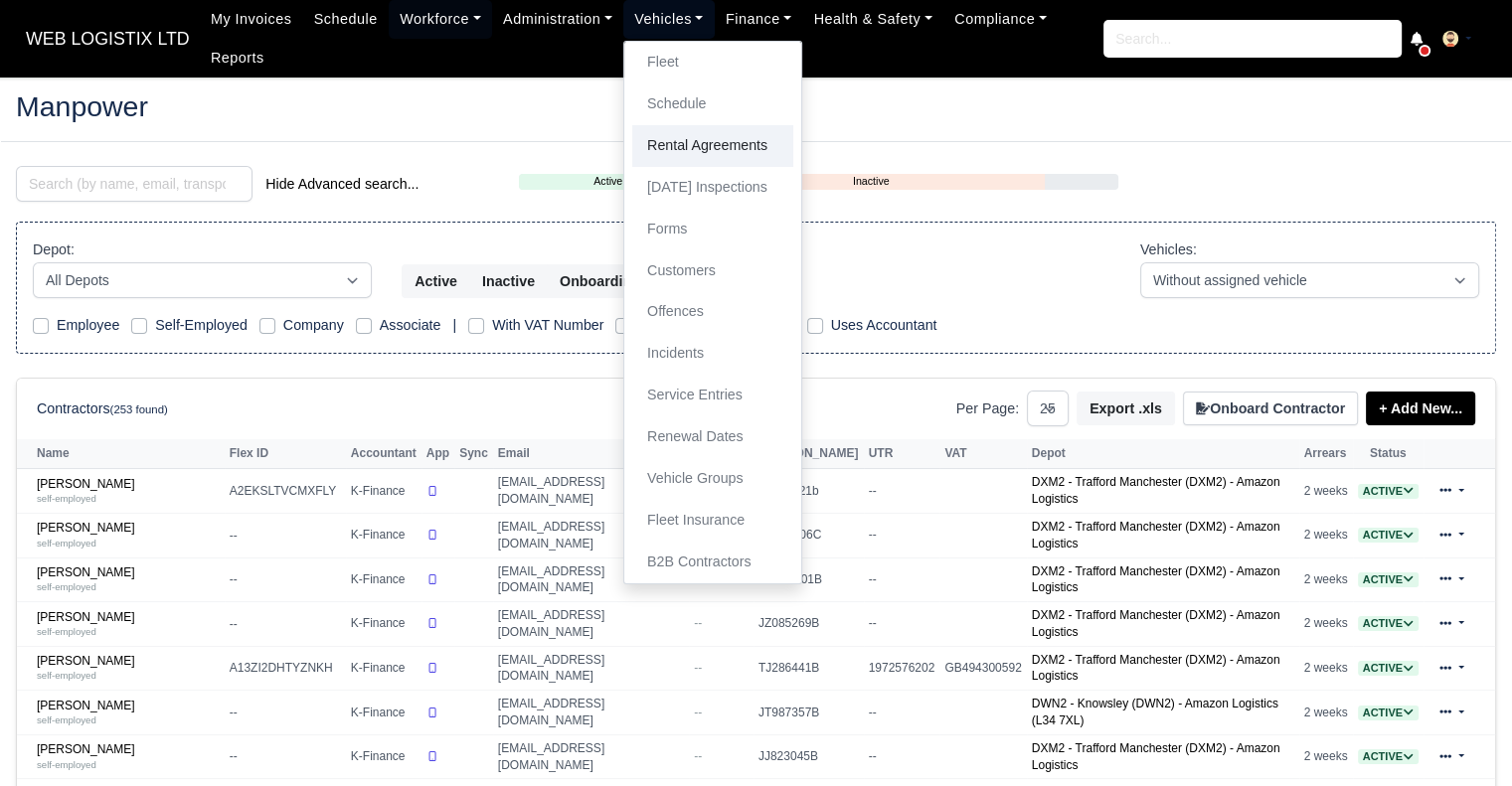 click on "Rental Agreements" at bounding box center [713, 146] 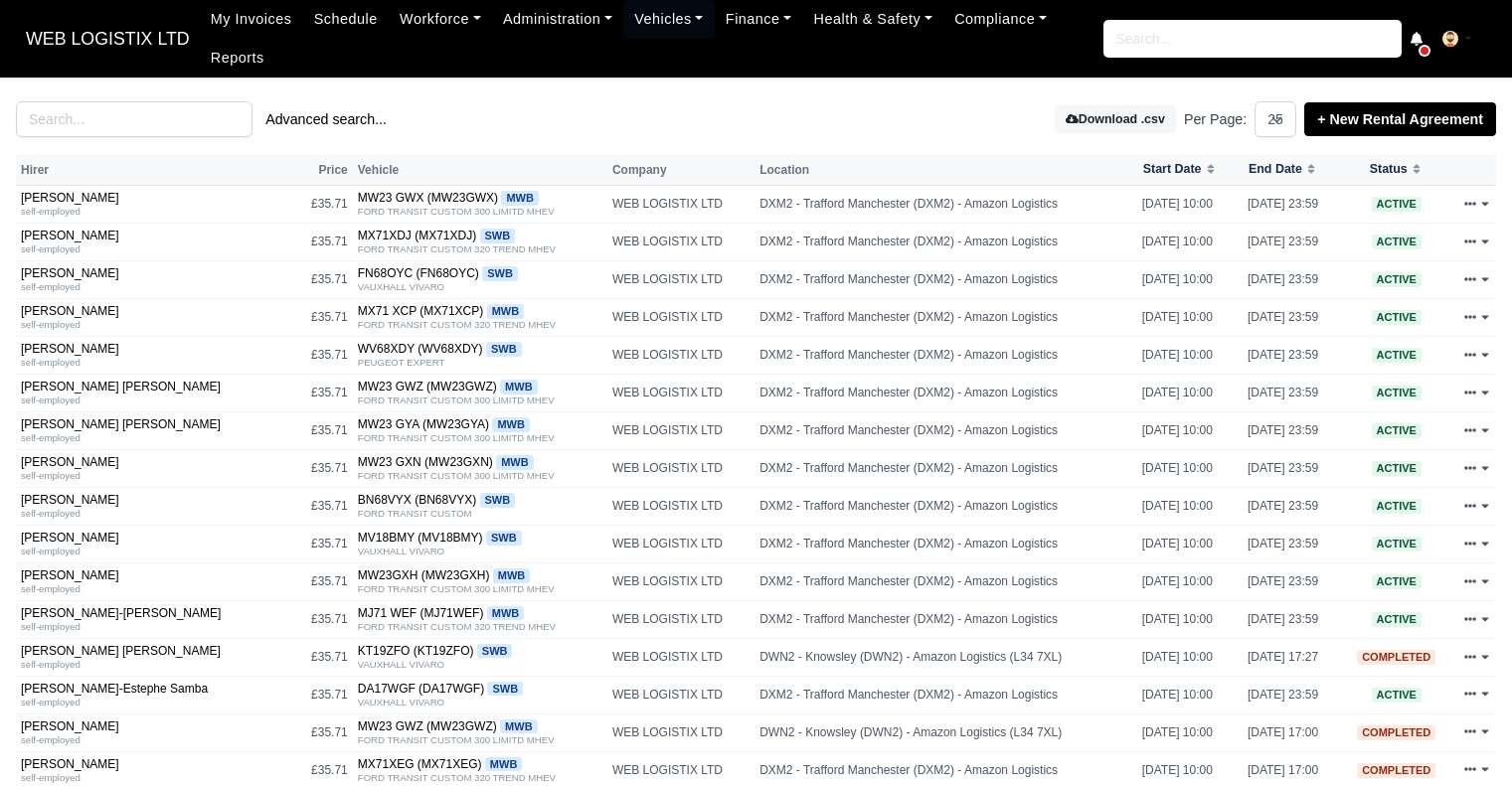 select on "25" 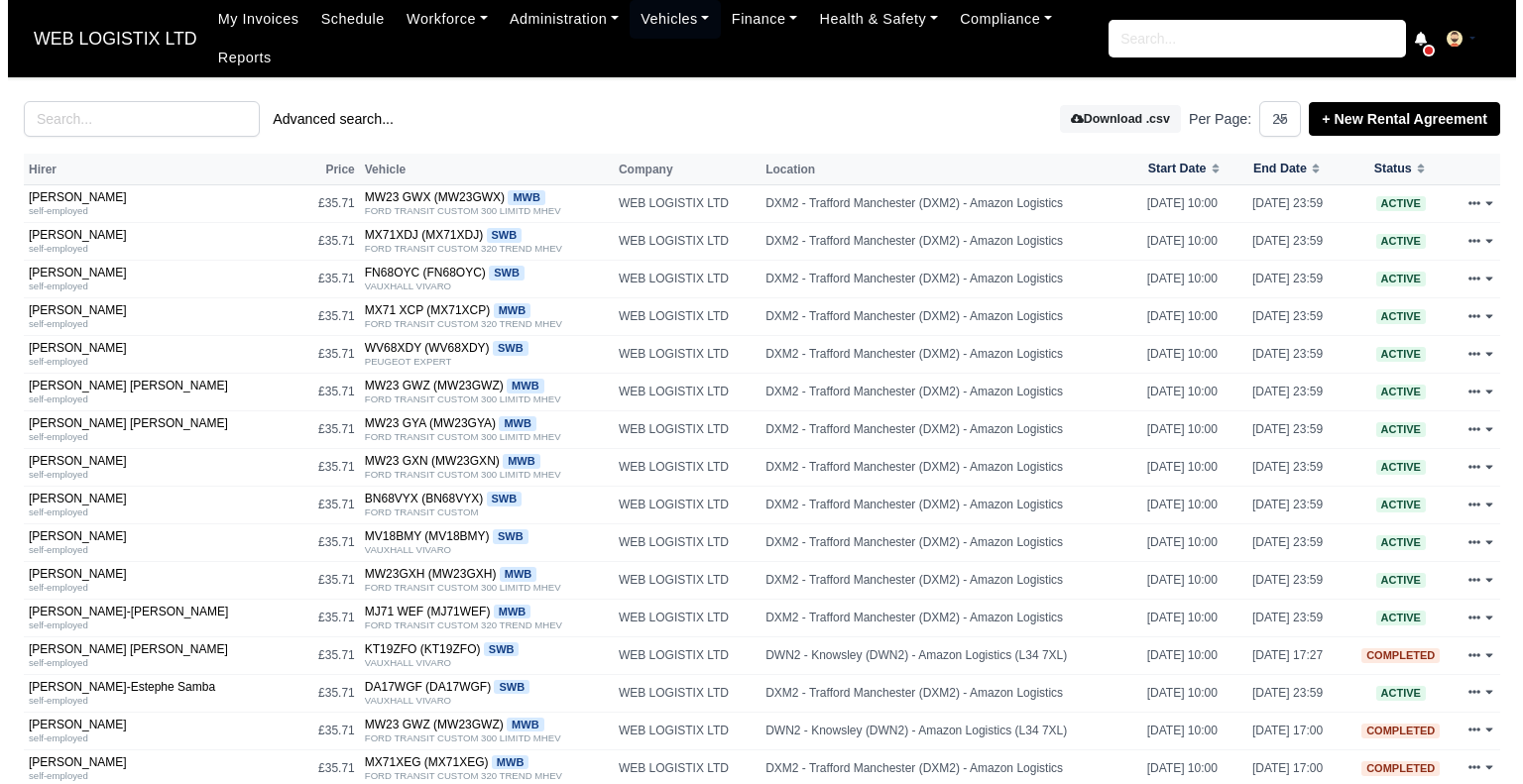 scroll, scrollTop: 0, scrollLeft: 0, axis: both 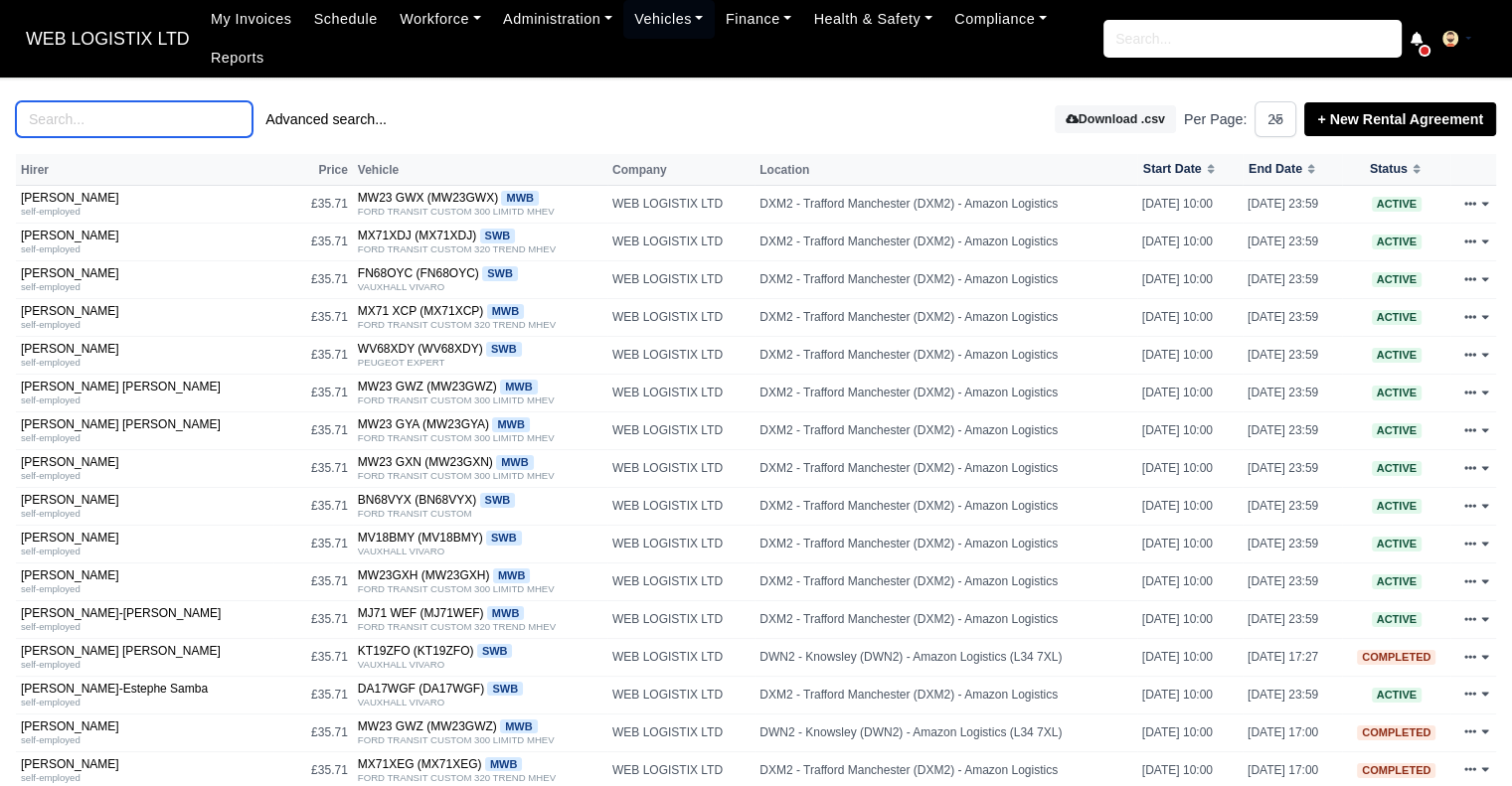 click at bounding box center (134, 119) 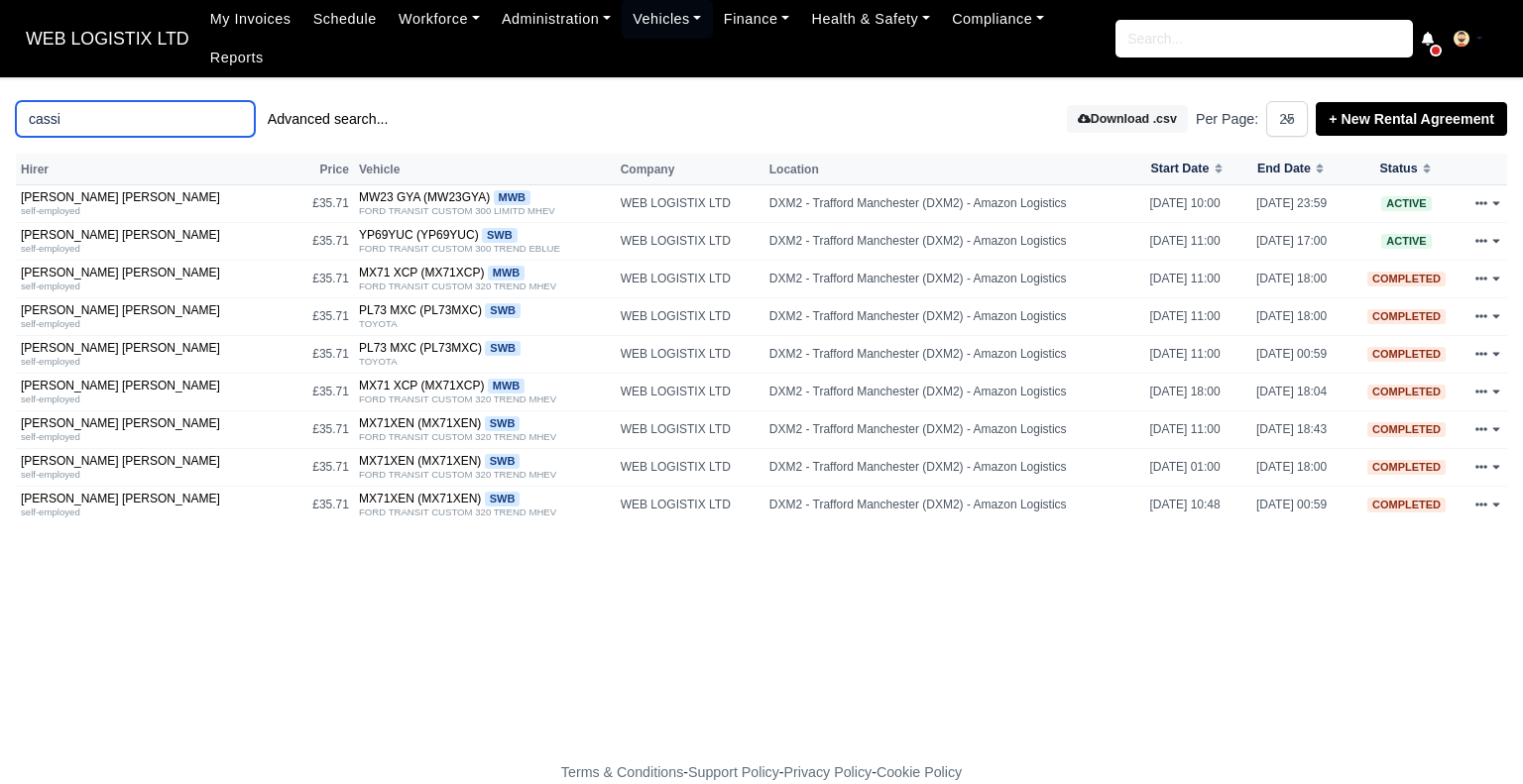 type on "cassi" 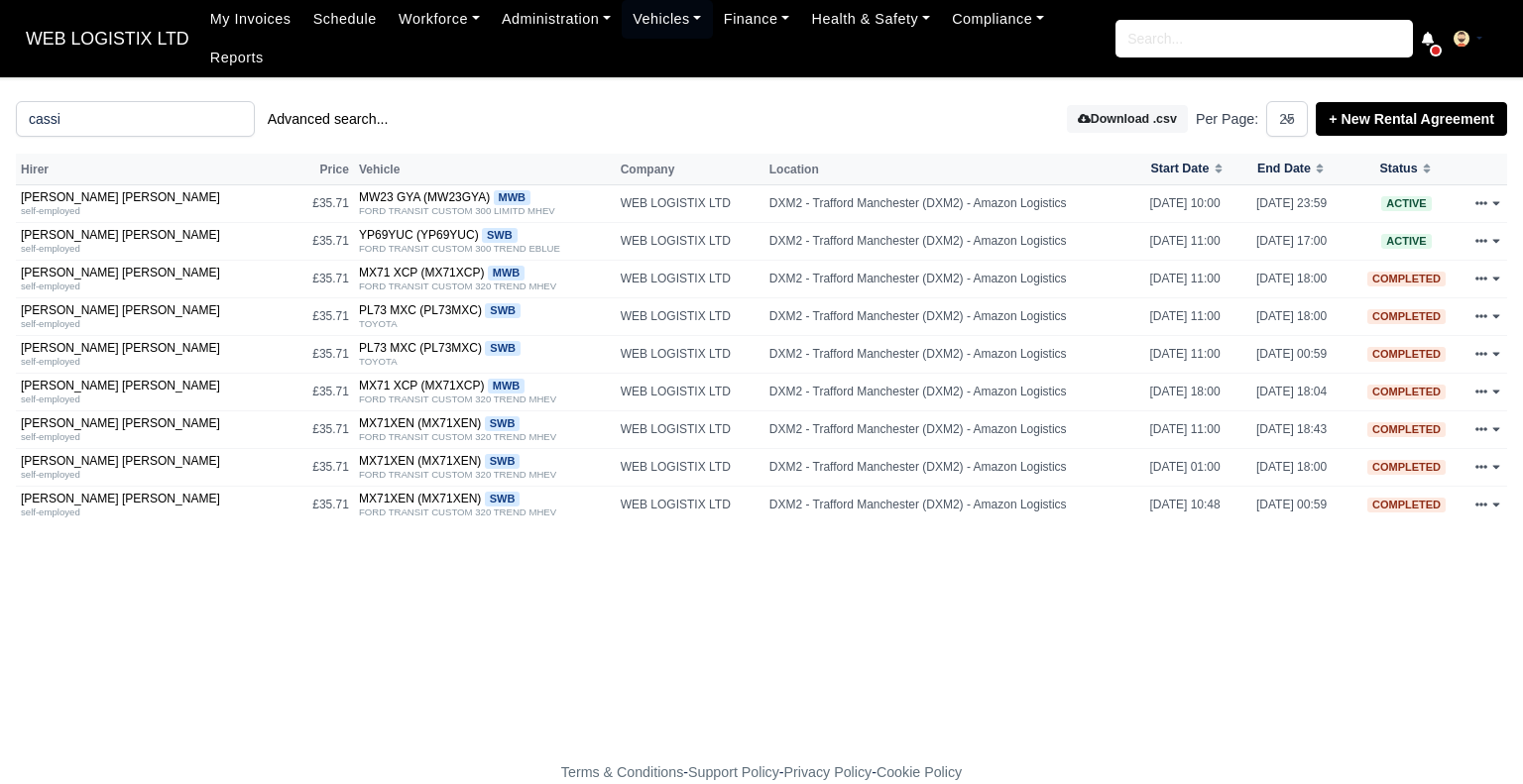 click on "cassi
Advanced search...
Download .csv
Per Page:
10
25
50
+ New Rental Agreement
Hirer
Price
Vehicle
Company
Location
Start Date" at bounding box center (762, 431) 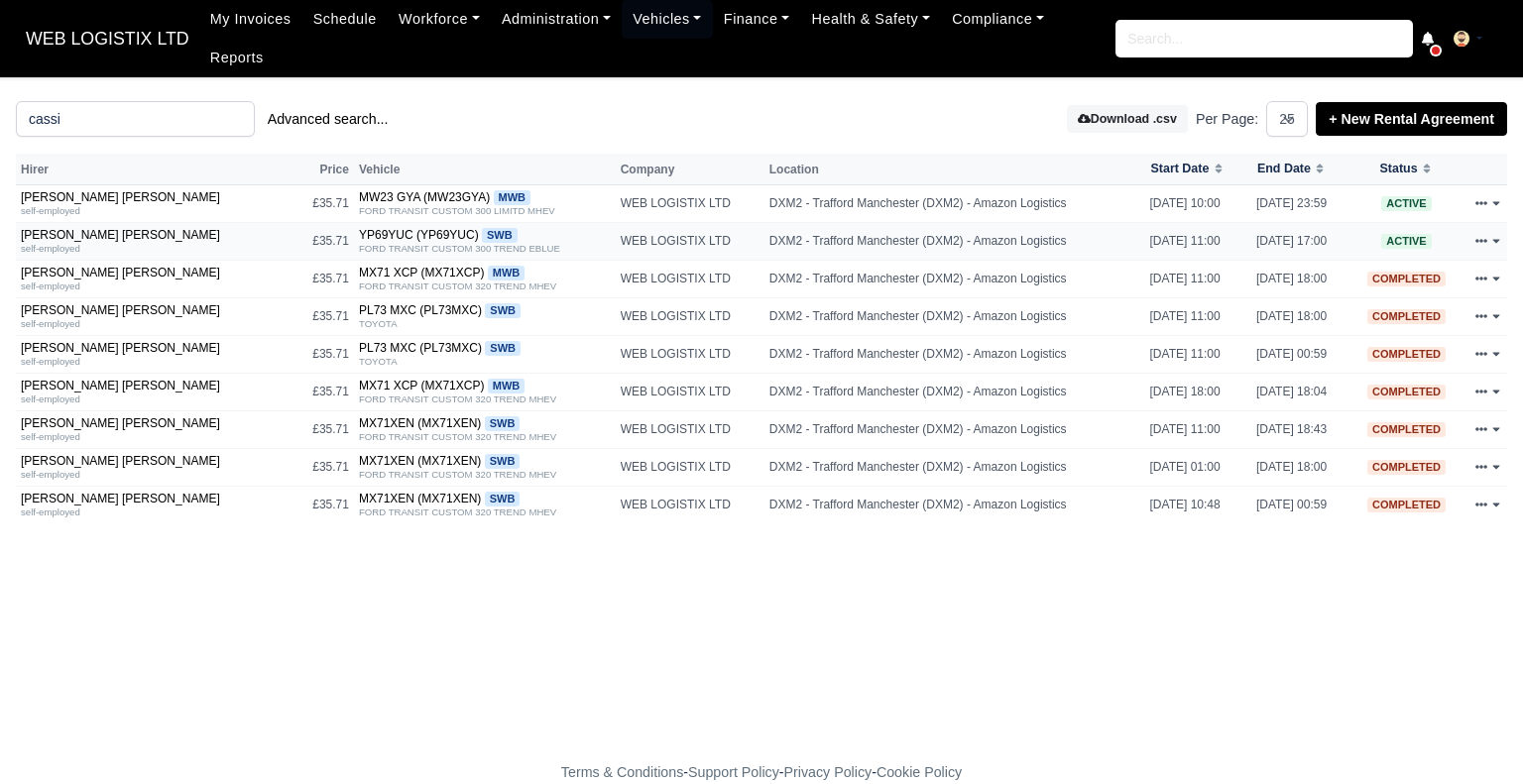 click at bounding box center (1484, 241) 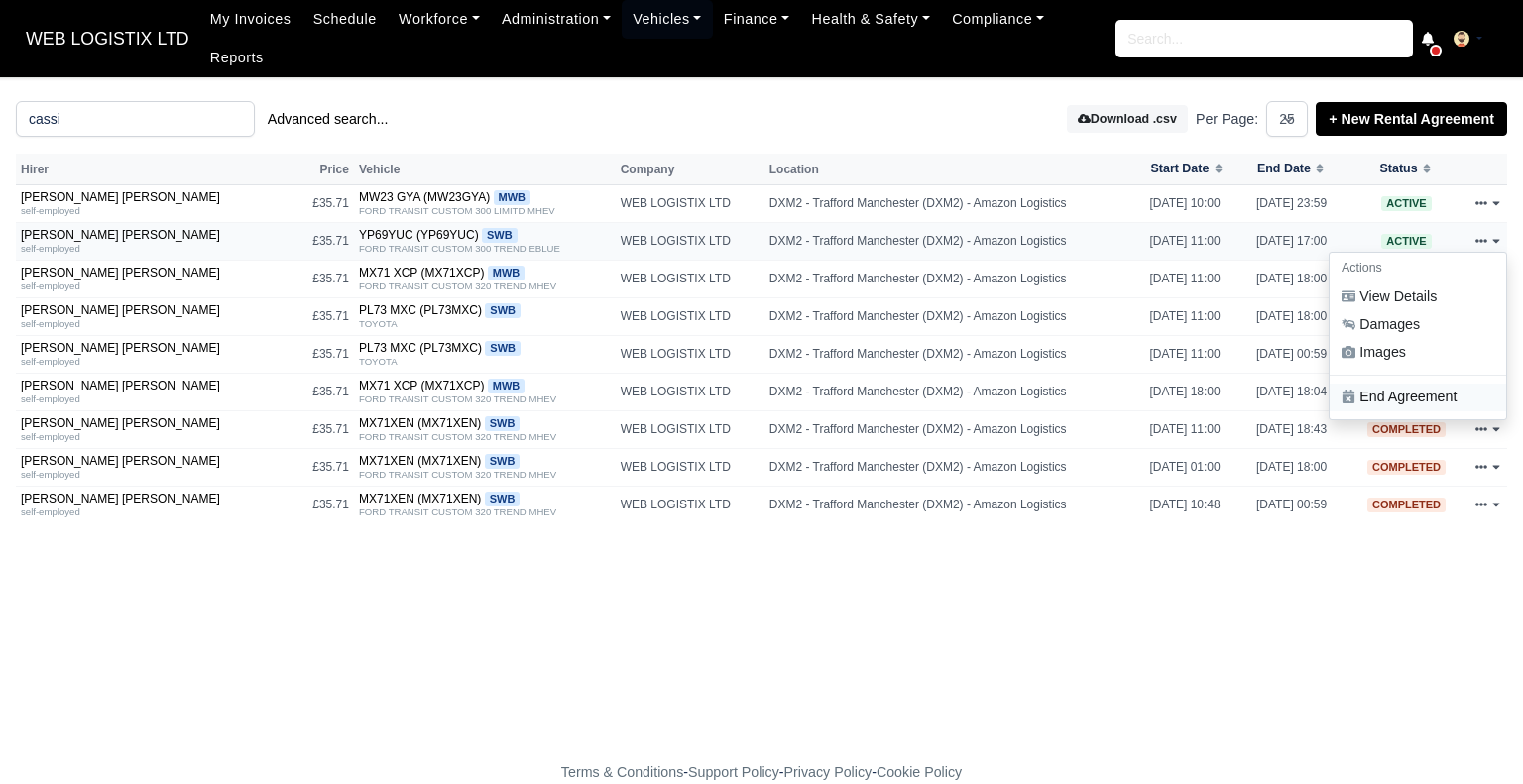 click on "End Agreement" at bounding box center [1418, 397] 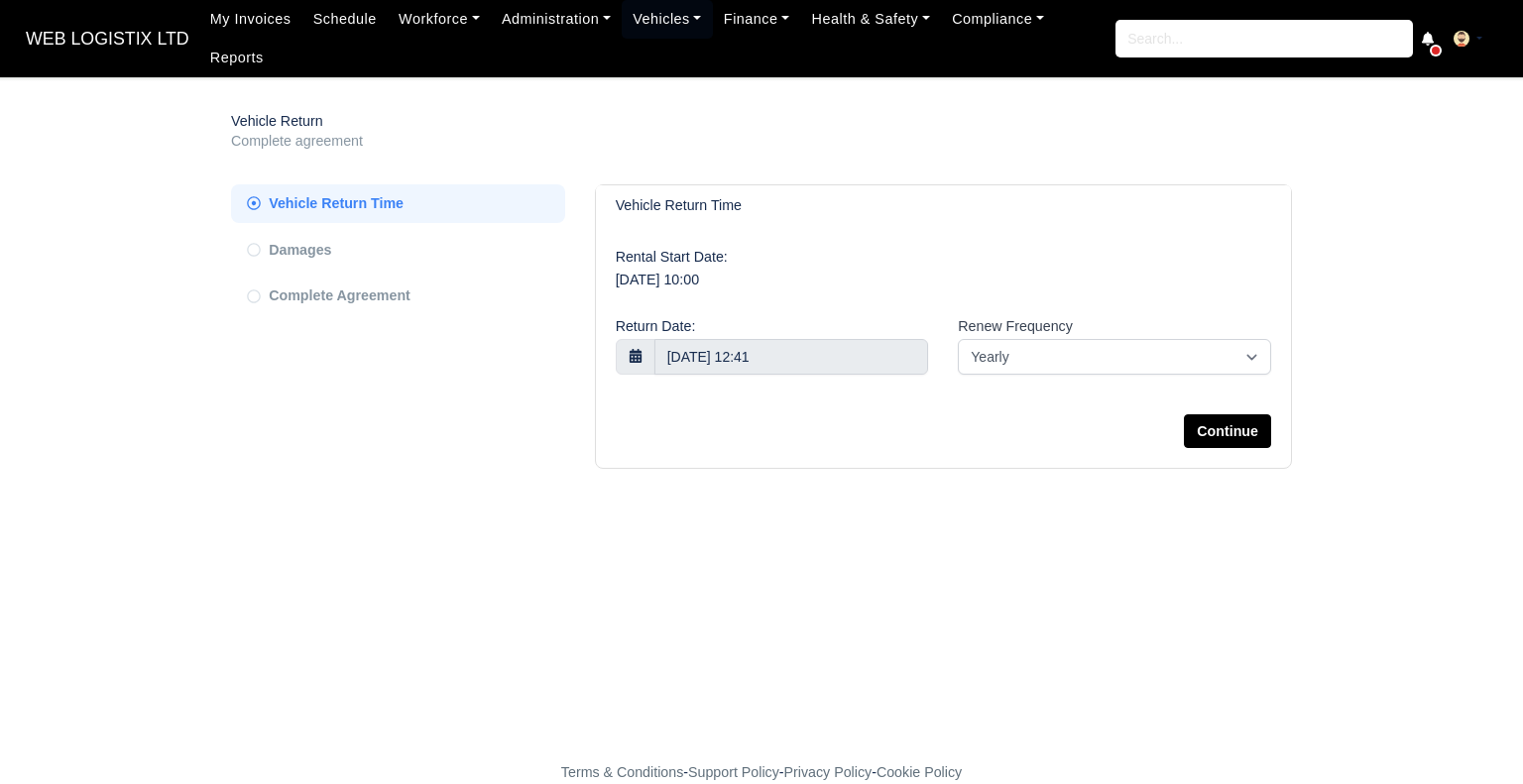 select on "yearly" 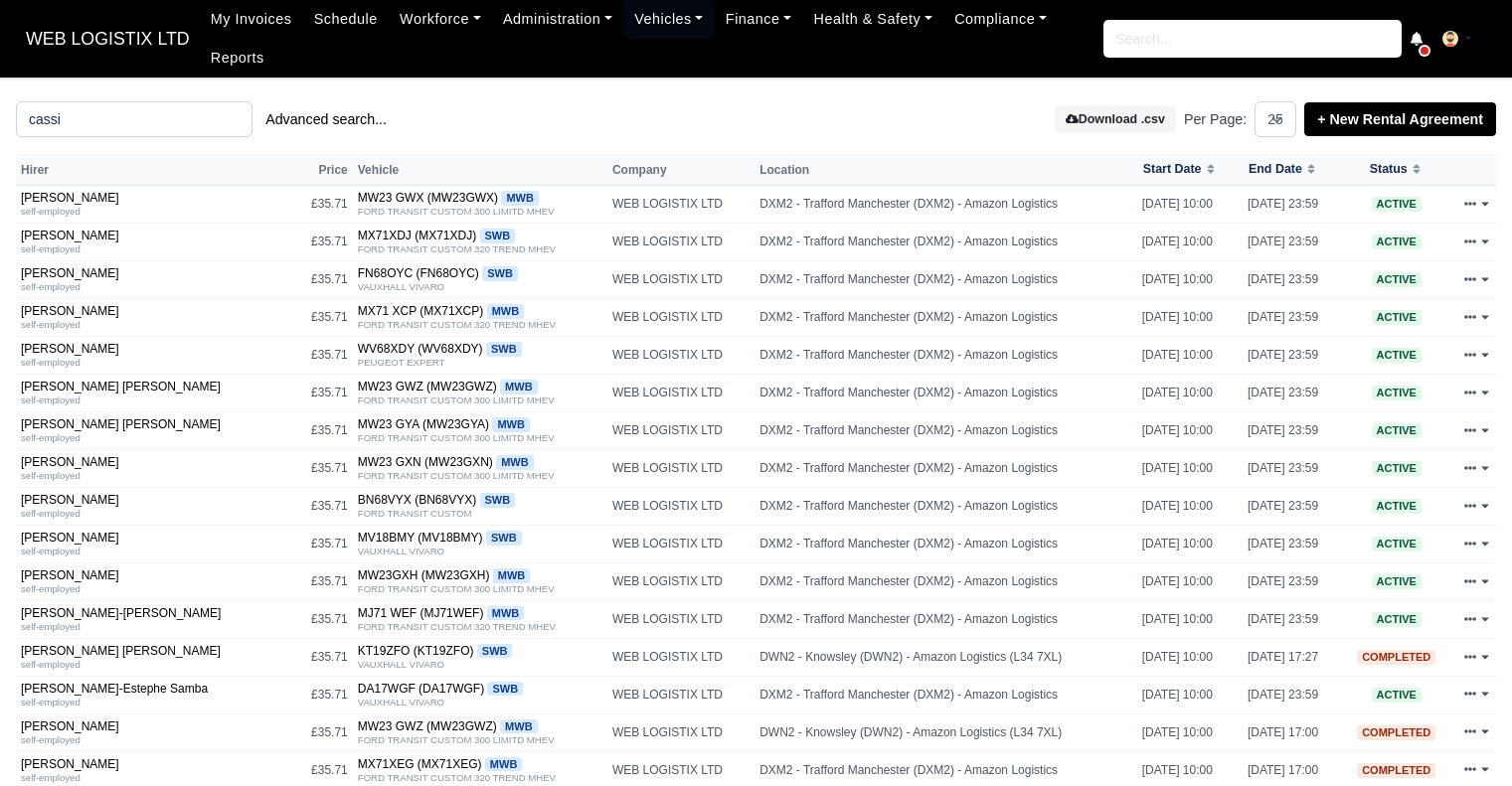 select on "25" 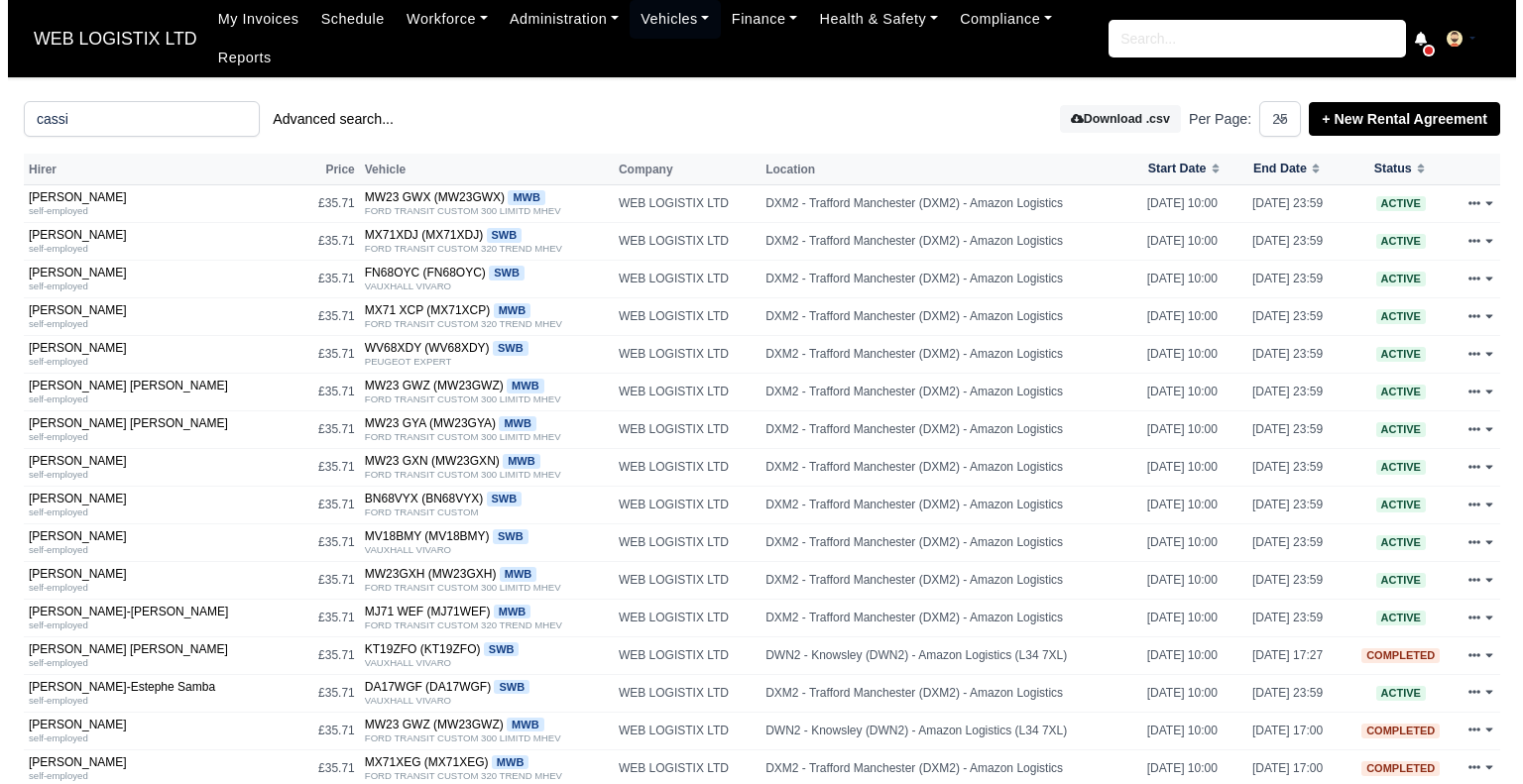 scroll, scrollTop: 0, scrollLeft: 0, axis: both 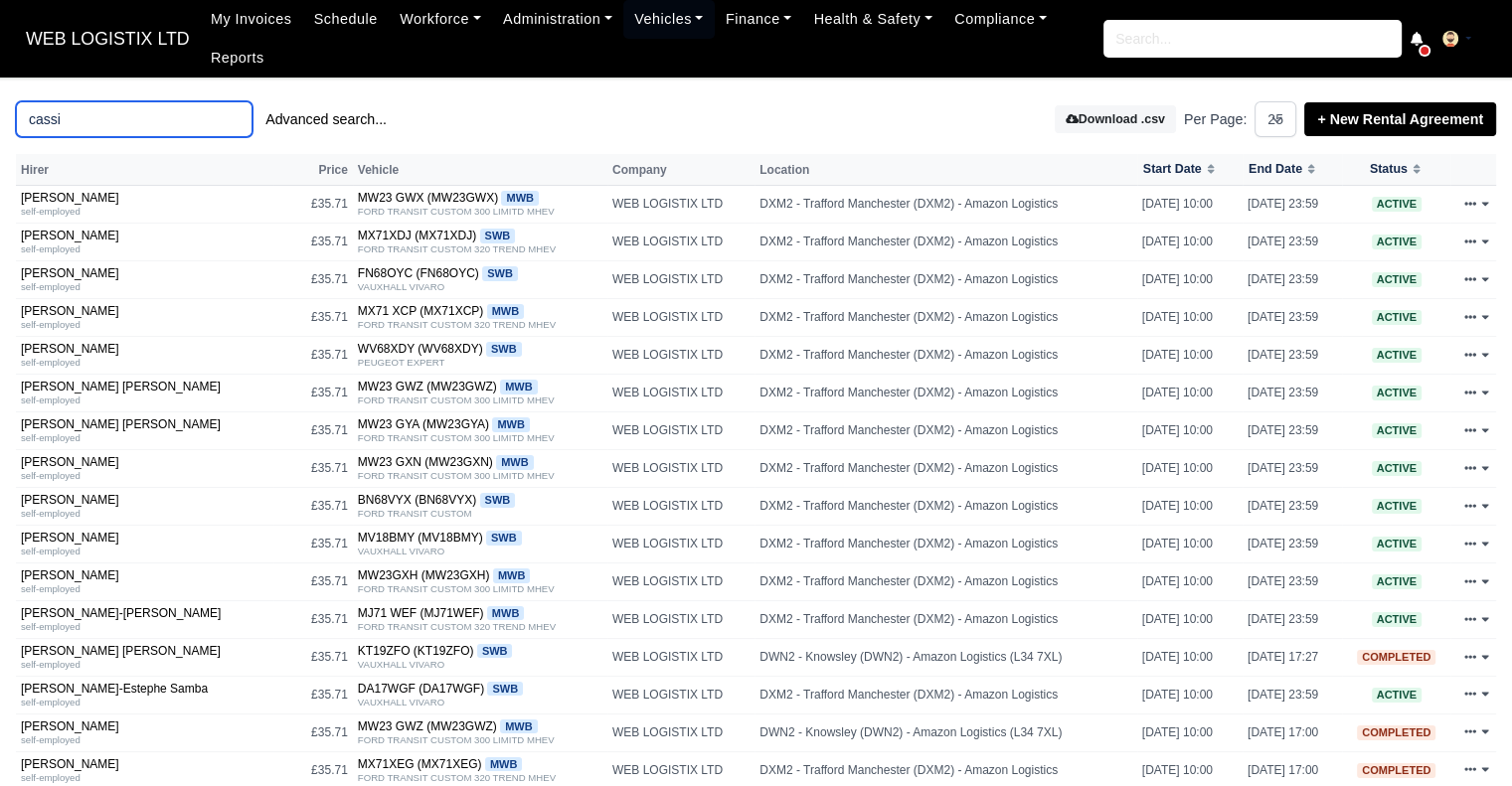 click on "cassi" at bounding box center (134, 119) 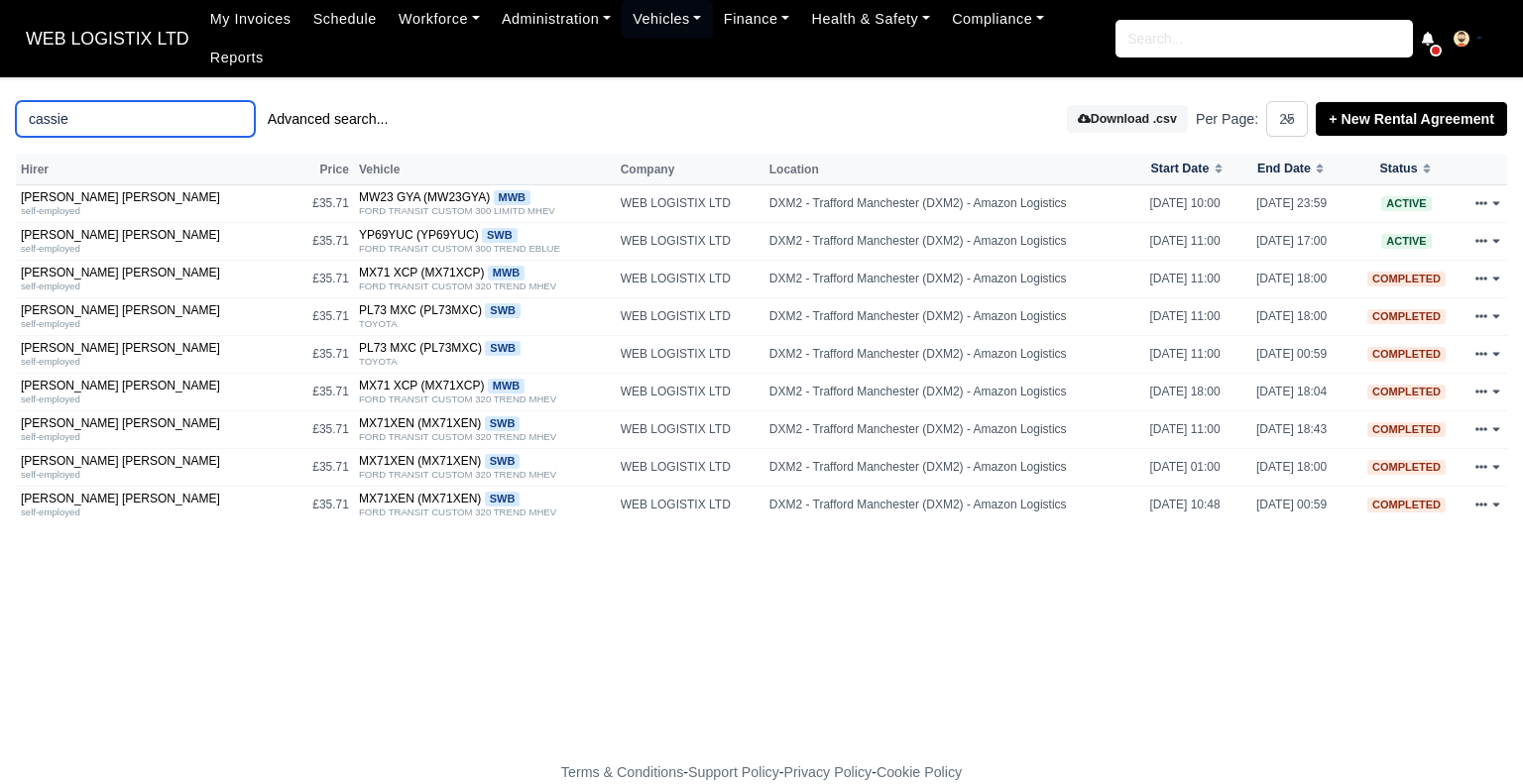 type on "cassie" 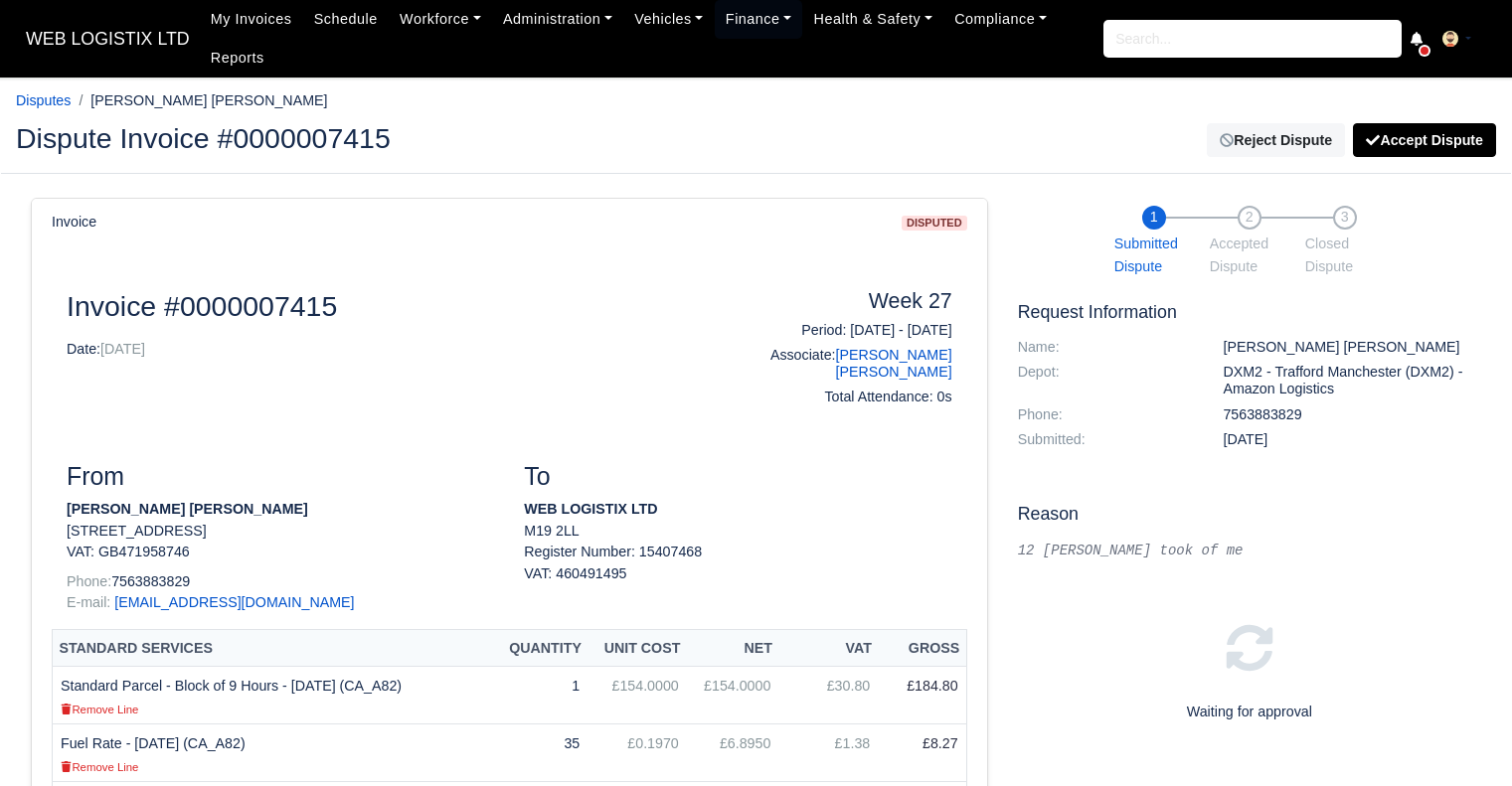 scroll, scrollTop: 0, scrollLeft: 0, axis: both 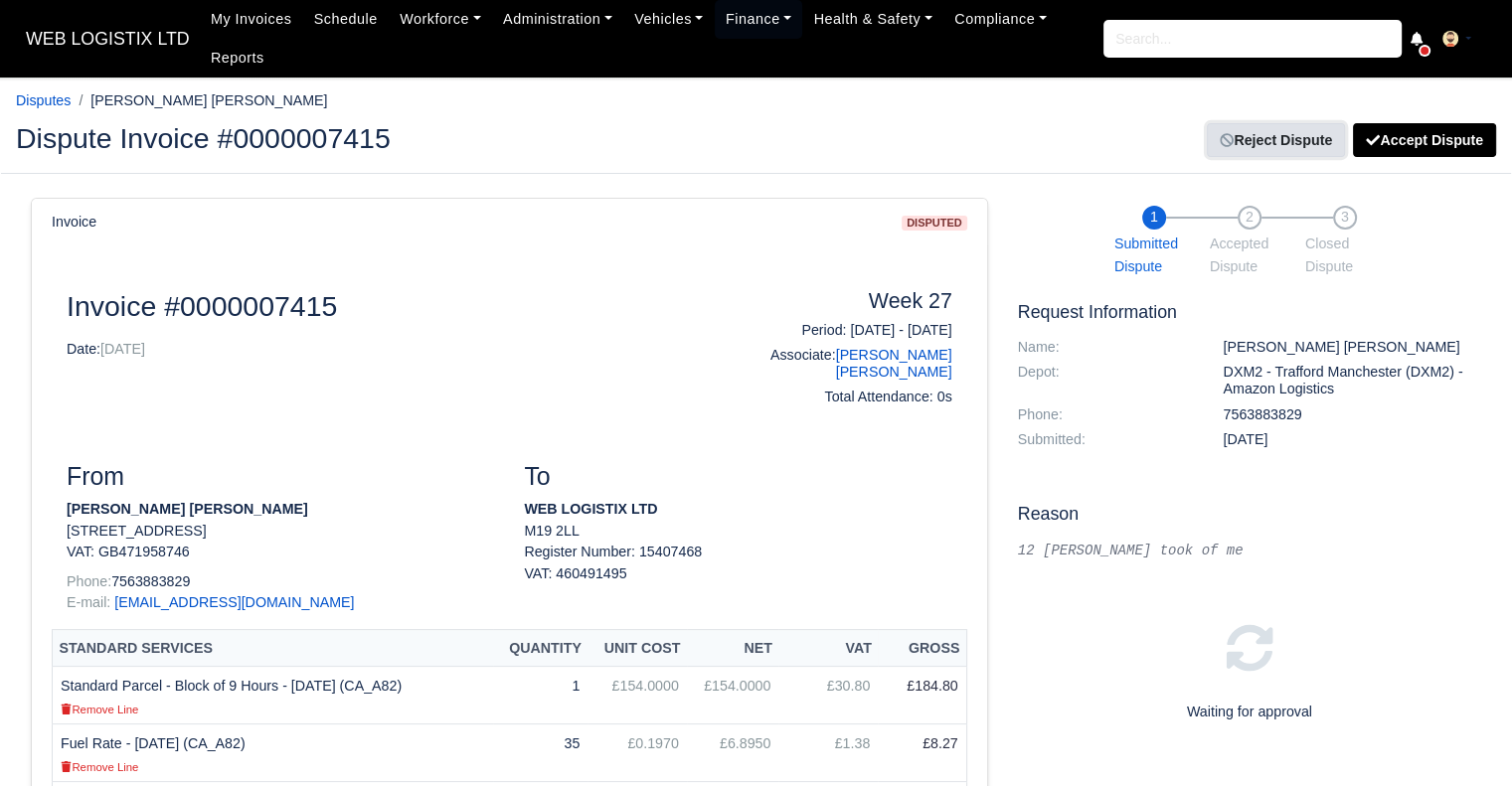 click on "Reject Dispute" at bounding box center [1275, 140] 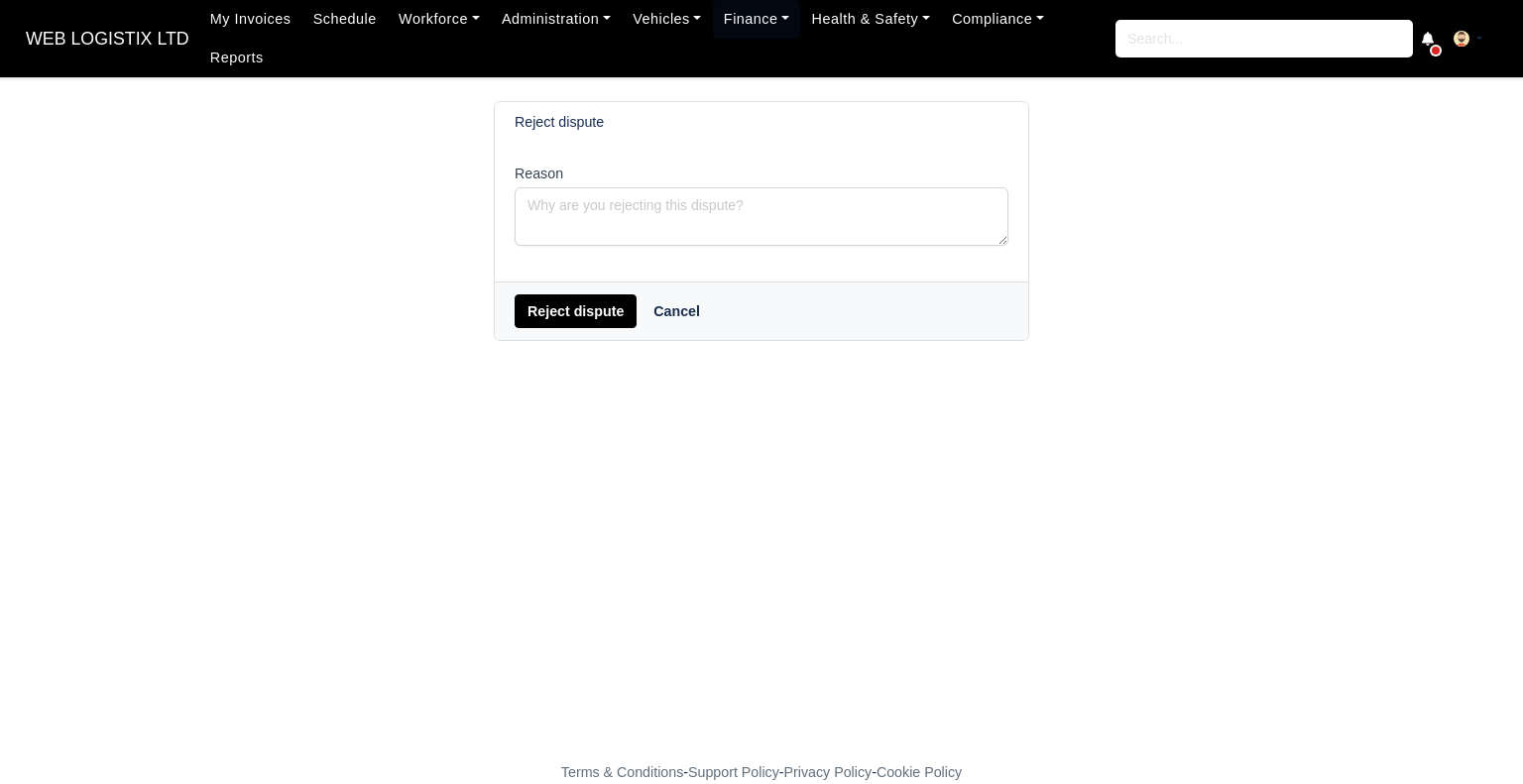 scroll, scrollTop: 0, scrollLeft: 0, axis: both 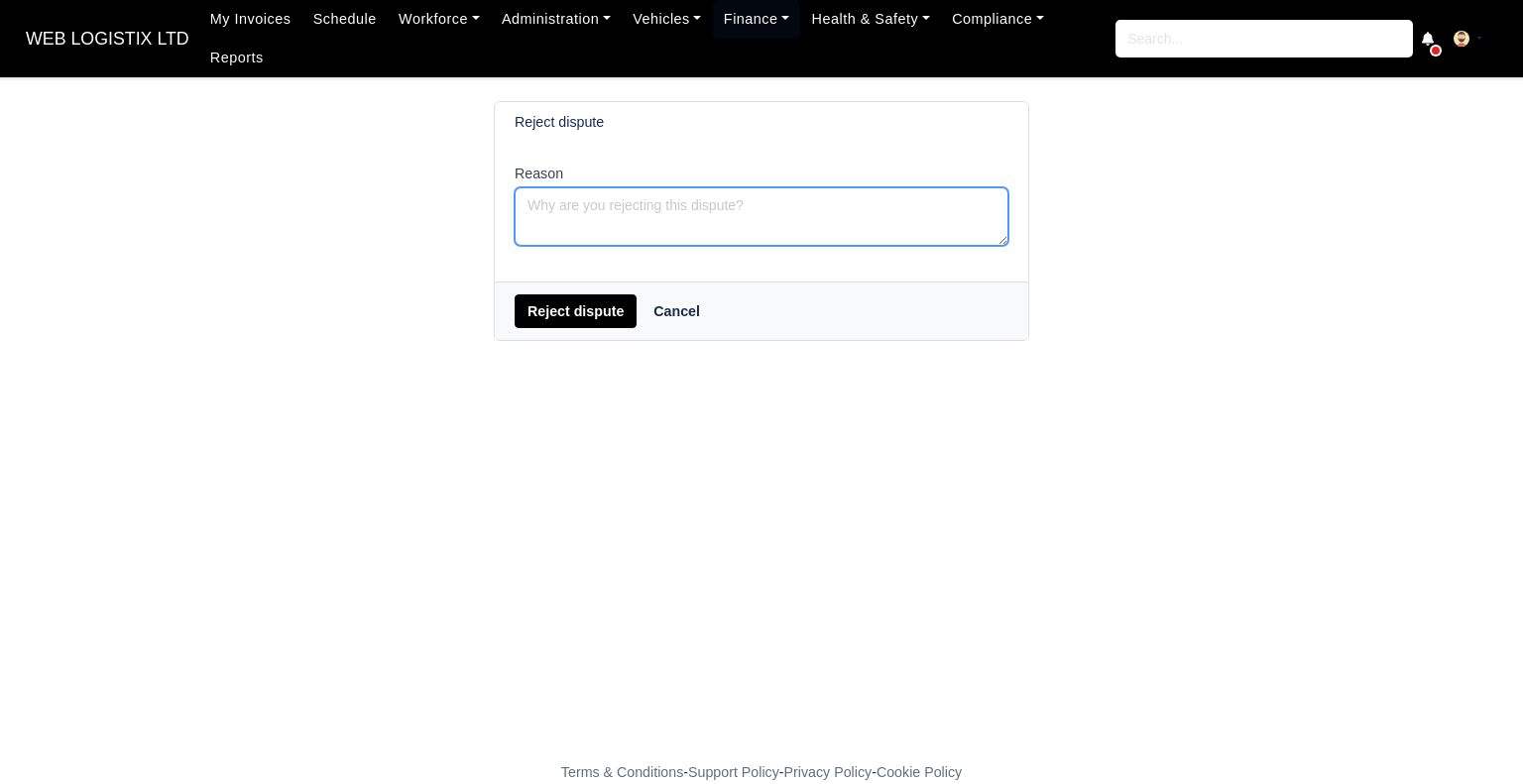 click on "Reason" at bounding box center [762, 216] 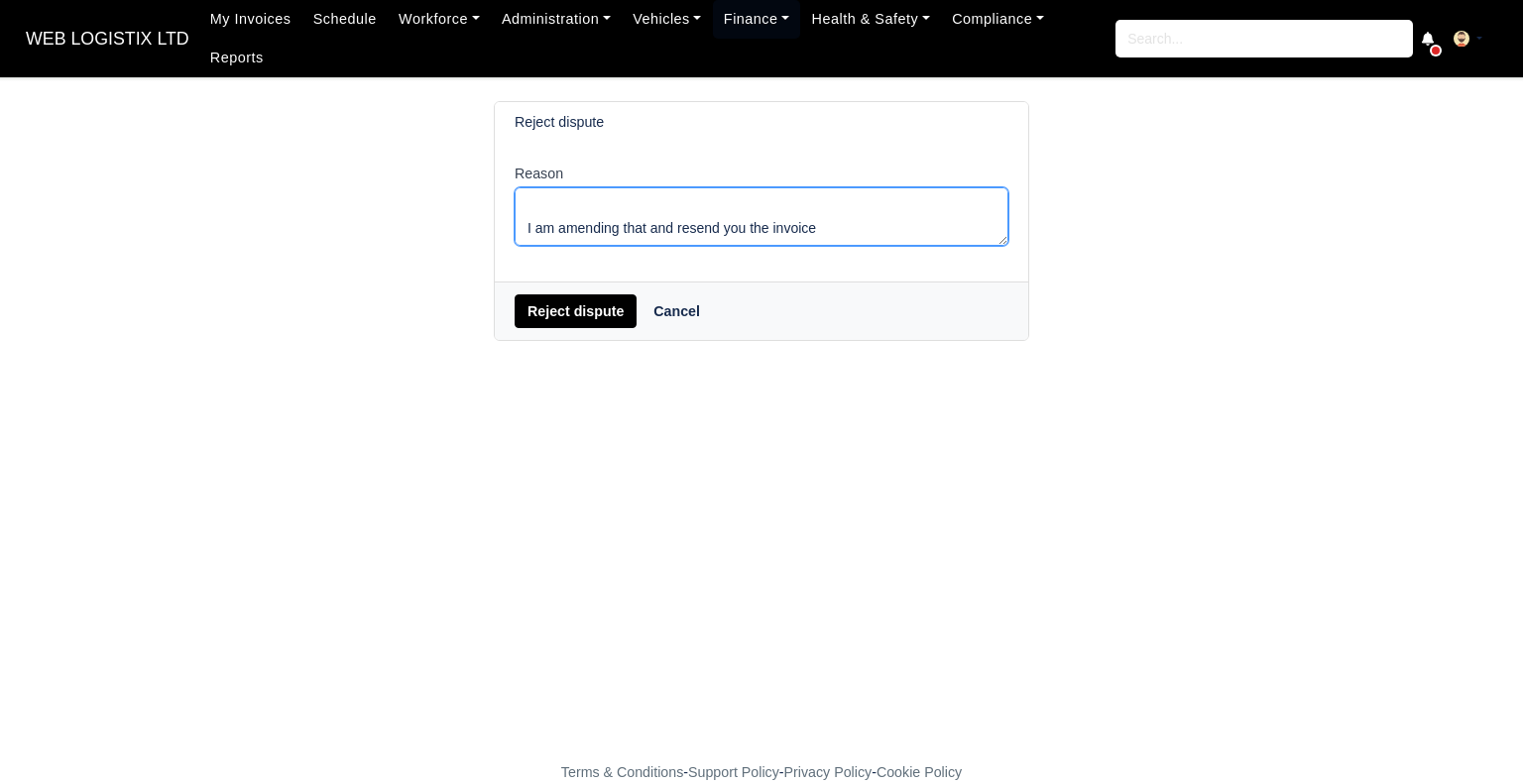 scroll, scrollTop: 58, scrollLeft: 0, axis: vertical 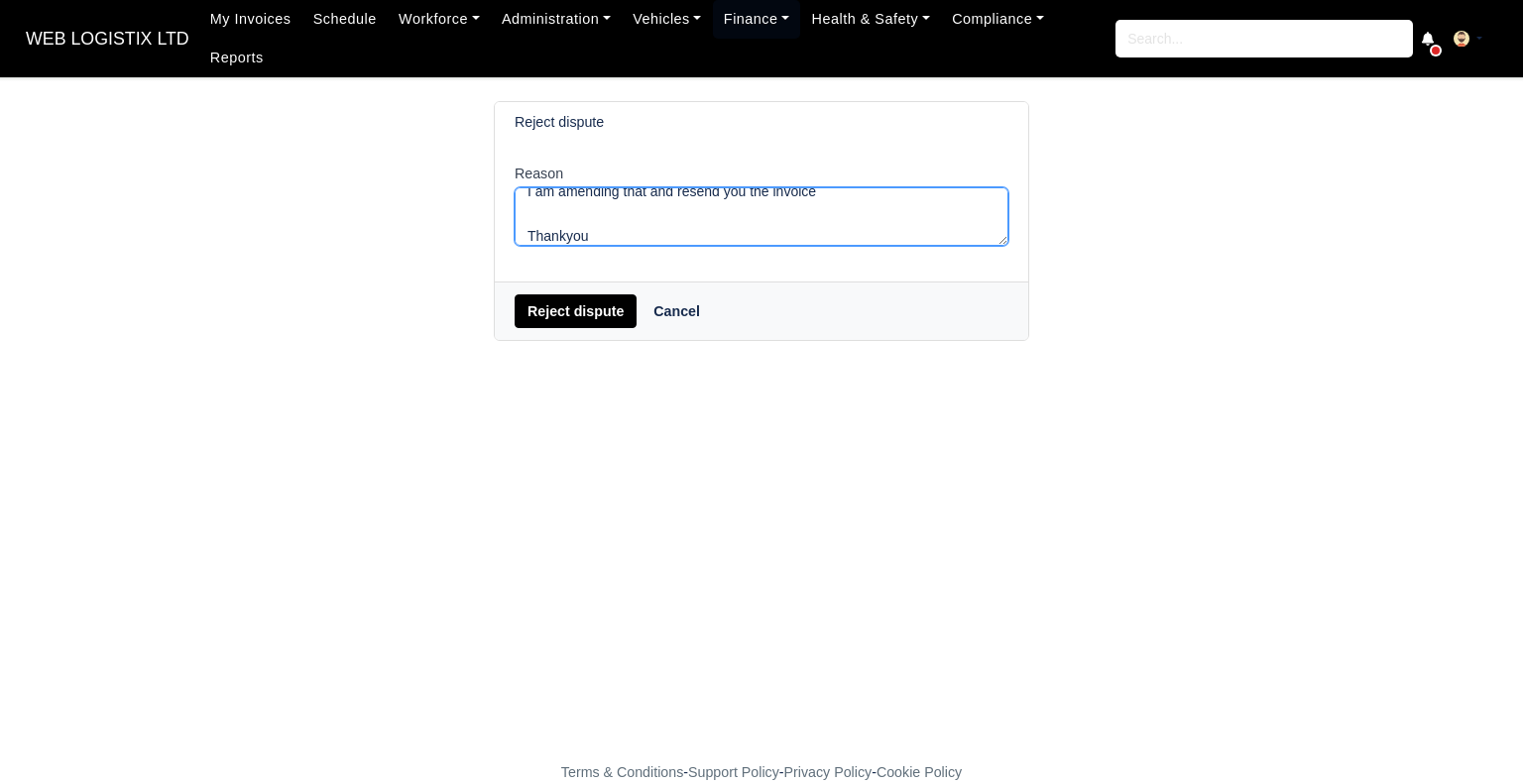 type on "Hi
I am amending that and resend you the invoice
Thankyou" 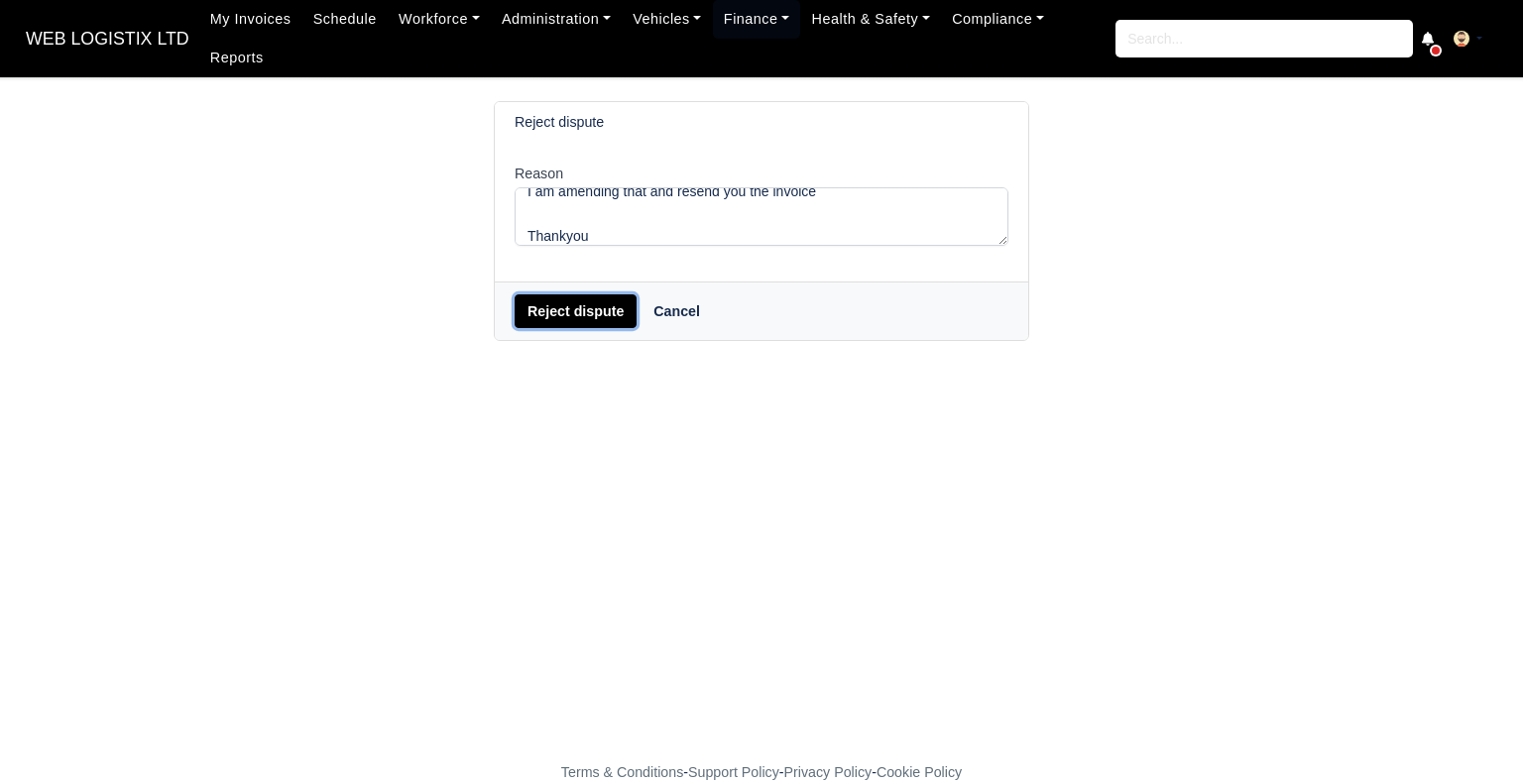 click on "Reject dispute" at bounding box center (575, 311) 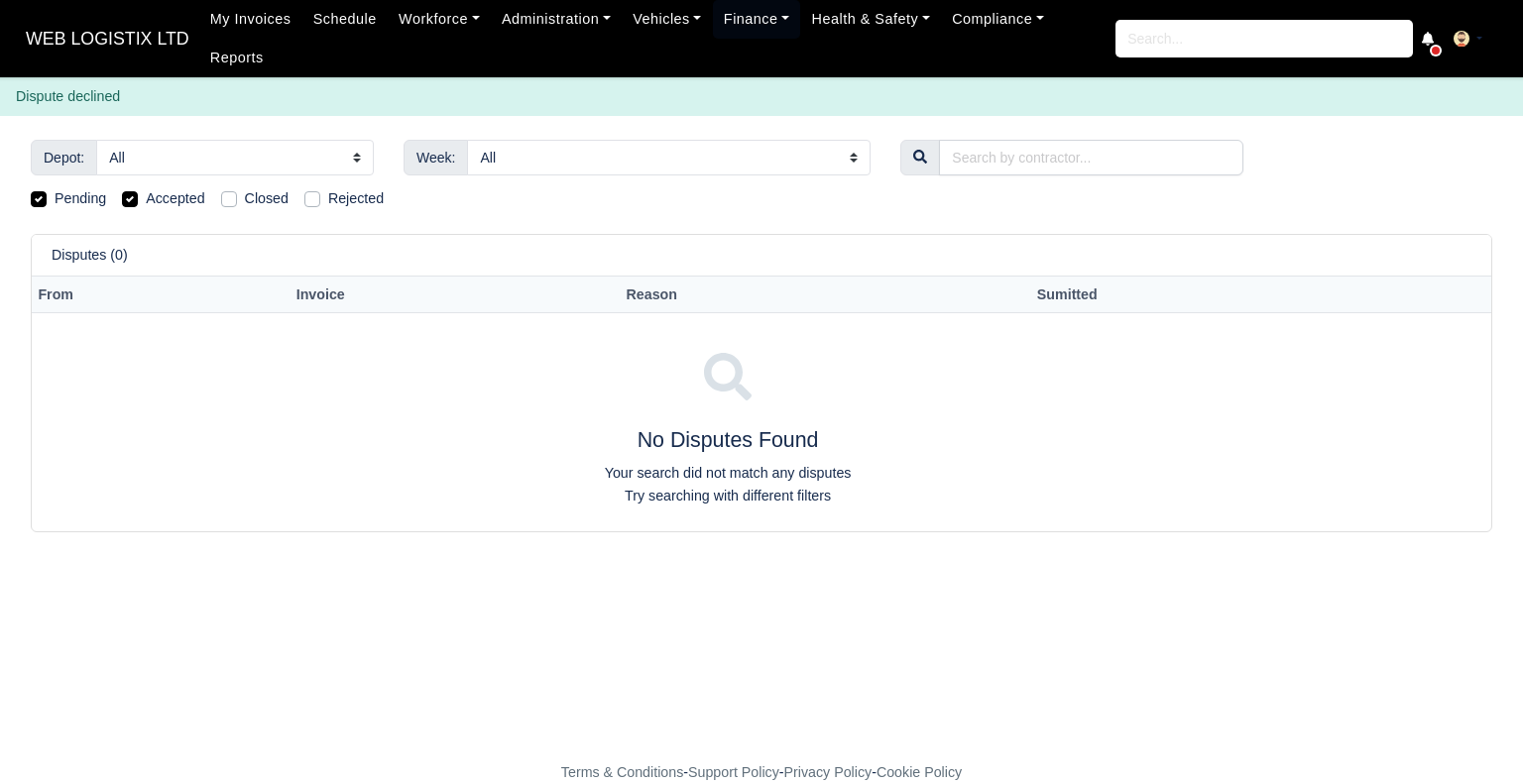 scroll, scrollTop: 0, scrollLeft: 0, axis: both 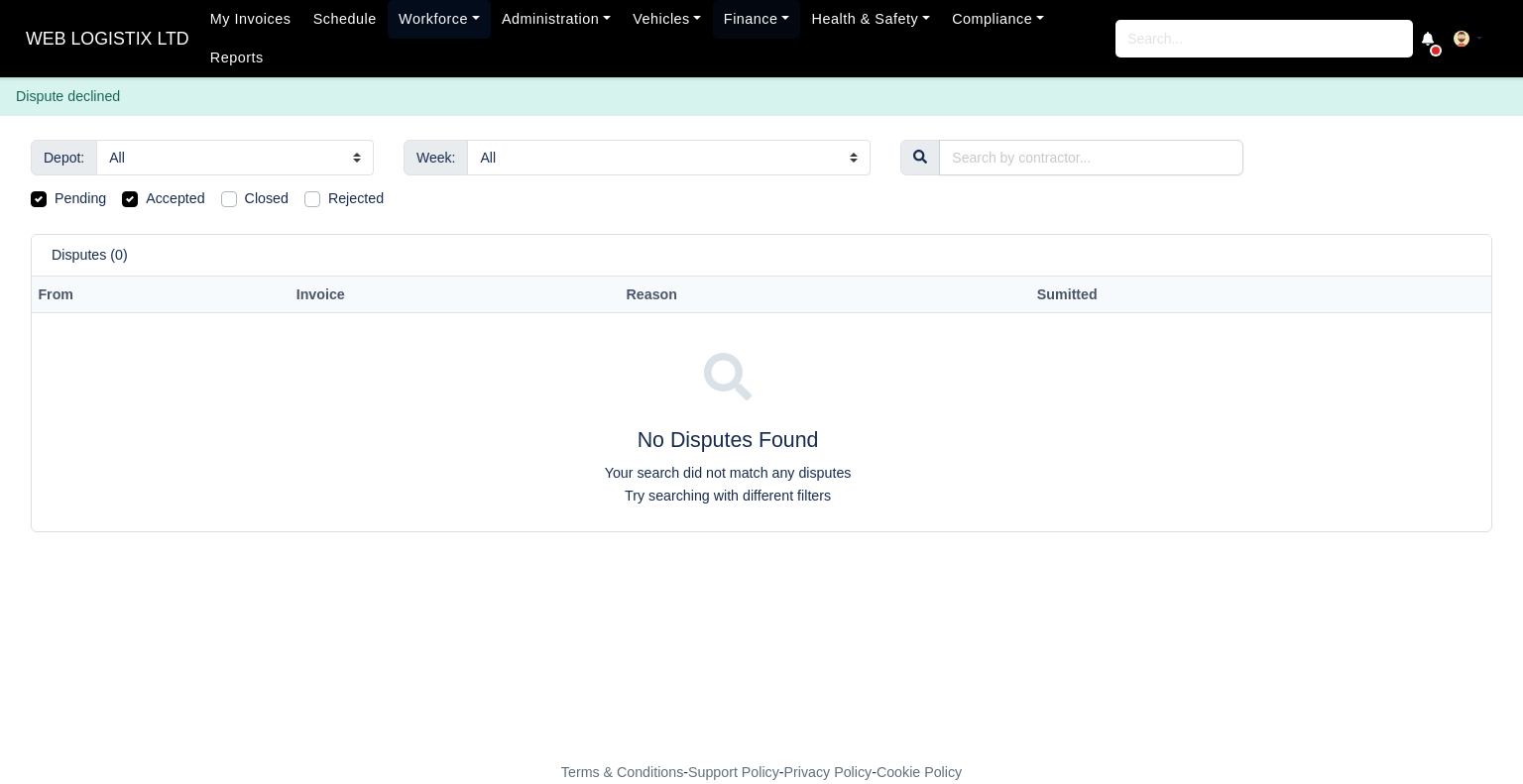 click on "Workforce" at bounding box center [439, 19] 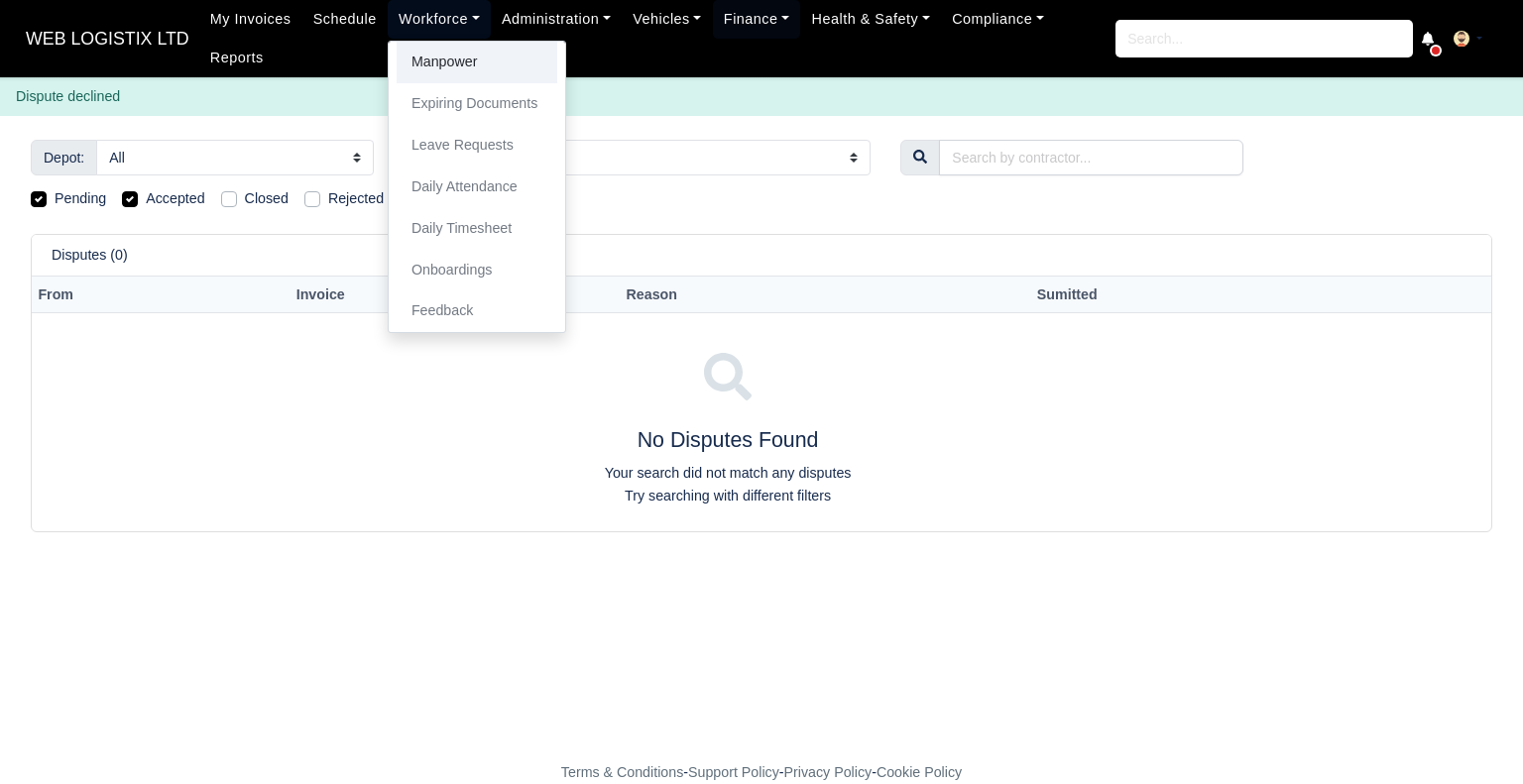 click on "Manpower" at bounding box center (477, 62) 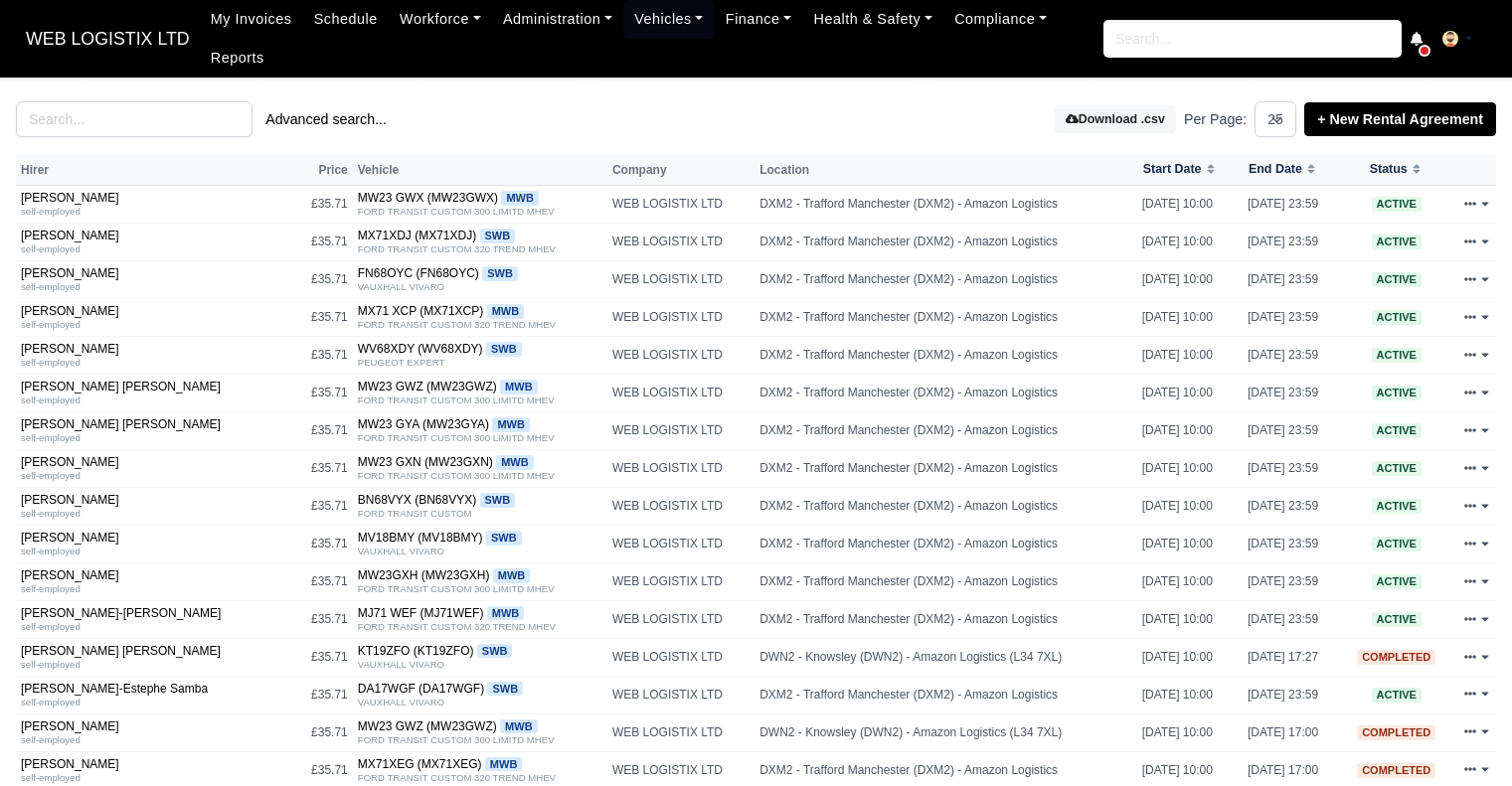 select on "25" 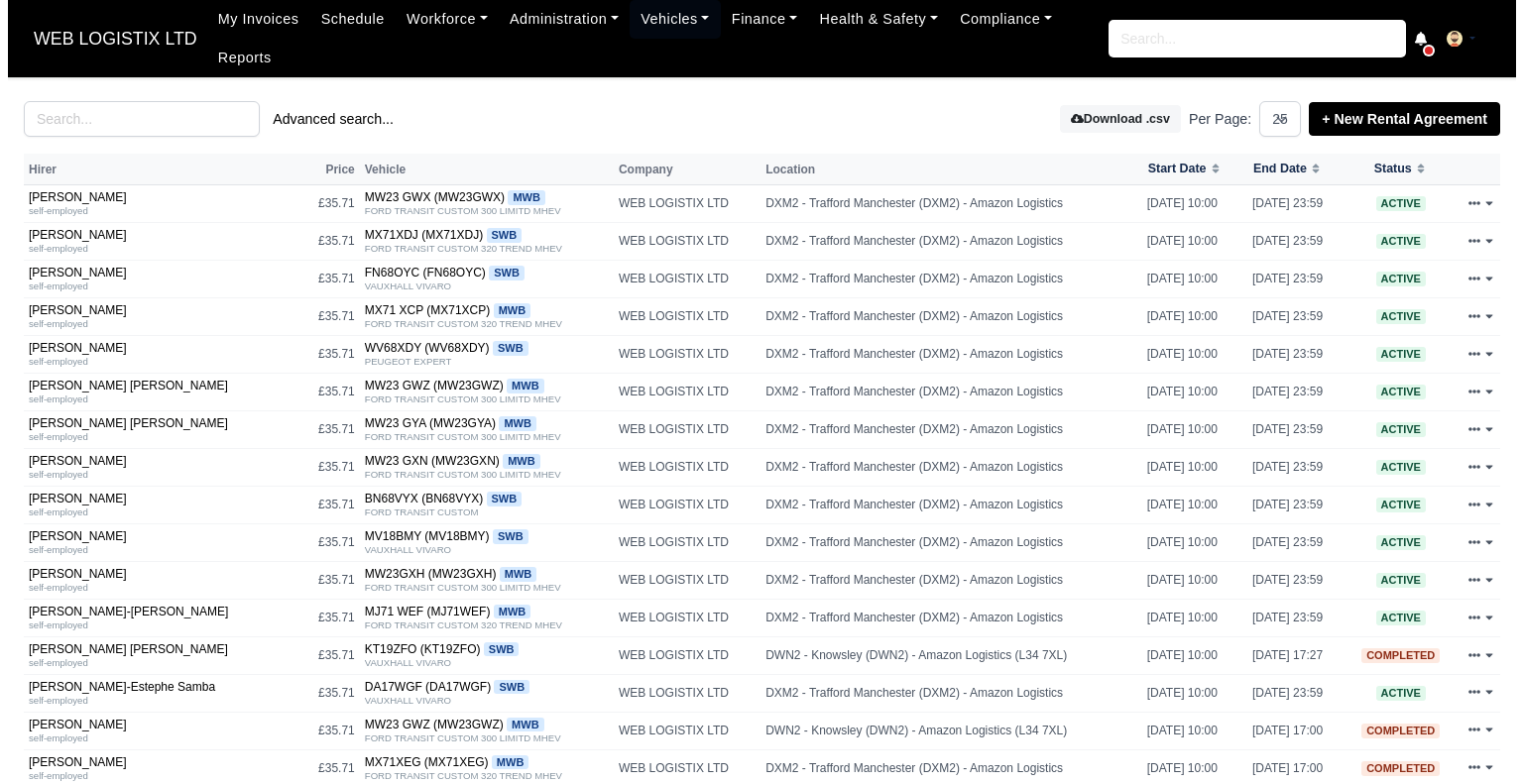 scroll, scrollTop: 0, scrollLeft: 0, axis: both 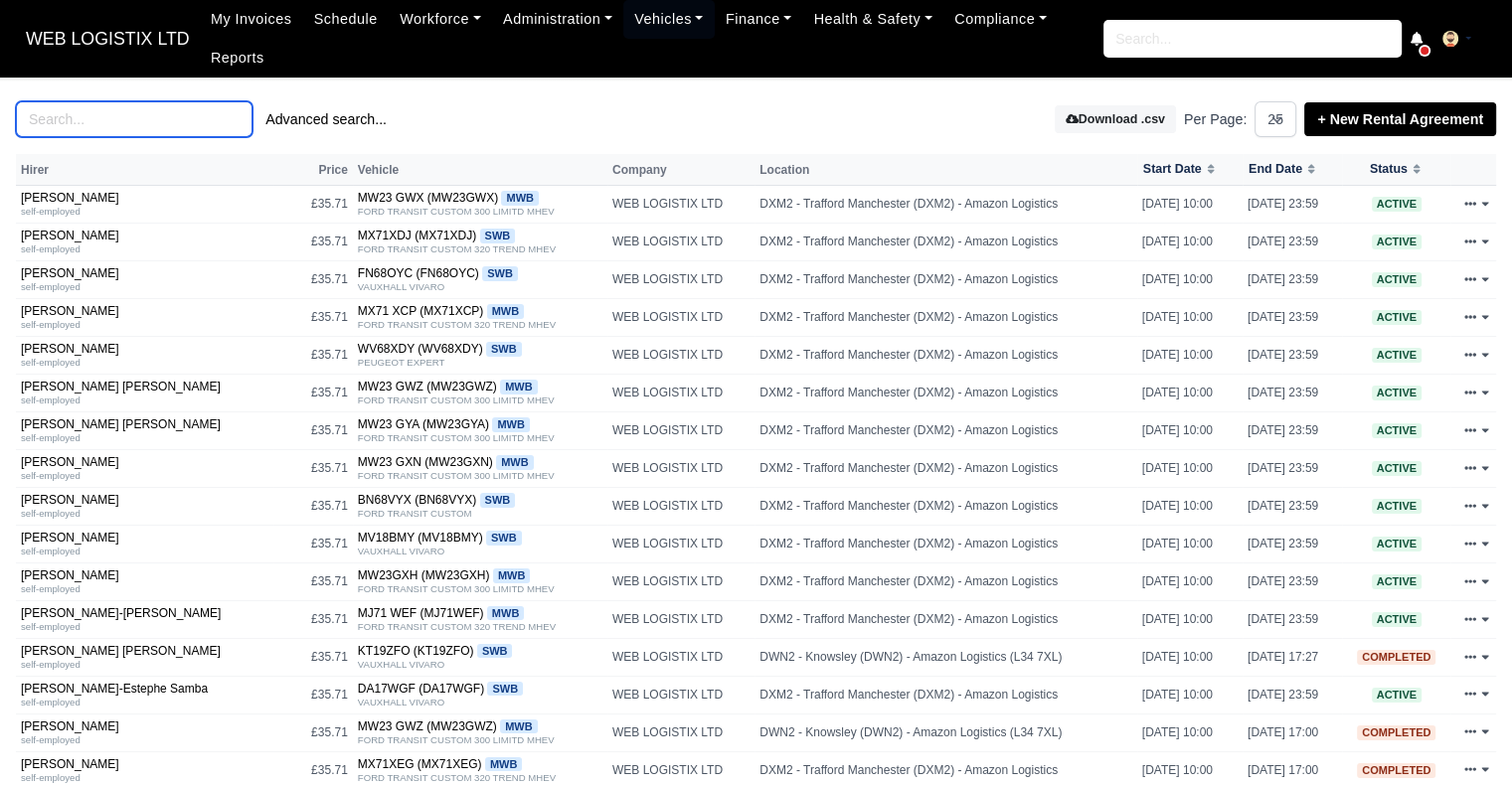 click at bounding box center [134, 119] 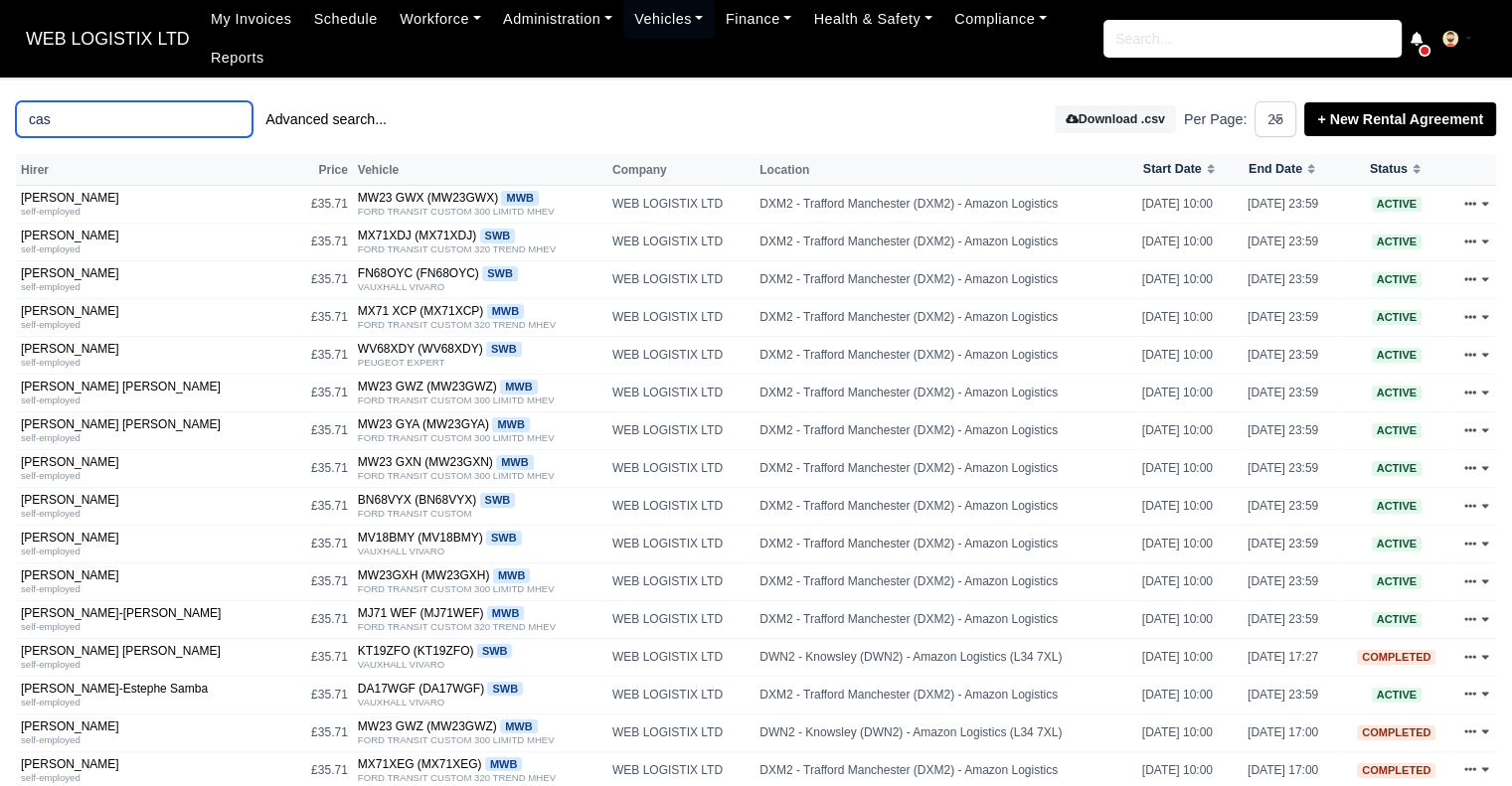 type on "cass" 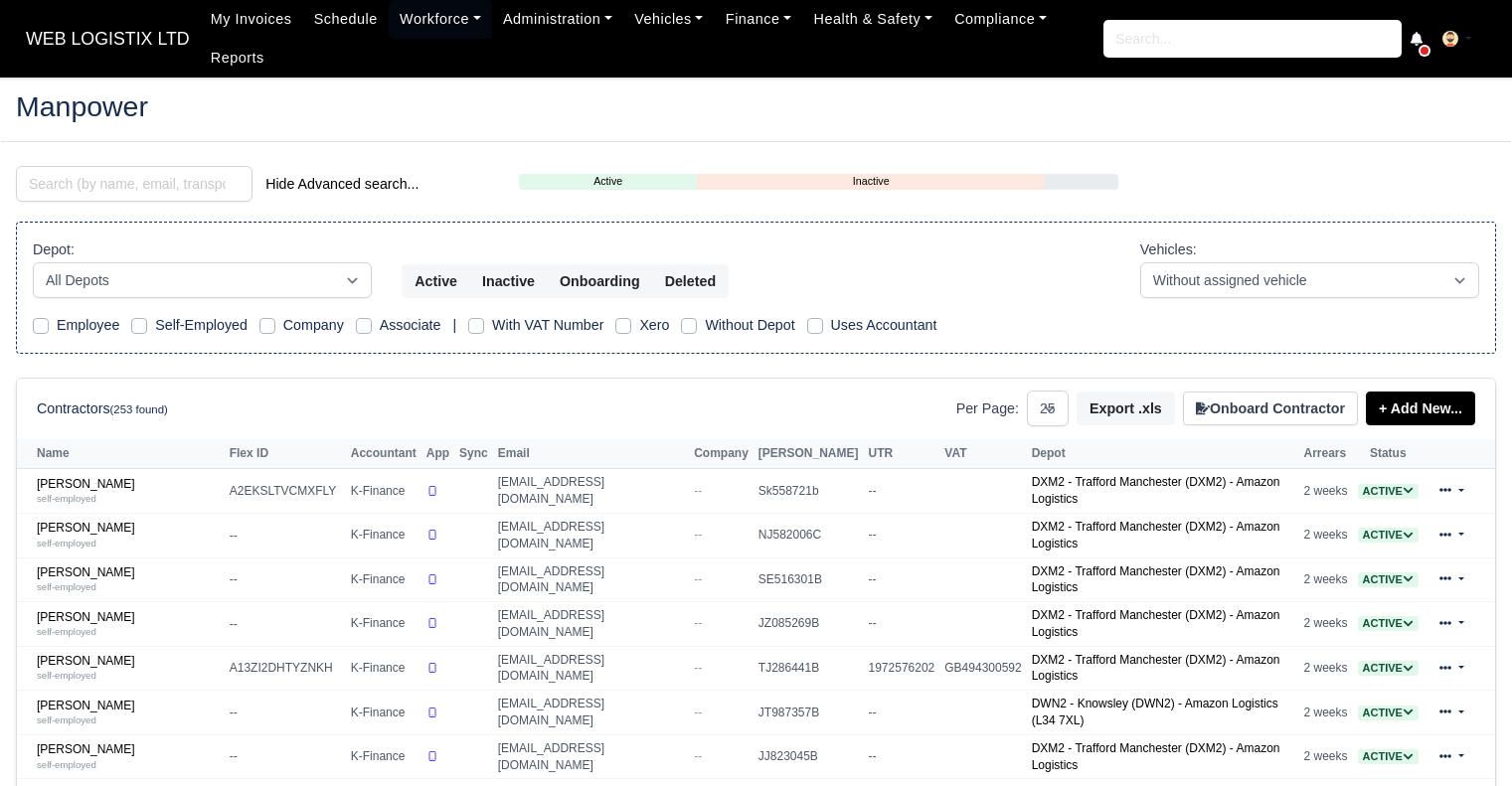 select on "25" 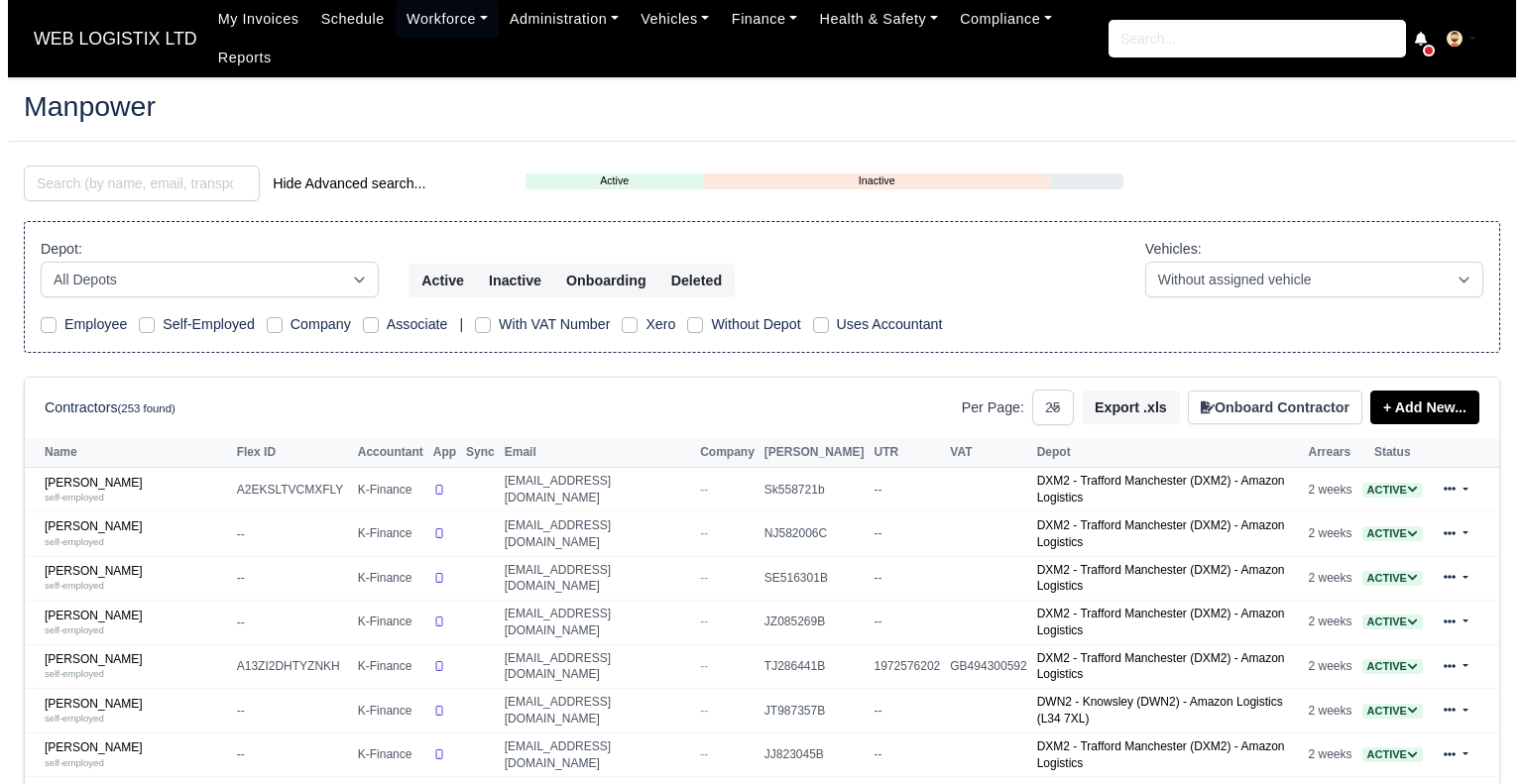 scroll, scrollTop: 0, scrollLeft: 0, axis: both 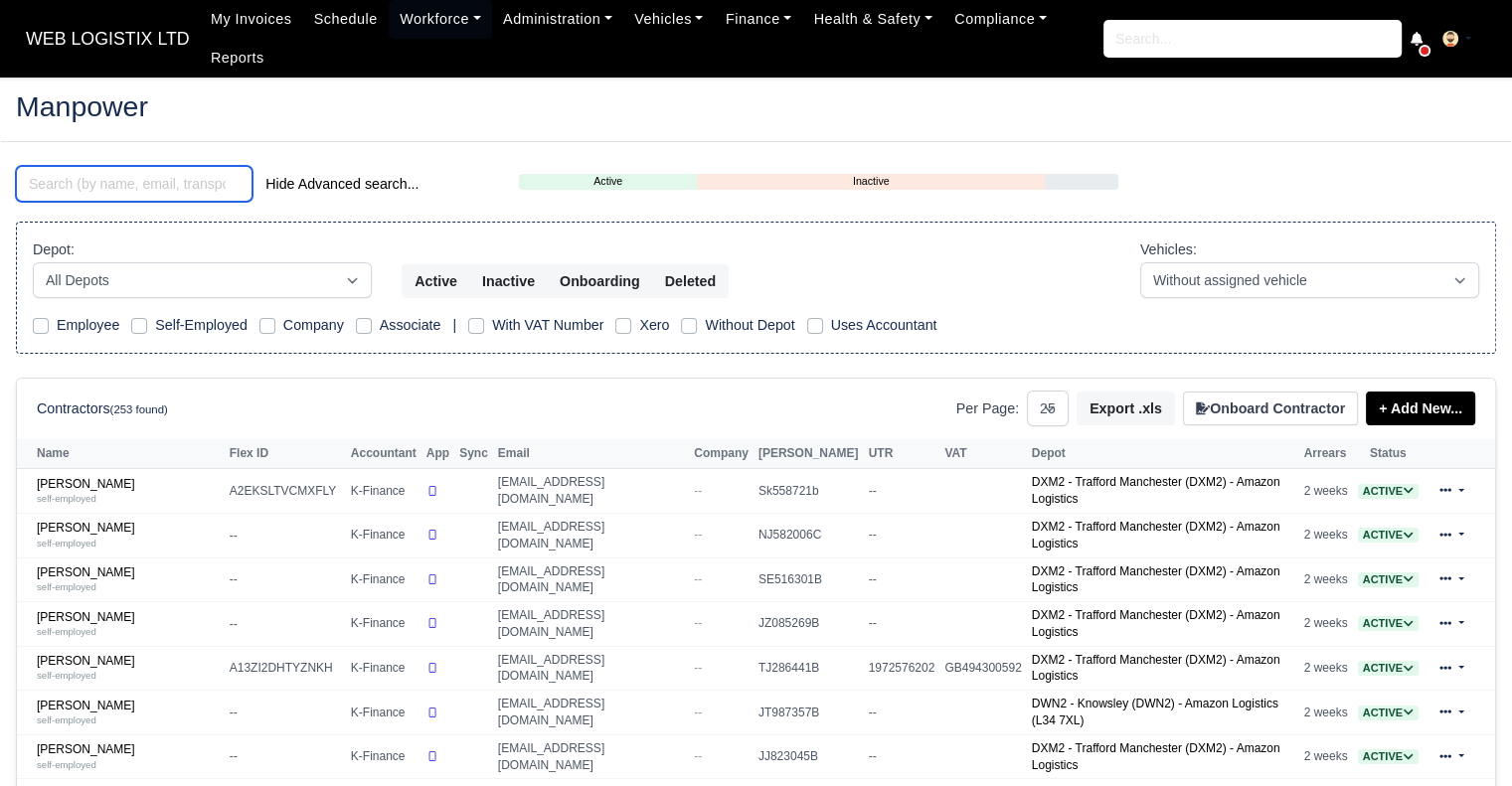 click at bounding box center (134, 184) 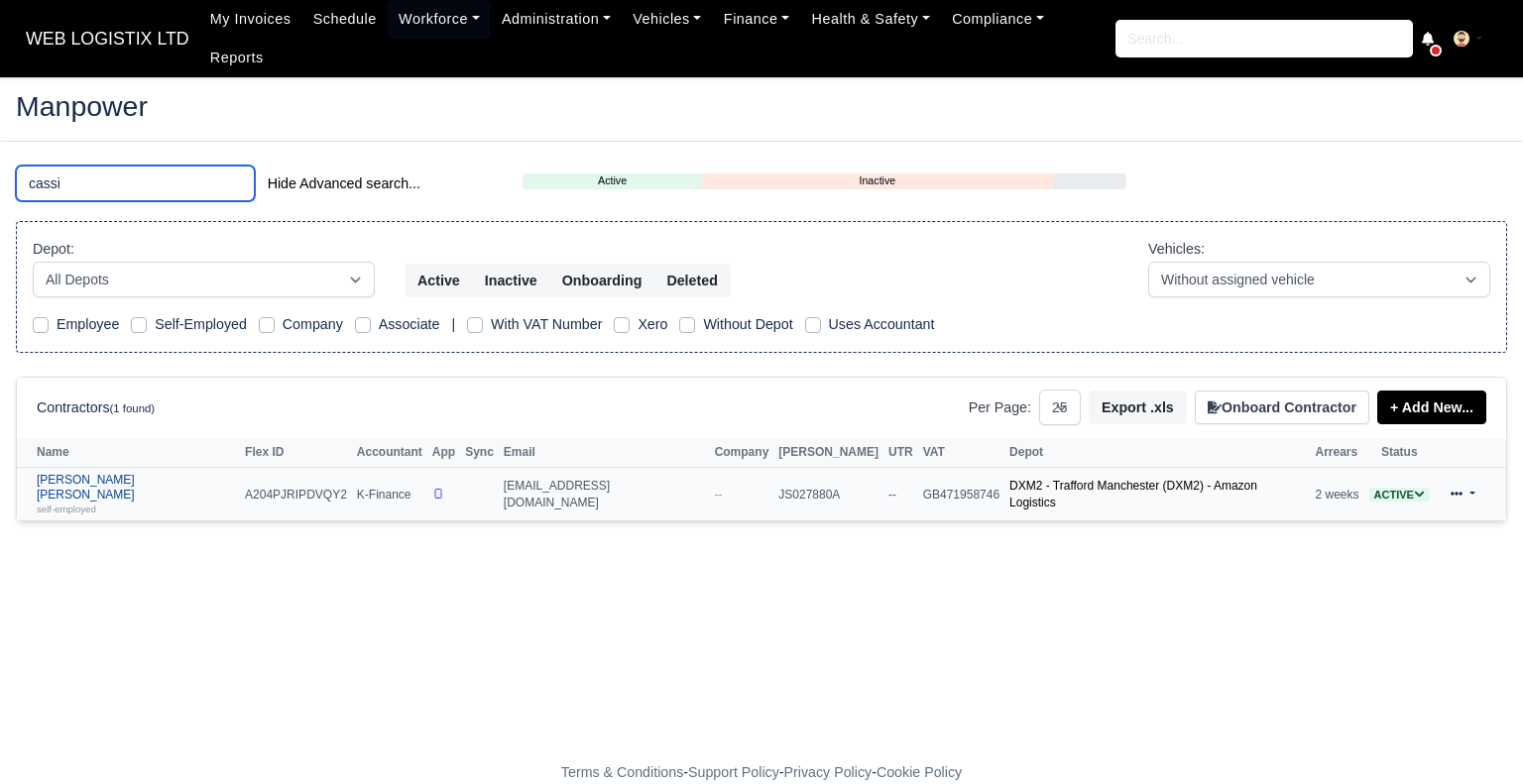 type on "cassi" 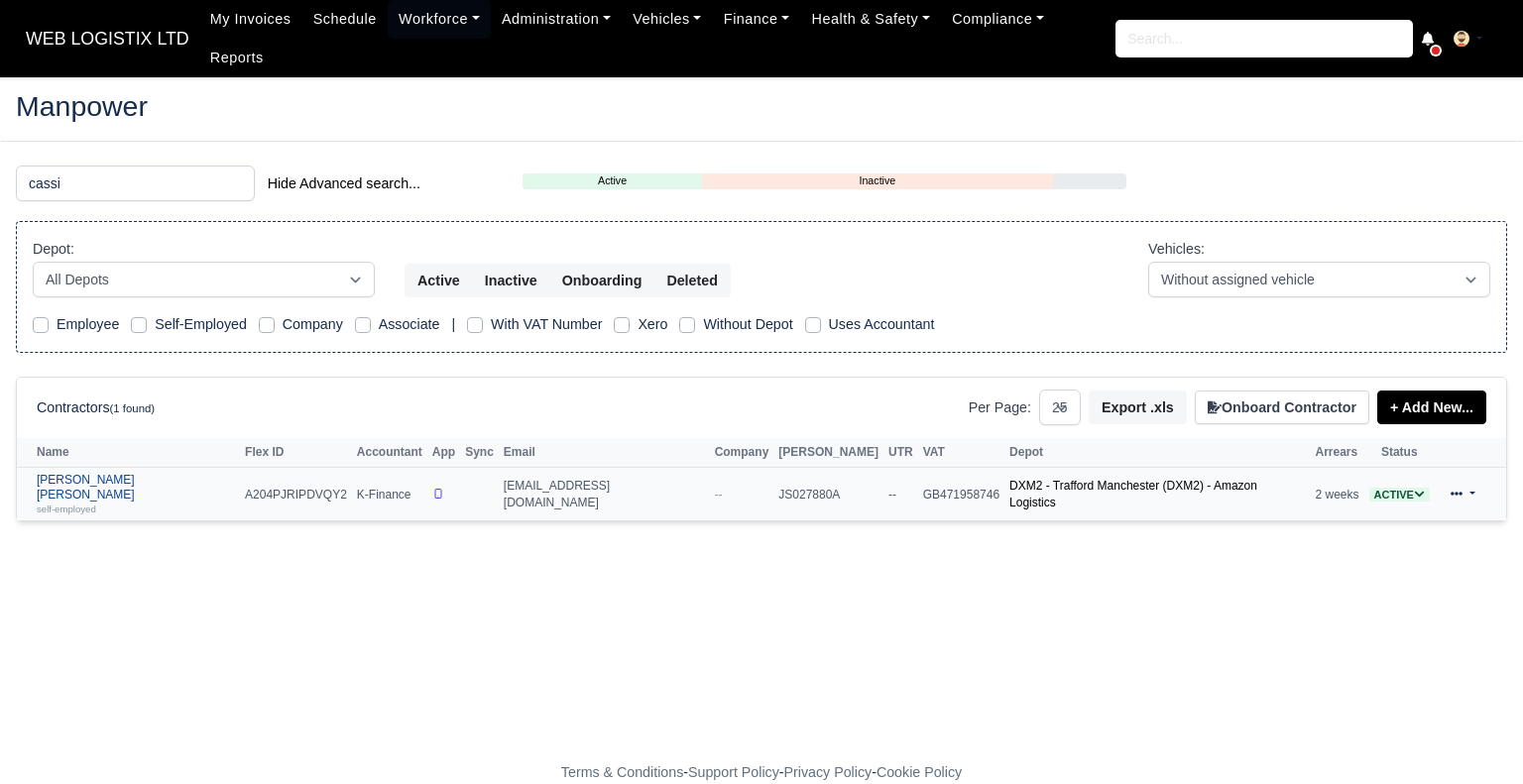 click on "Cassie Jane Agar
self-employed" at bounding box center [136, 494] 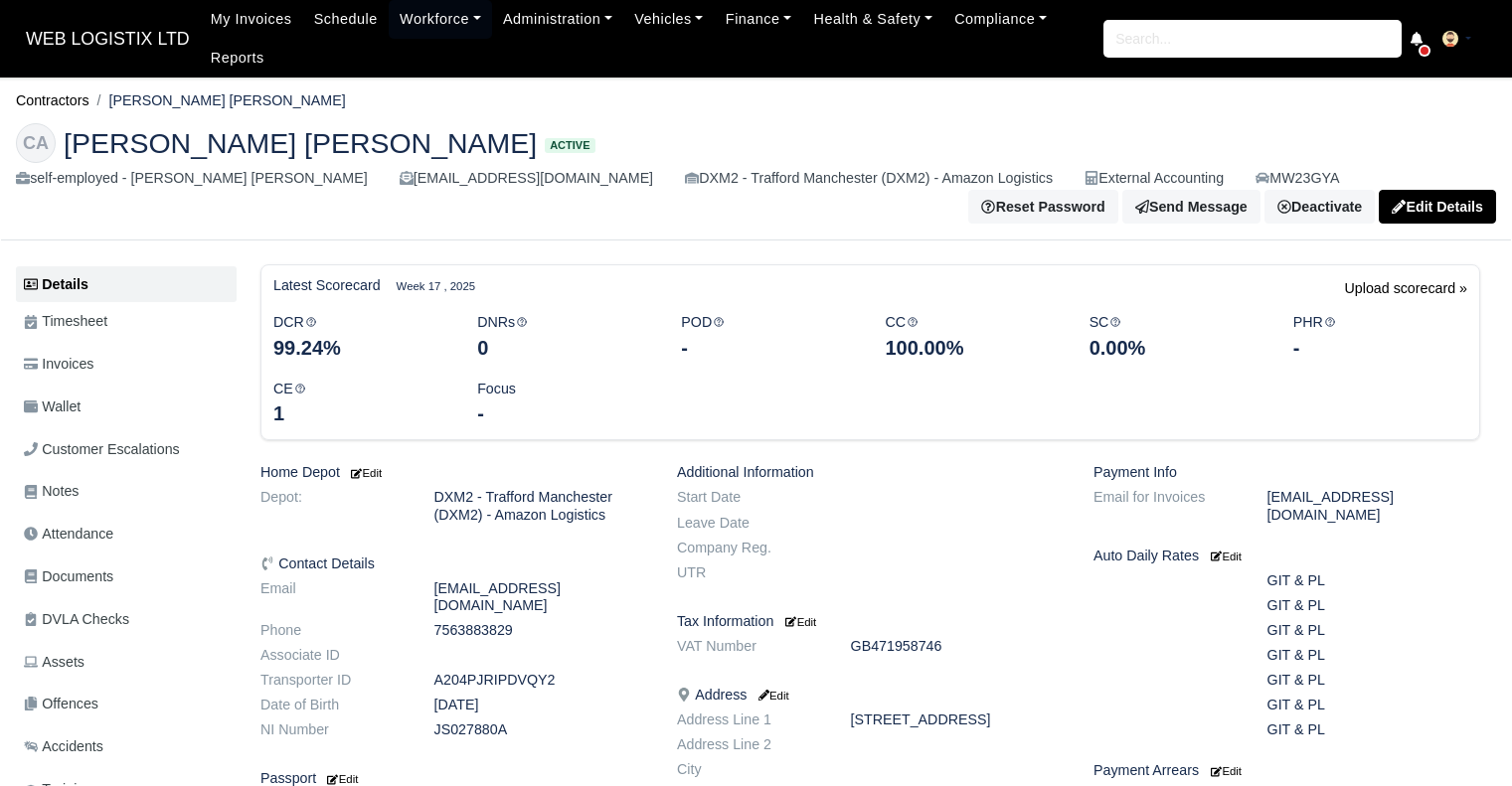 scroll, scrollTop: 0, scrollLeft: 0, axis: both 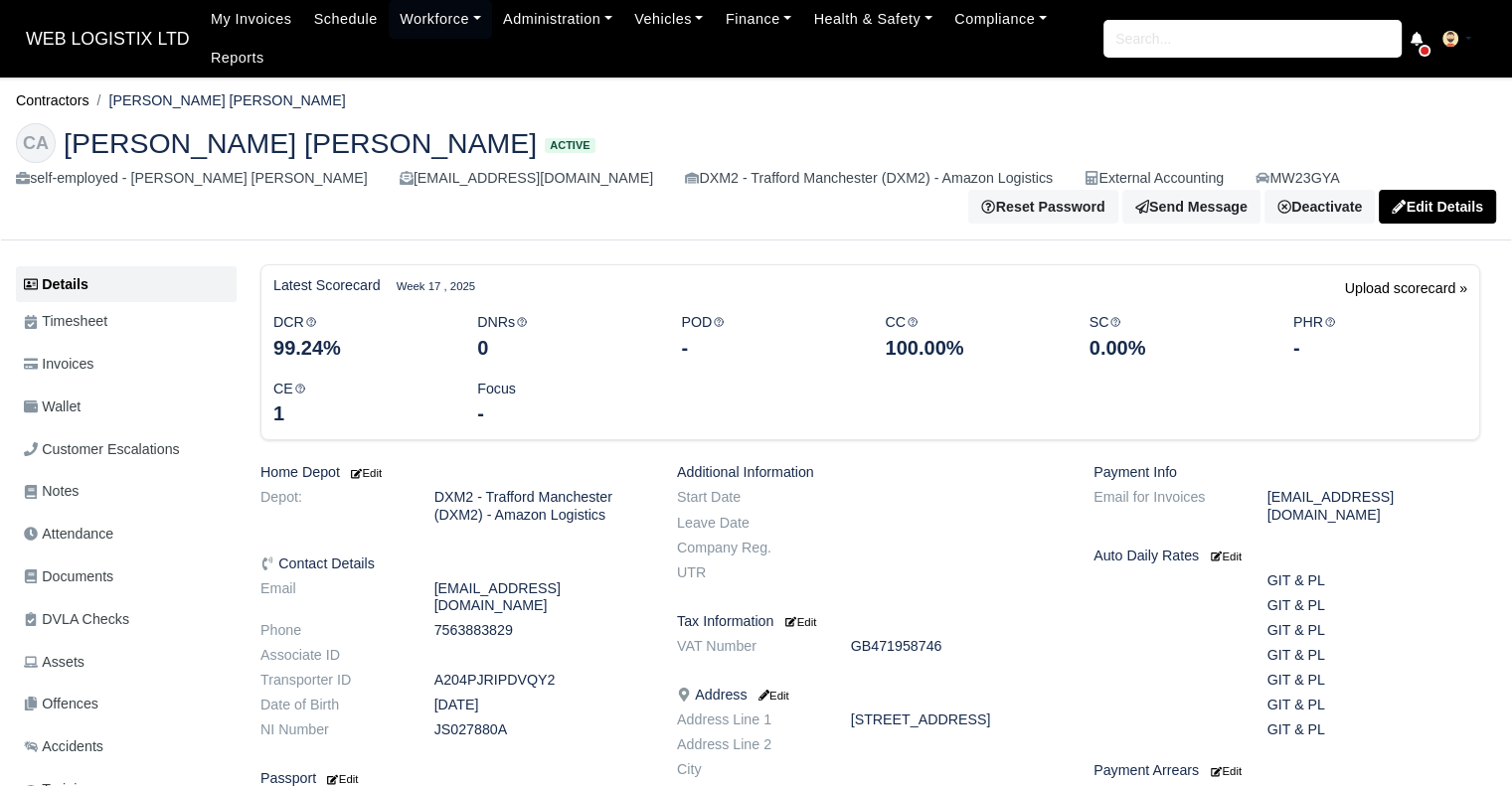 click on "Details
Timesheet
Invoices
Wallet
Customer Escalations
Notes
Attendance
Documents" at bounding box center (126, 603) 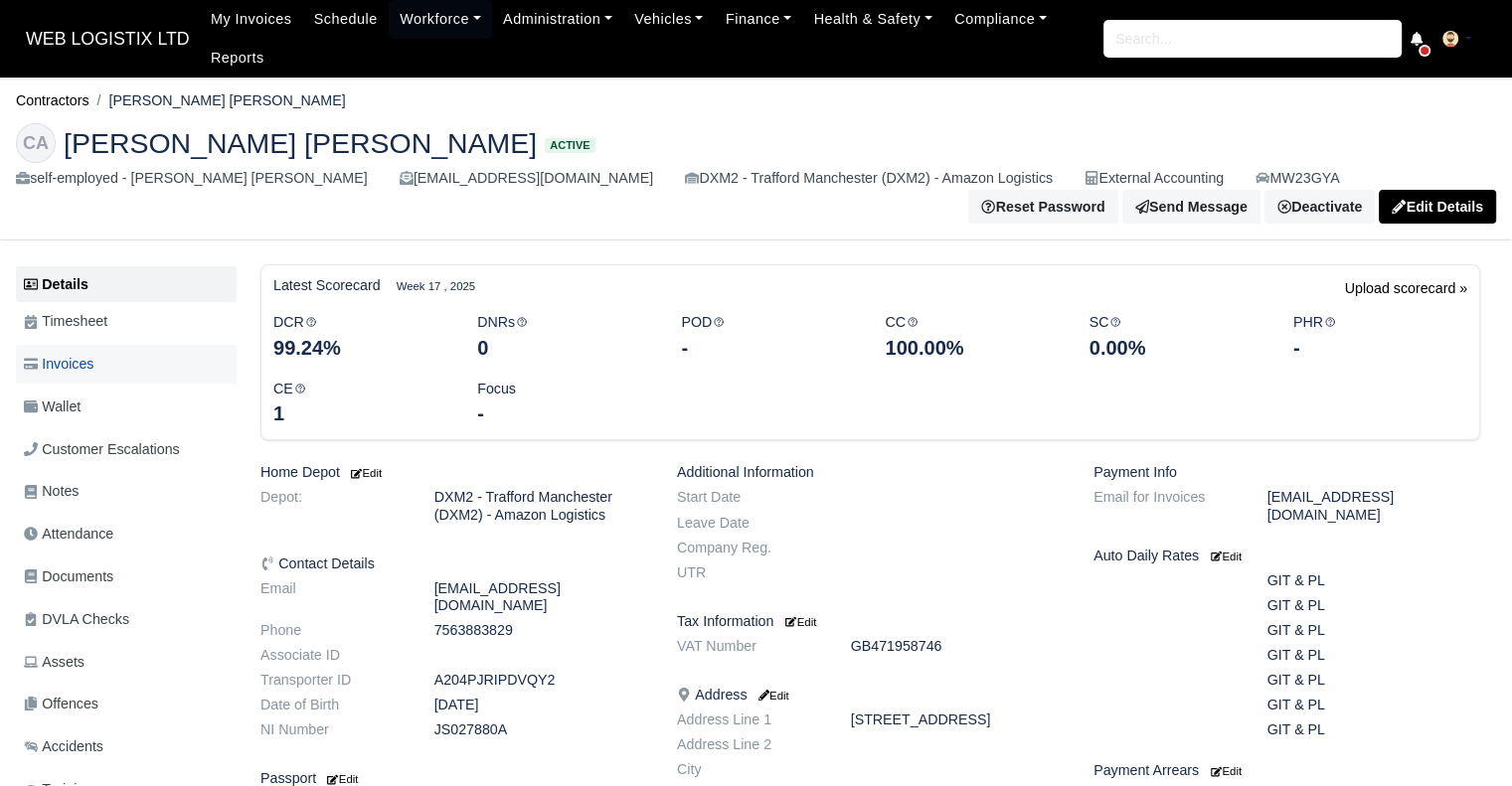 click on "Invoices" at bounding box center [59, 364] 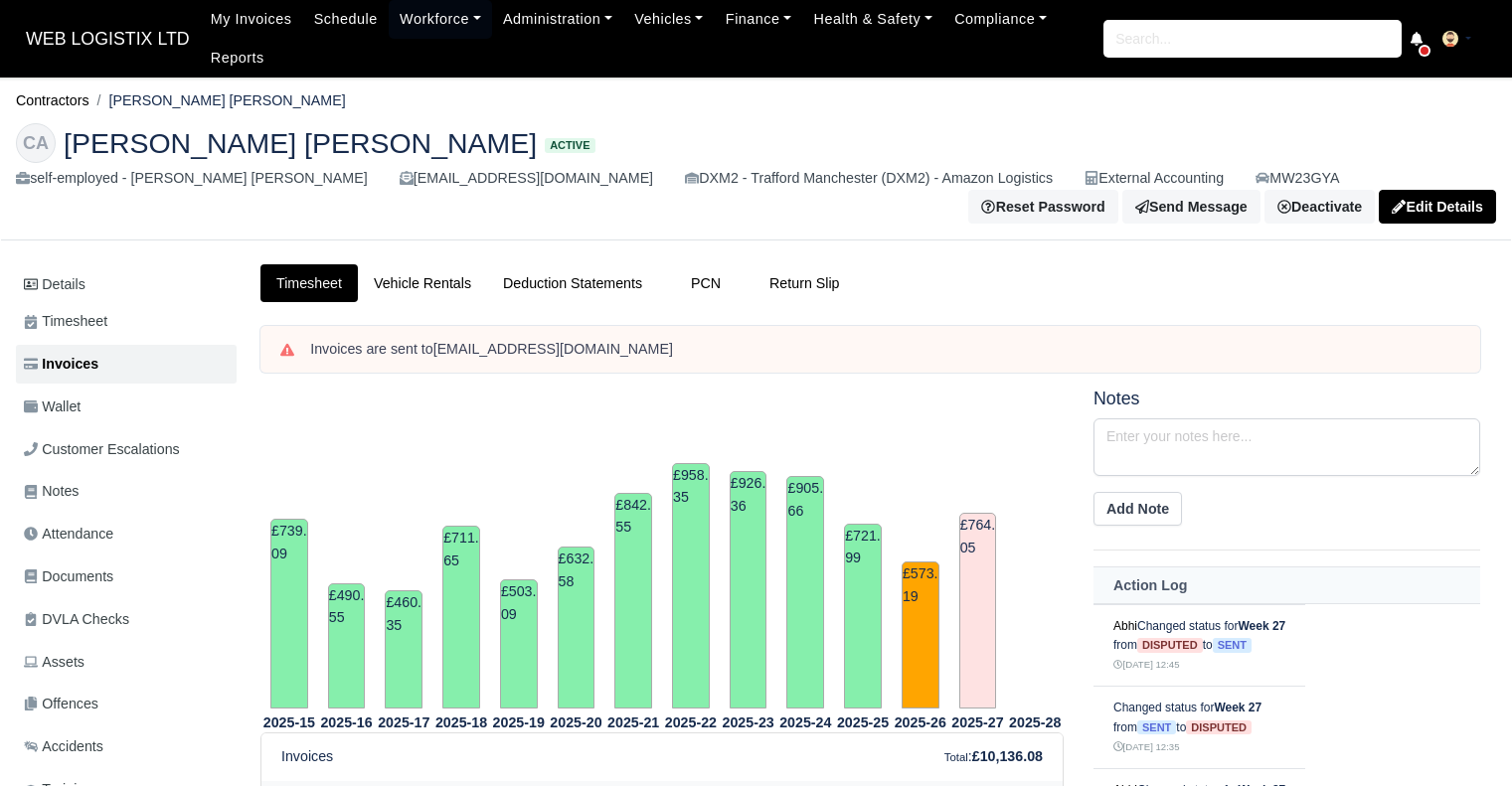scroll, scrollTop: 0, scrollLeft: 0, axis: both 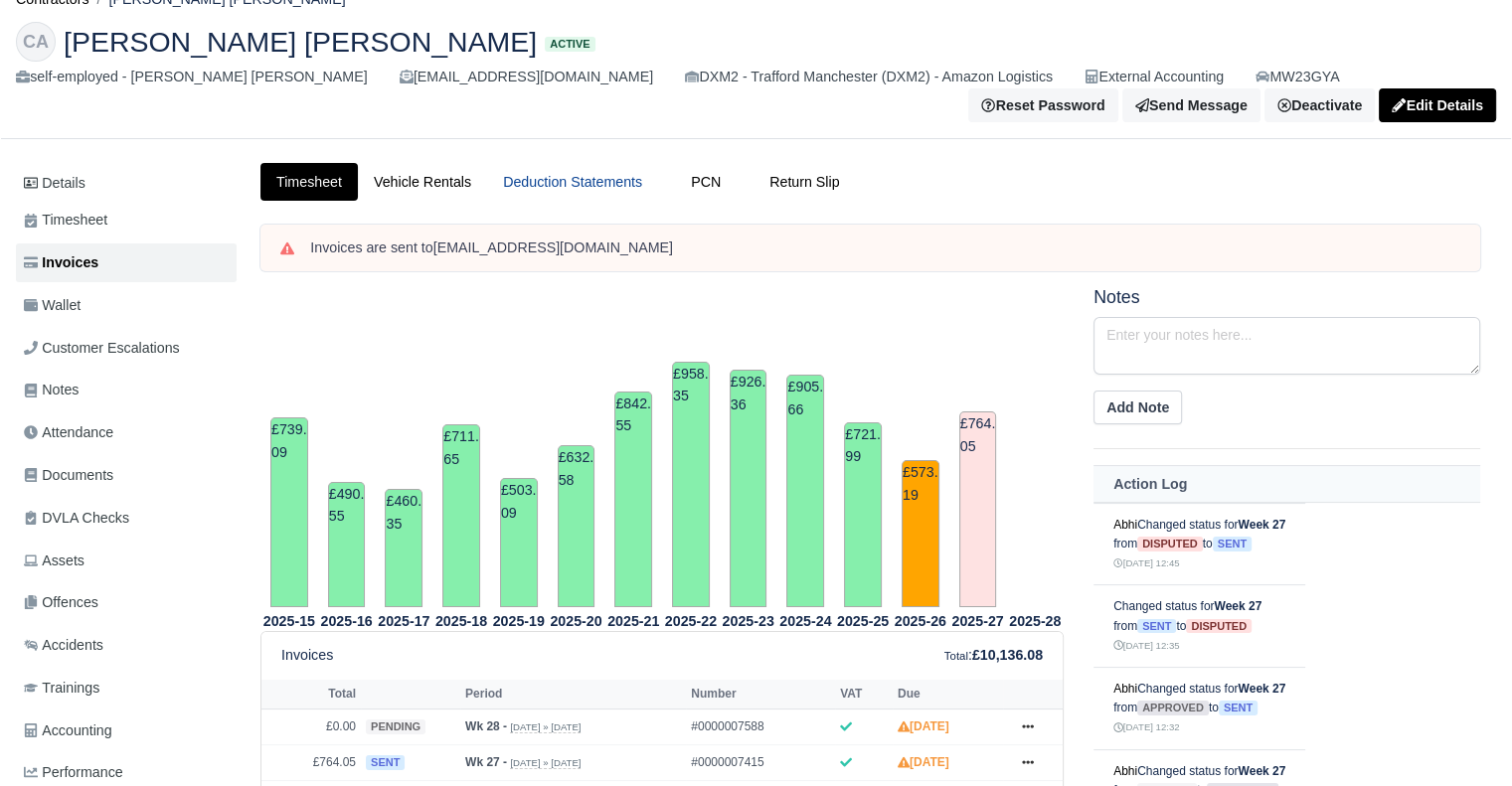 click on "Deduction
Statements" at bounding box center [573, 182] 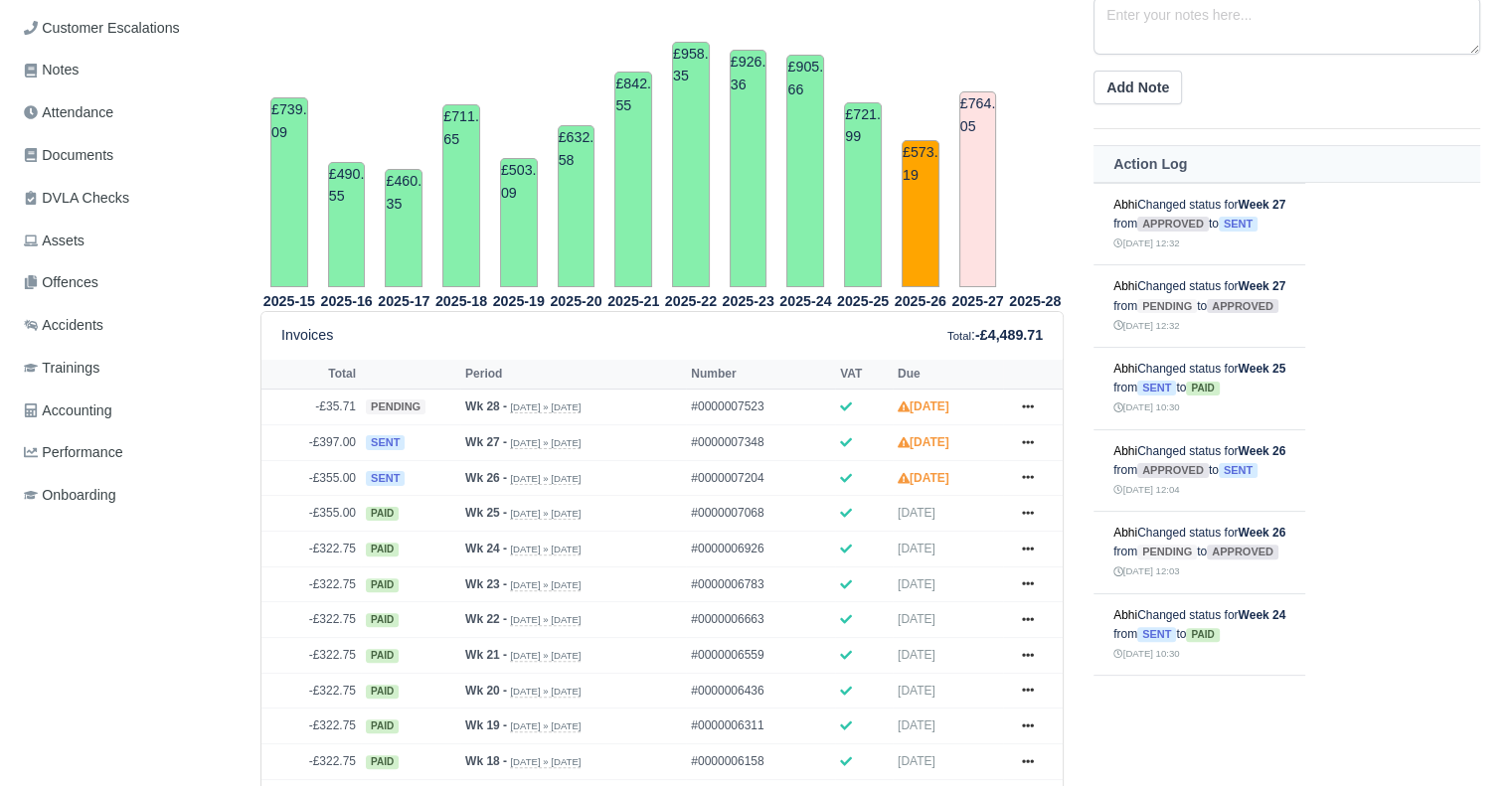 scroll, scrollTop: 429, scrollLeft: 0, axis: vertical 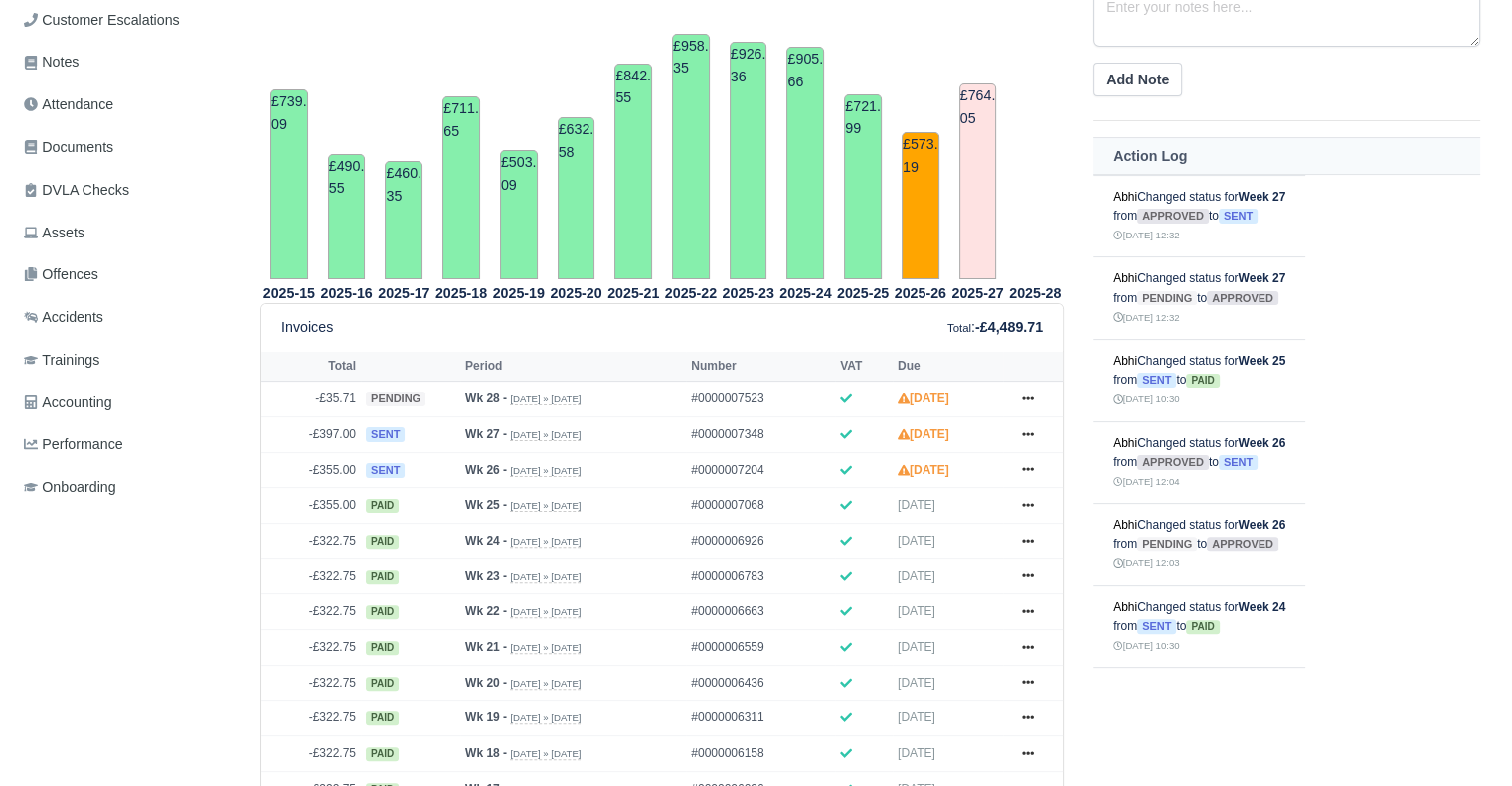 click on "WEB LOGISTIX LTD
My Invoices Schedule Workforce Manpower Expiring Documents Leave Requests Daily Attendance Daily Timesheet Onboardings Feedback Administration Depots Operating Centres Management Schedule Tasks Tasks Metrics Vehicles Fleet Schedule Rental Agreements Today's Inspections Forms Customers Offences Incidents Service Entries Renewal Dates Vehicle Groups Fleet Insurance B2B Contractors Finance Invoices Disputes Payment Types Service Types Assets Credit Instalments Bulk Payment Custom Invoices Health & Safety Vehicle Inspections Support Portal Incidents Compliance Compliance Dashboard E-Sign Documents Communication Center Trainings Reports
×" at bounding box center (756, -37) 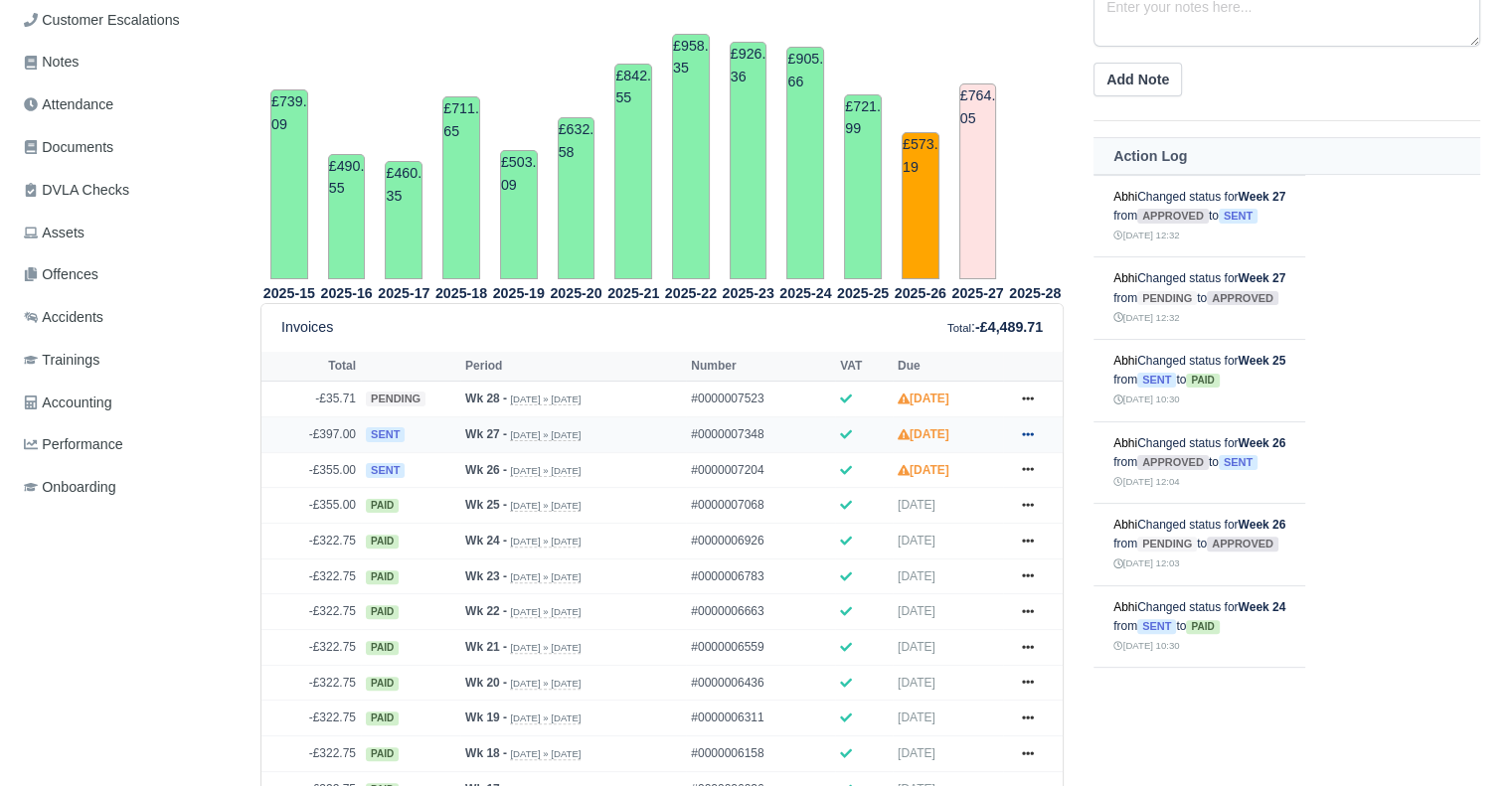 click 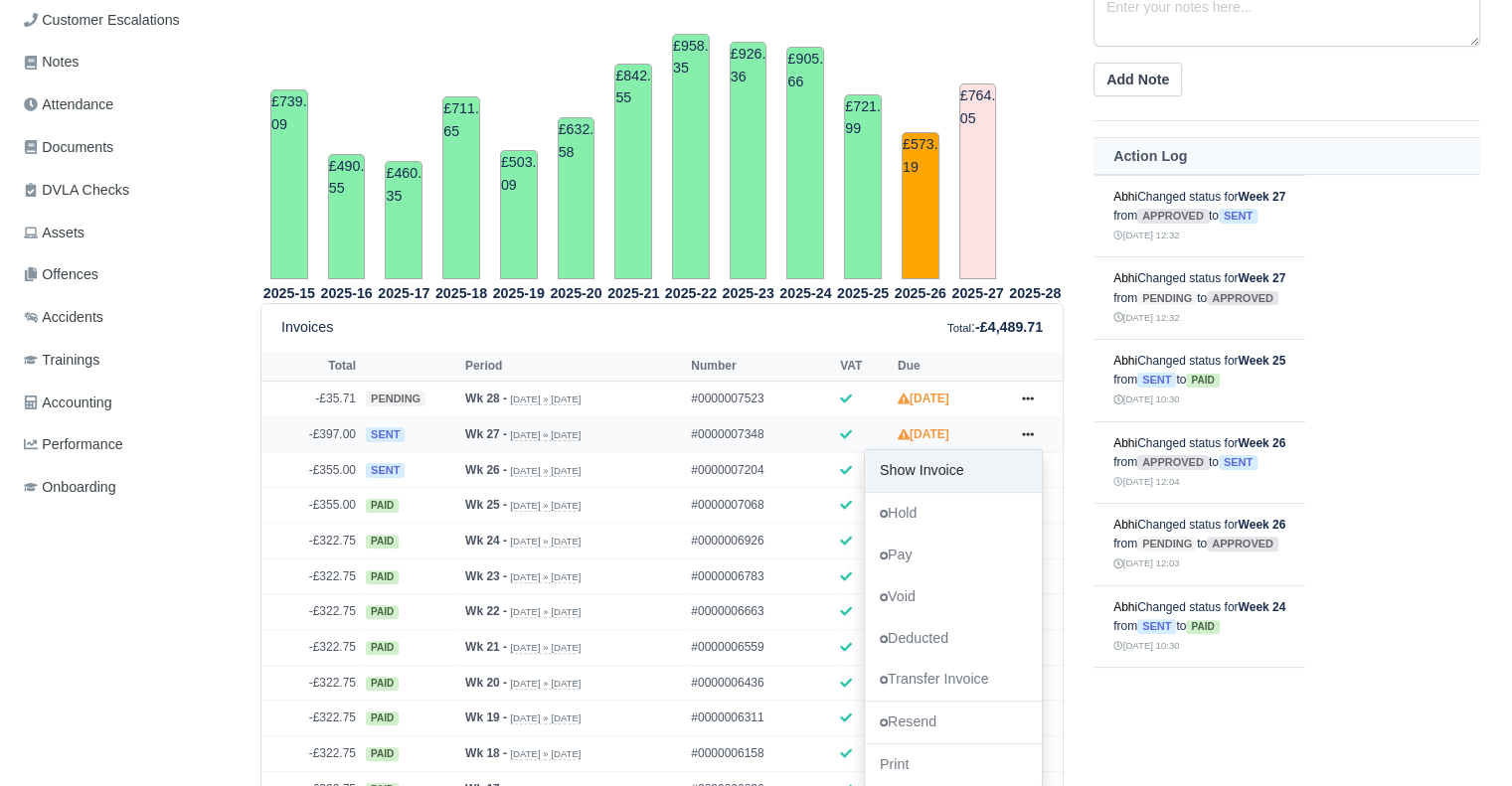 click on "Show Invoice" at bounding box center (953, 471) 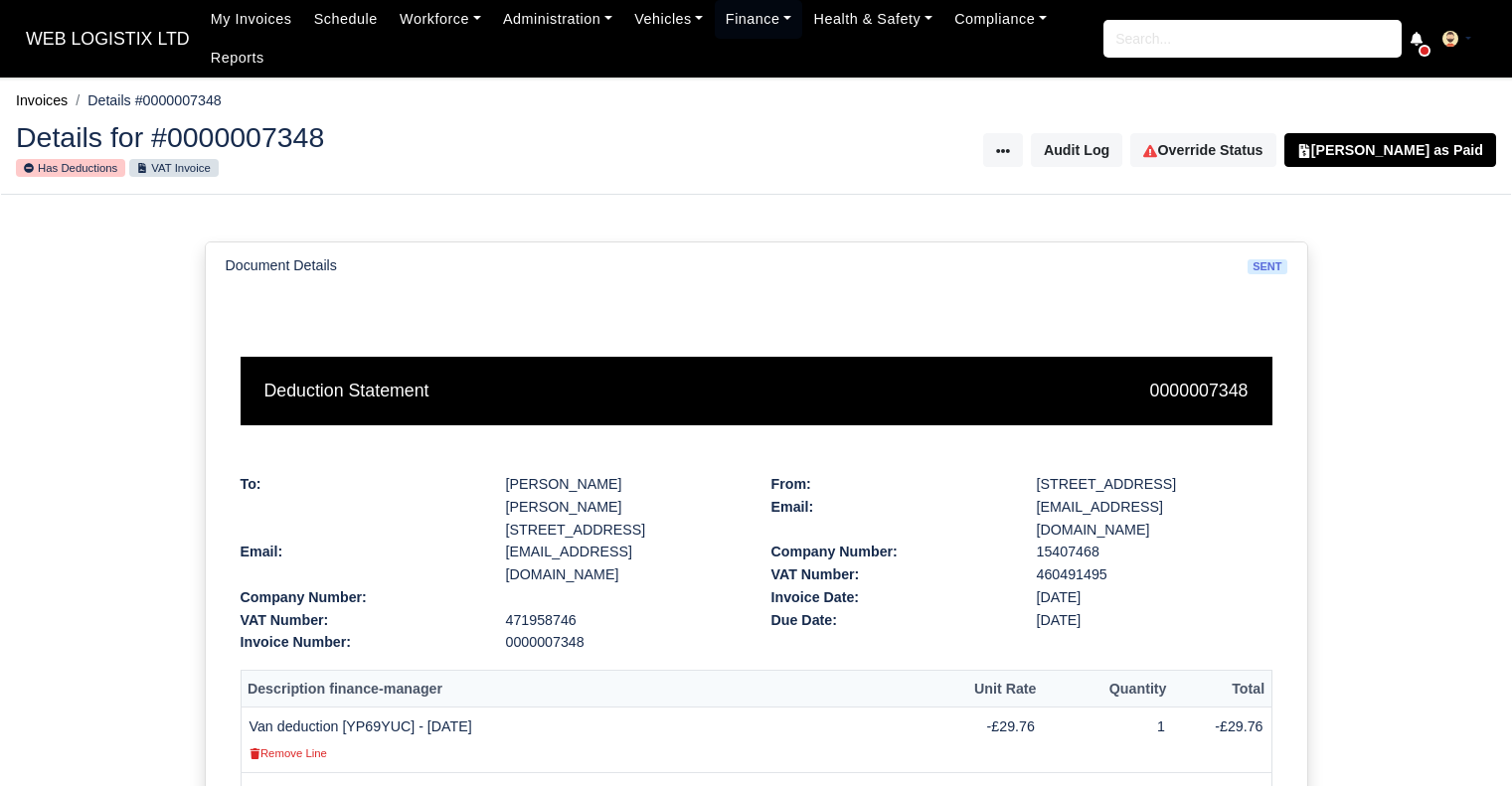 scroll, scrollTop: 0, scrollLeft: 0, axis: both 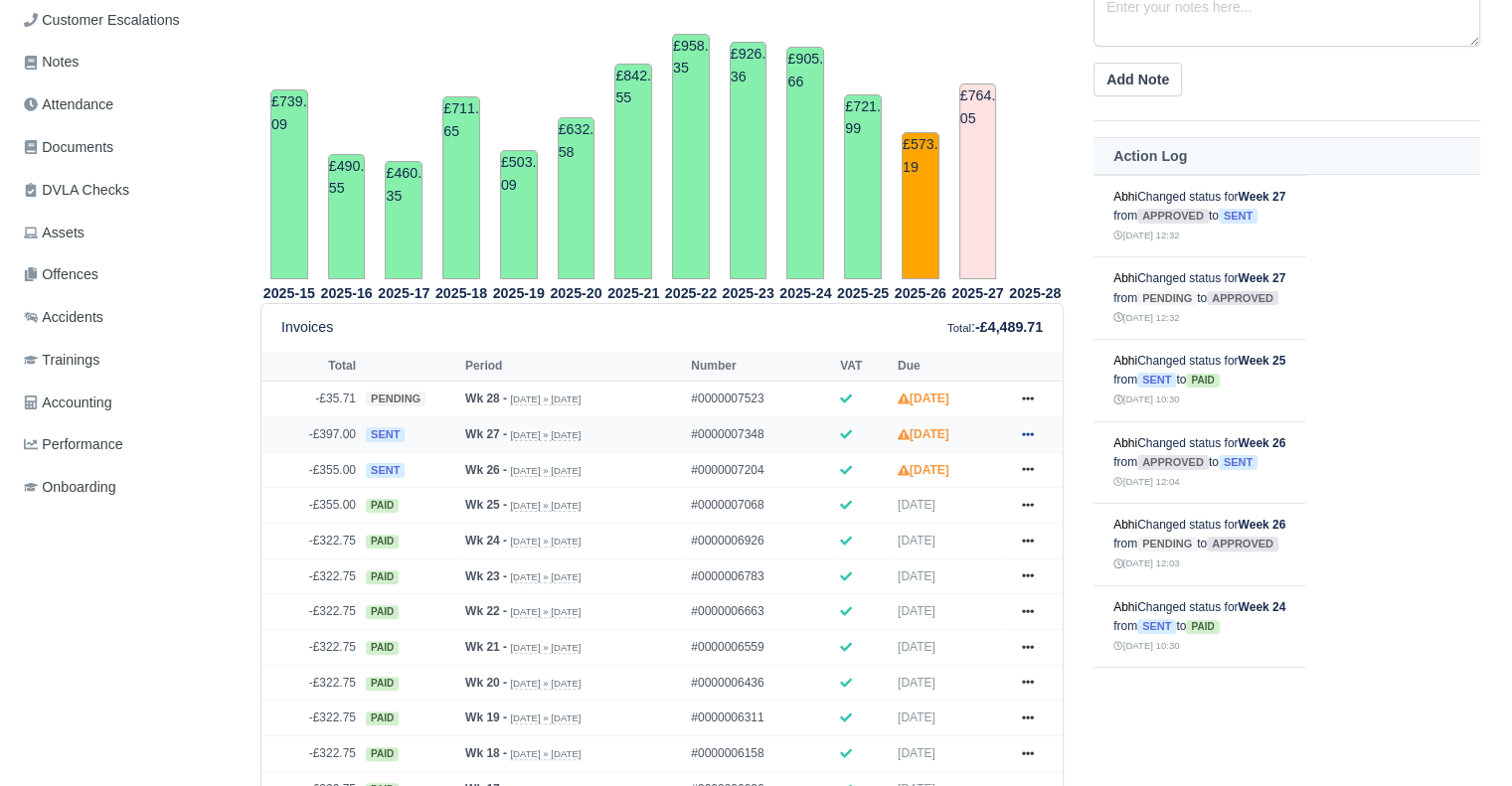 click 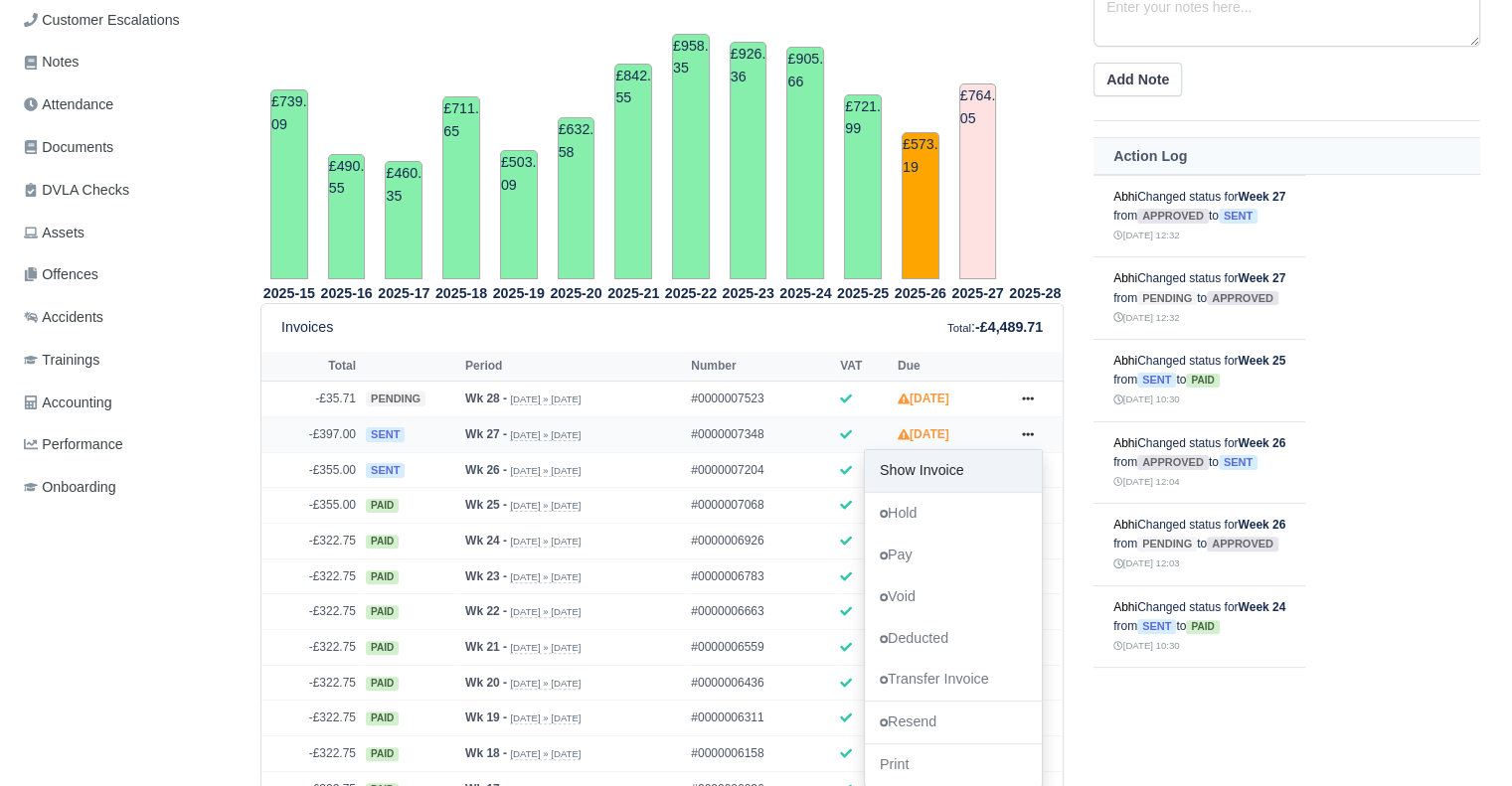 click on "Show Invoice" at bounding box center [953, 471] 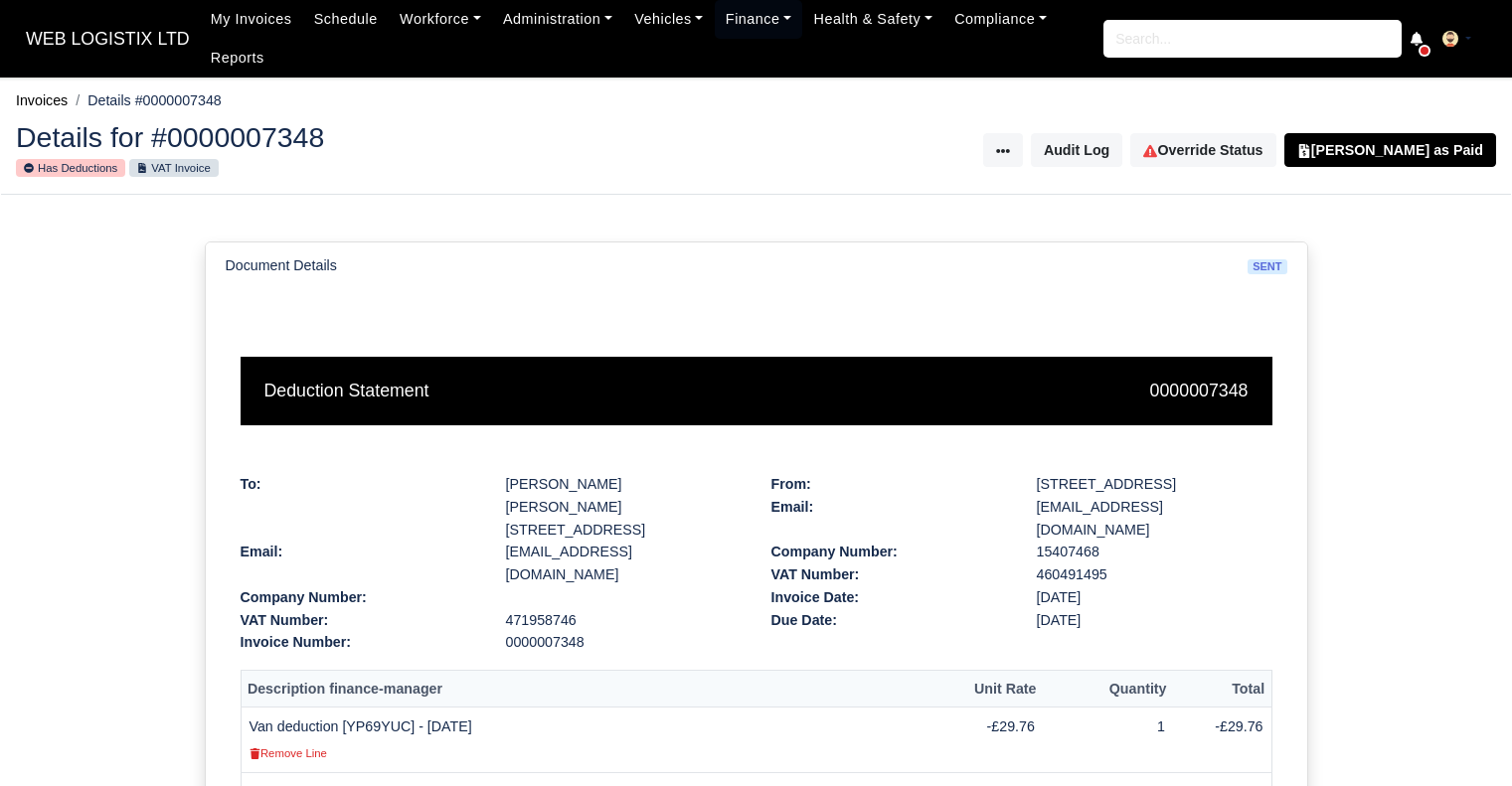 scroll, scrollTop: 0, scrollLeft: 0, axis: both 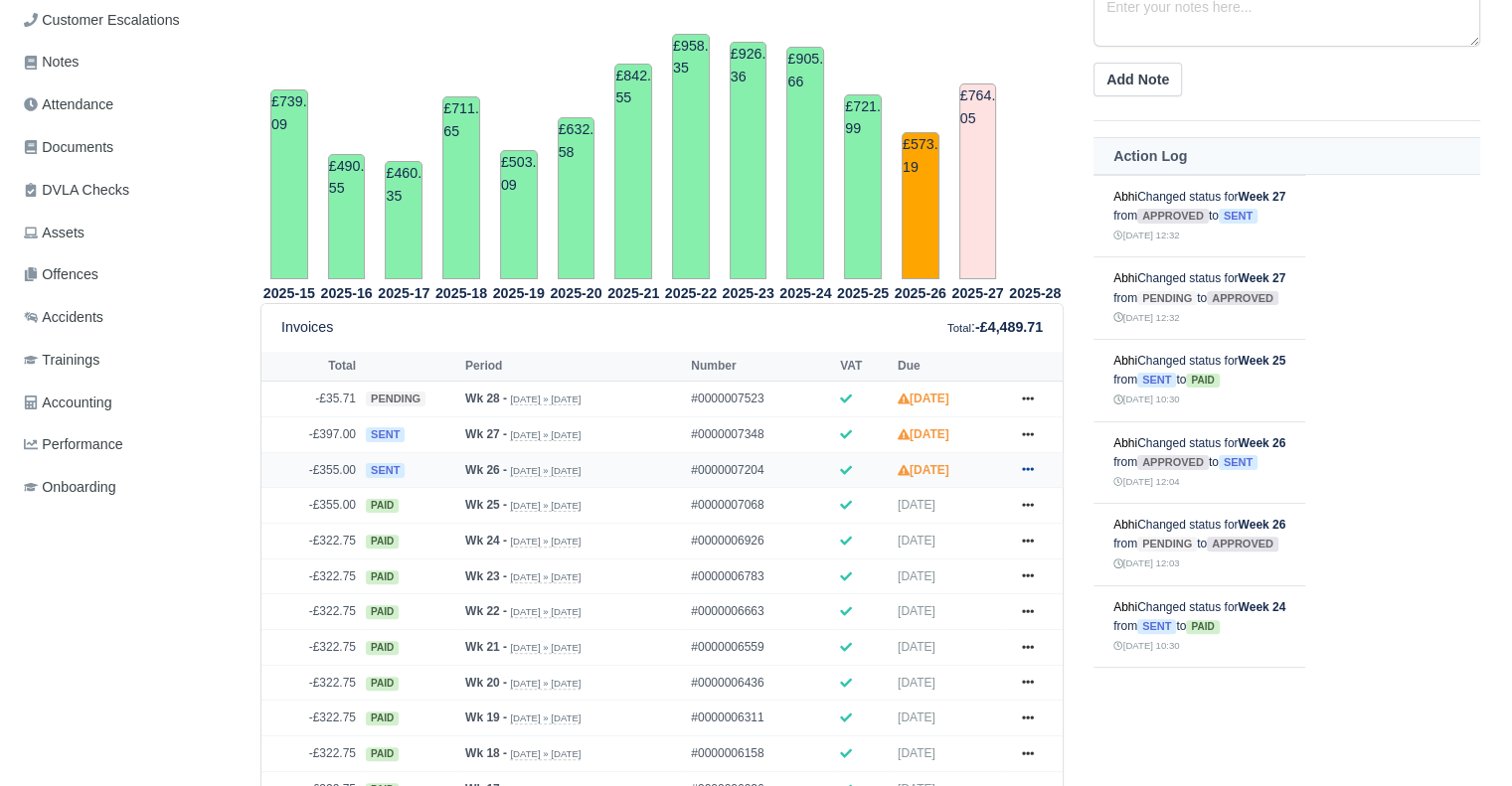 click 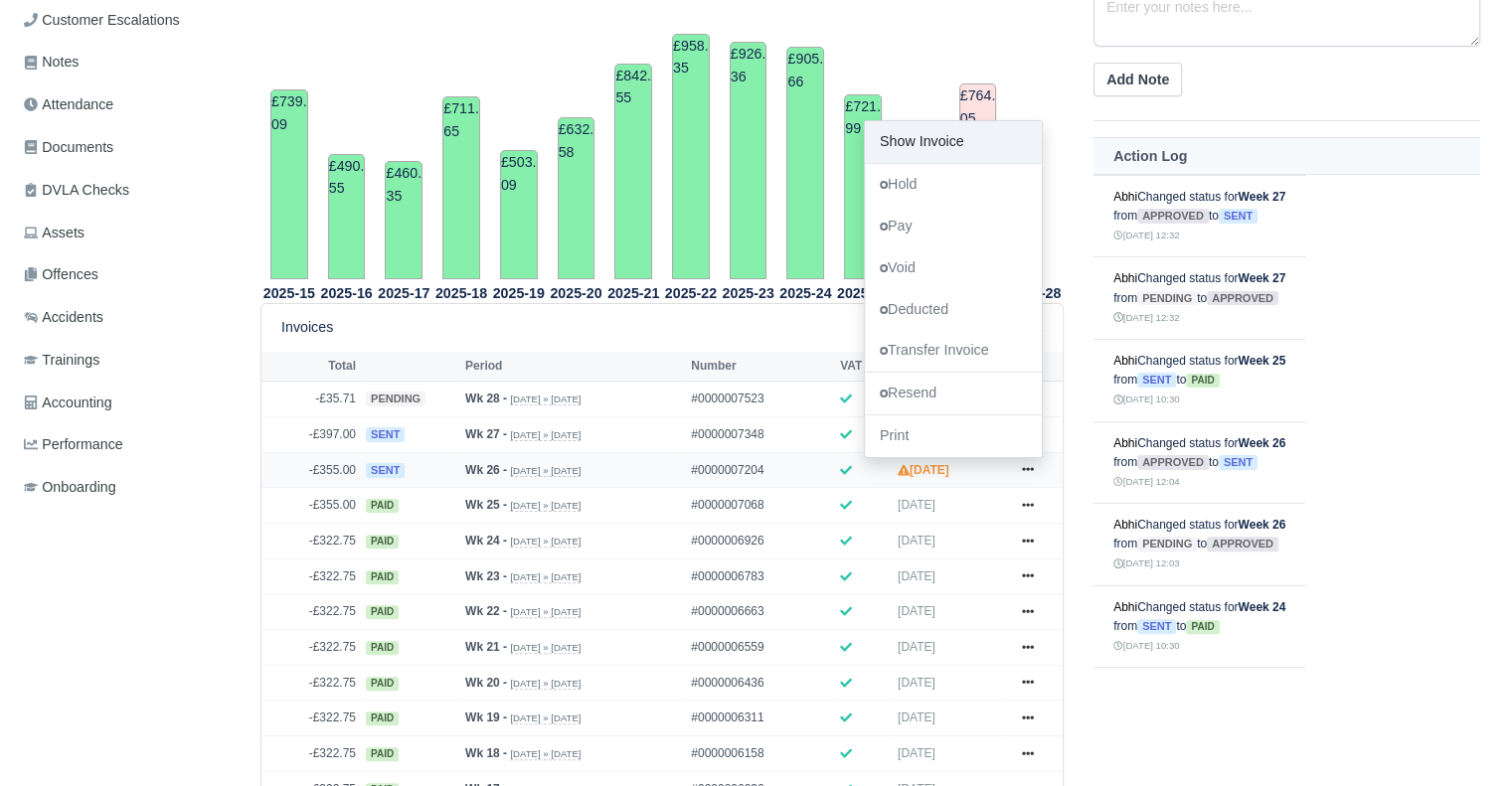 click on "Show Invoice" at bounding box center [953, 142] 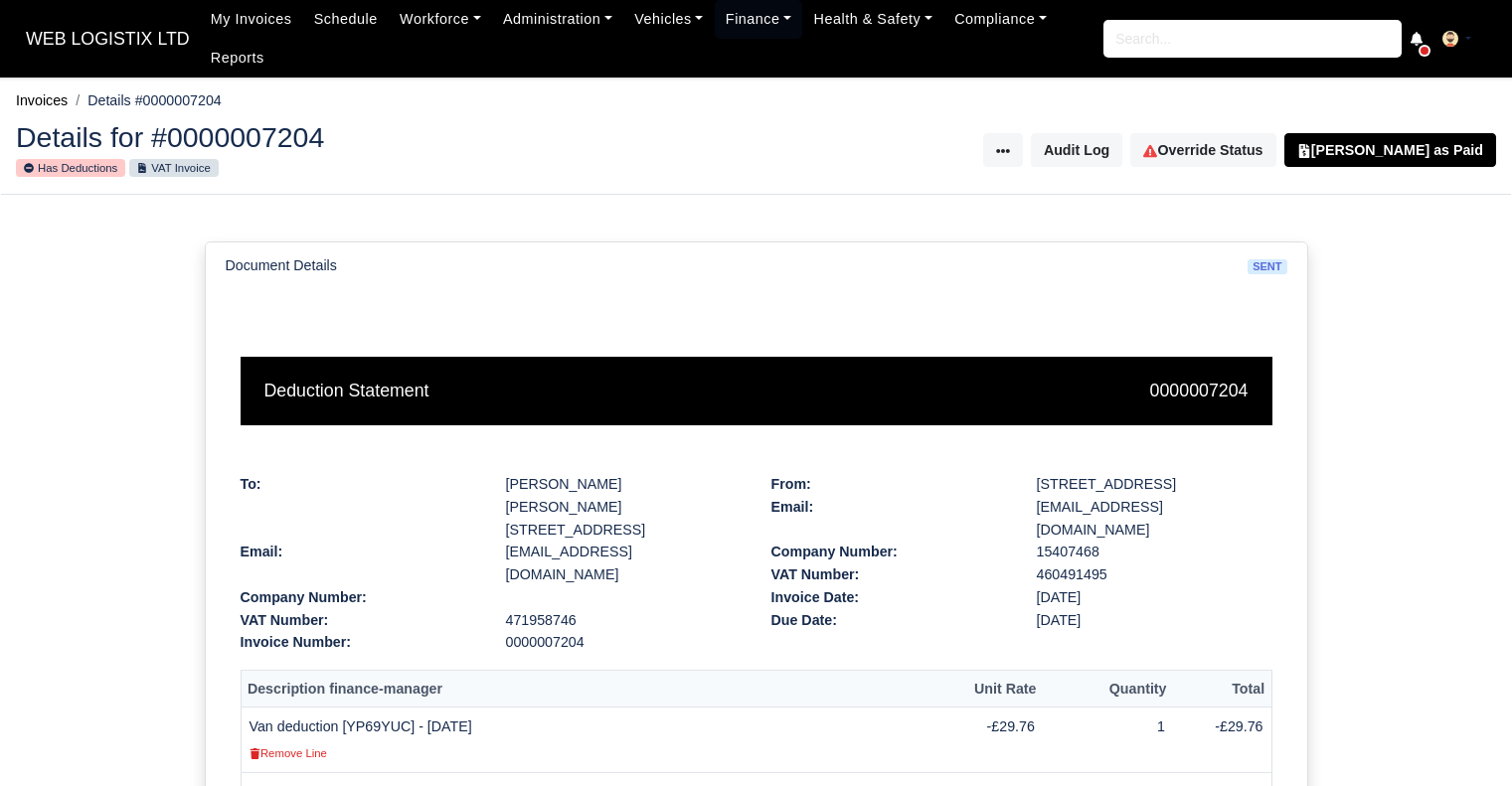 scroll, scrollTop: 0, scrollLeft: 0, axis: both 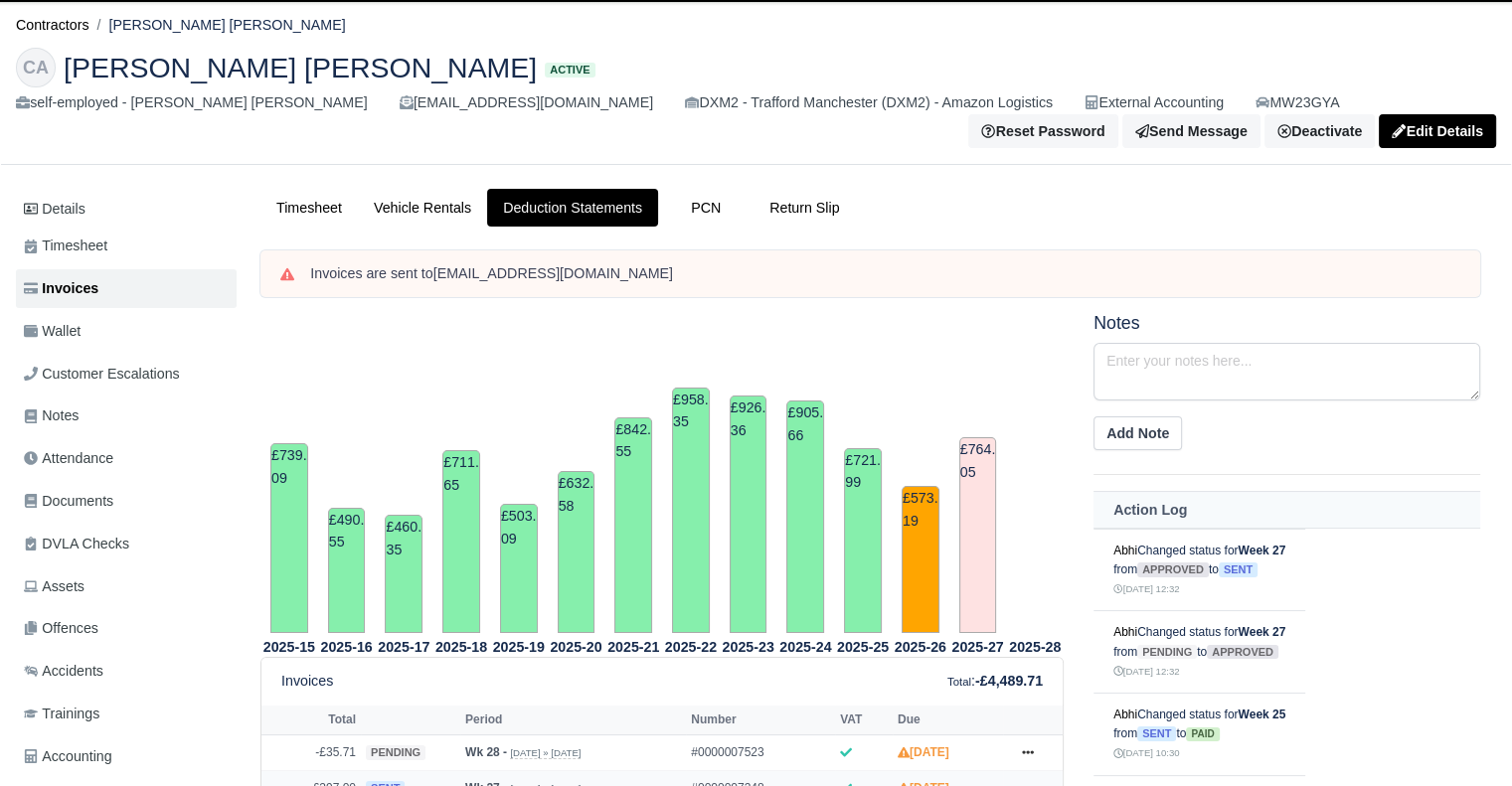 click 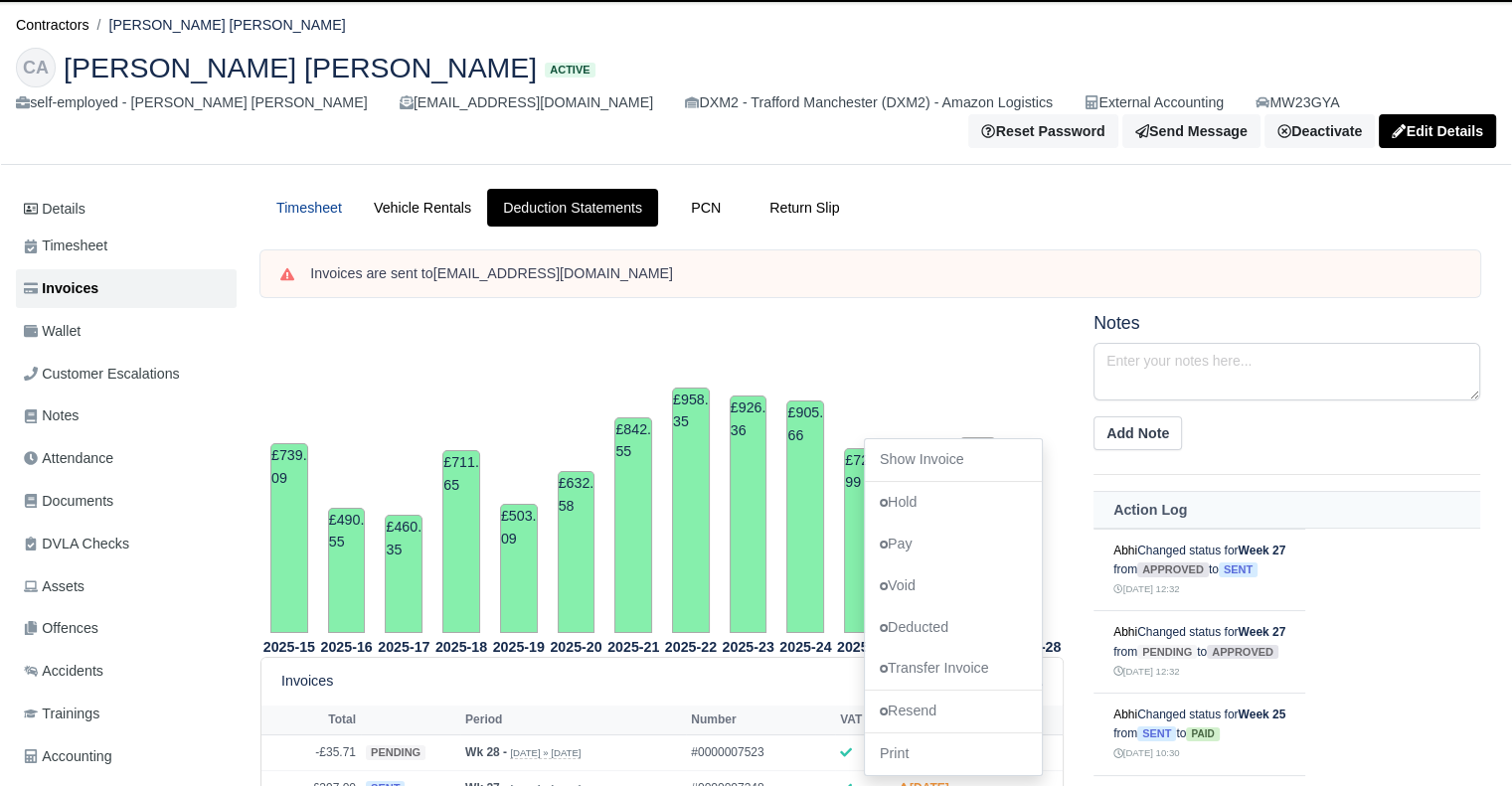 click on "Timesheet" at bounding box center [309, 208] 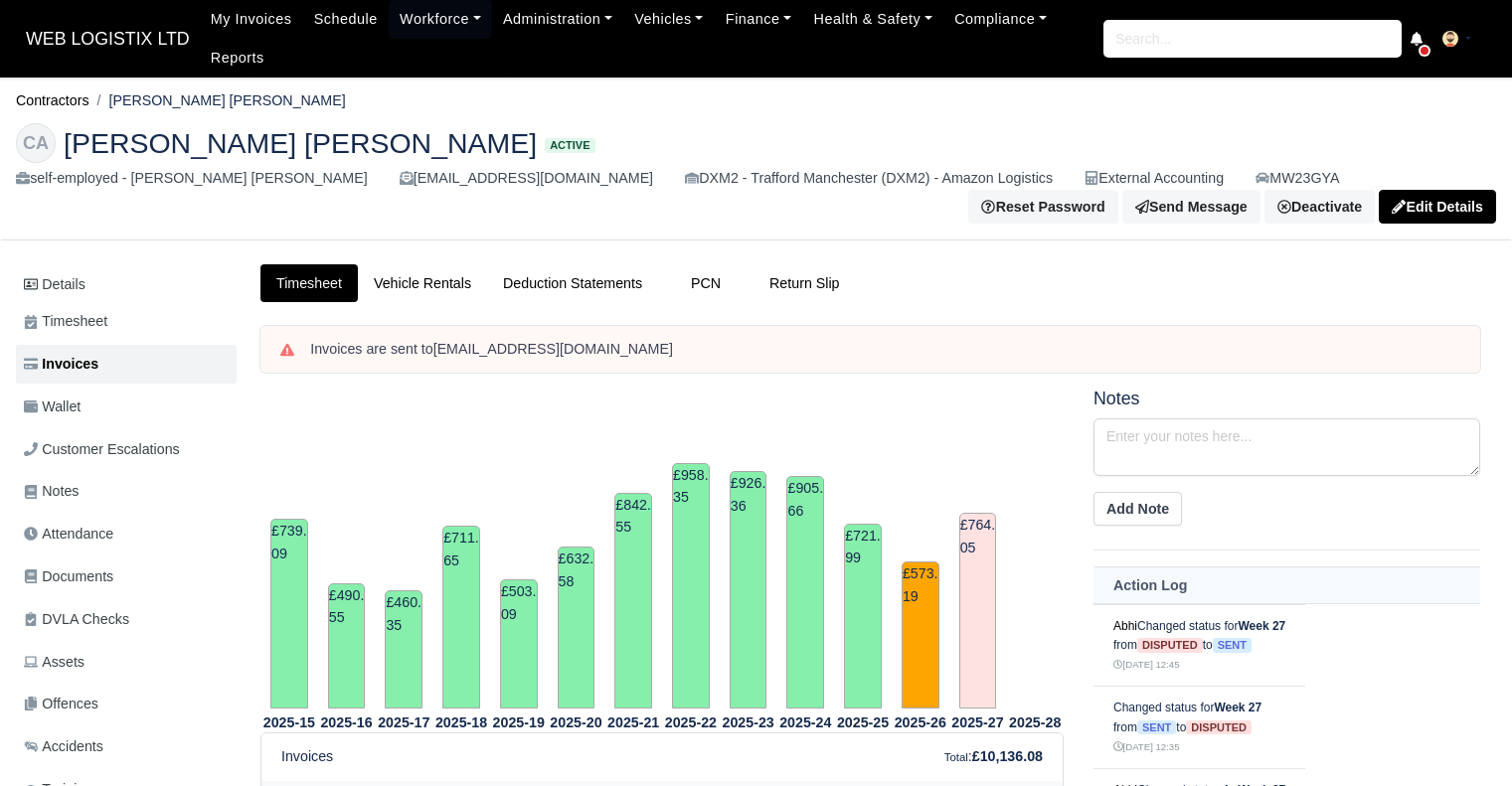 scroll, scrollTop: 0, scrollLeft: 0, axis: both 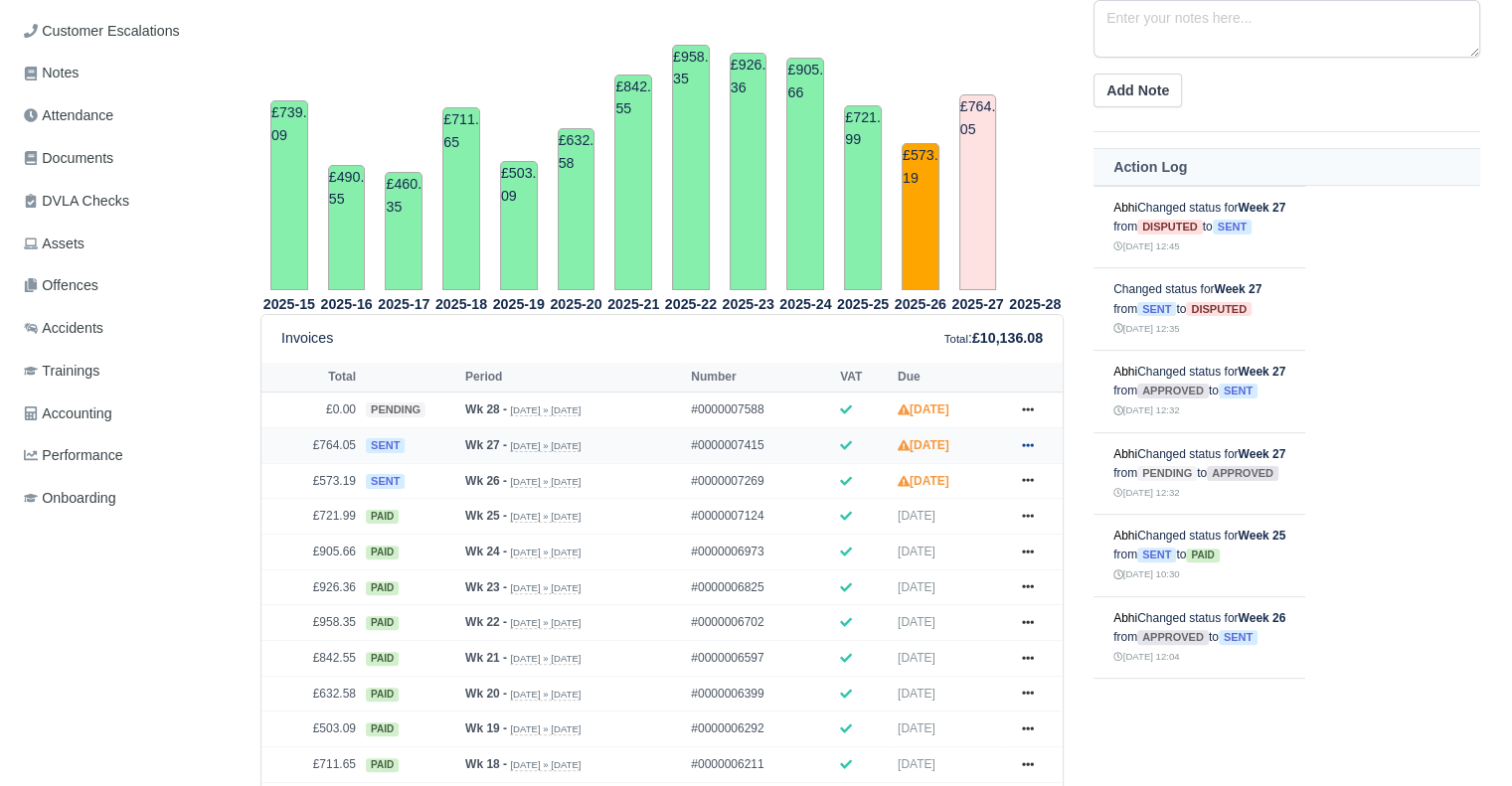 click 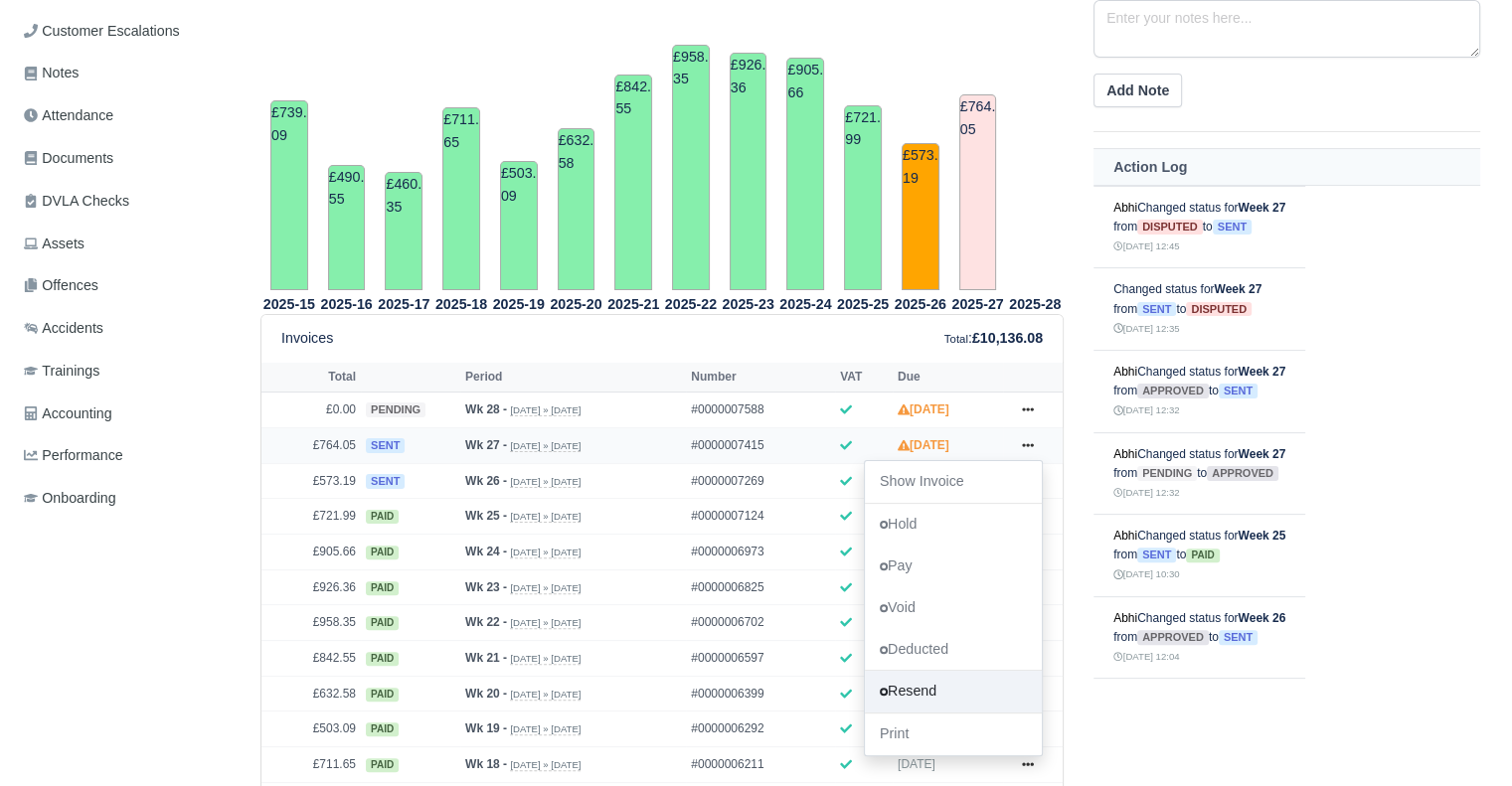 click on "Resend" at bounding box center [953, 693] 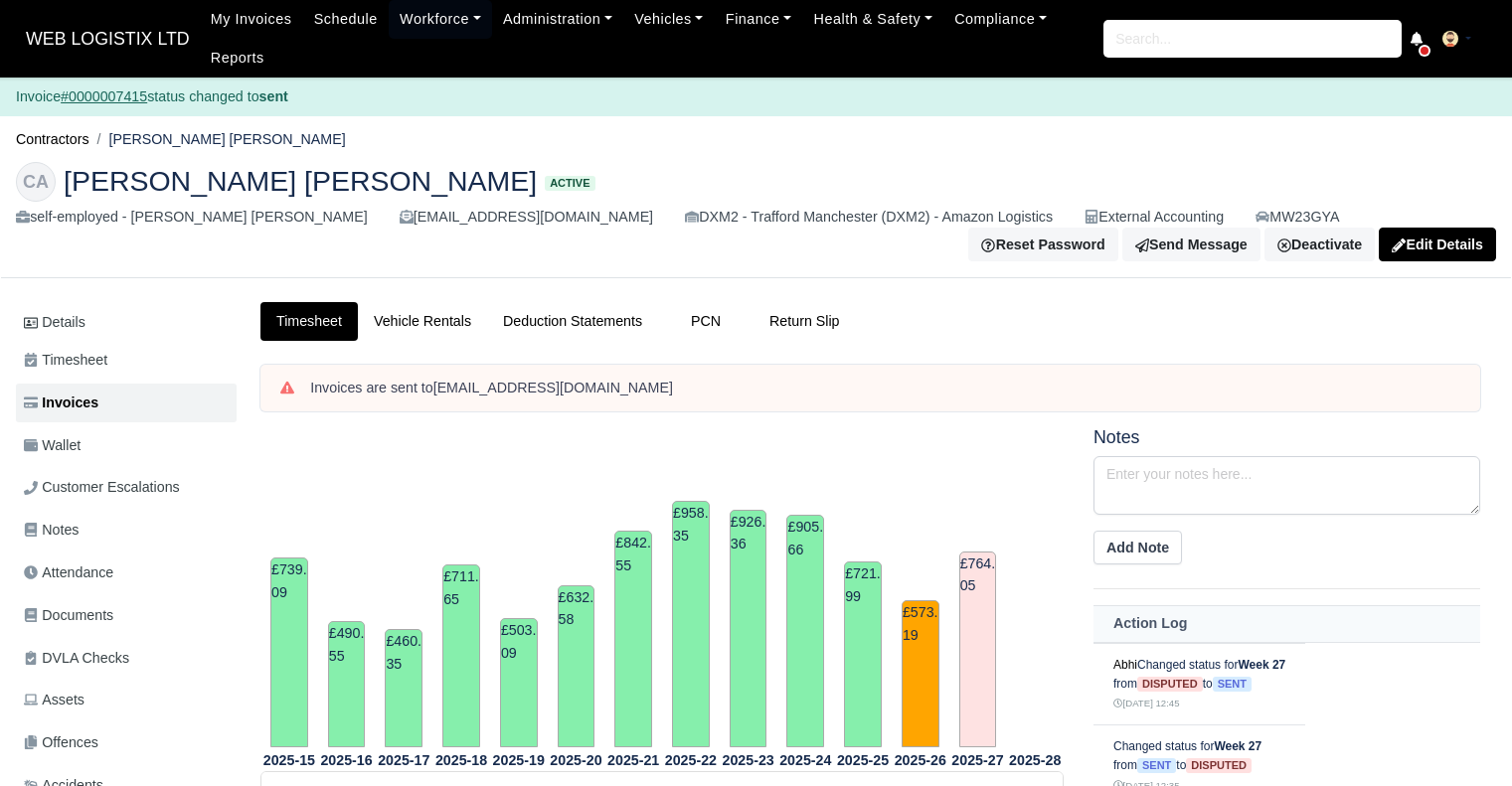 scroll, scrollTop: 0, scrollLeft: 0, axis: both 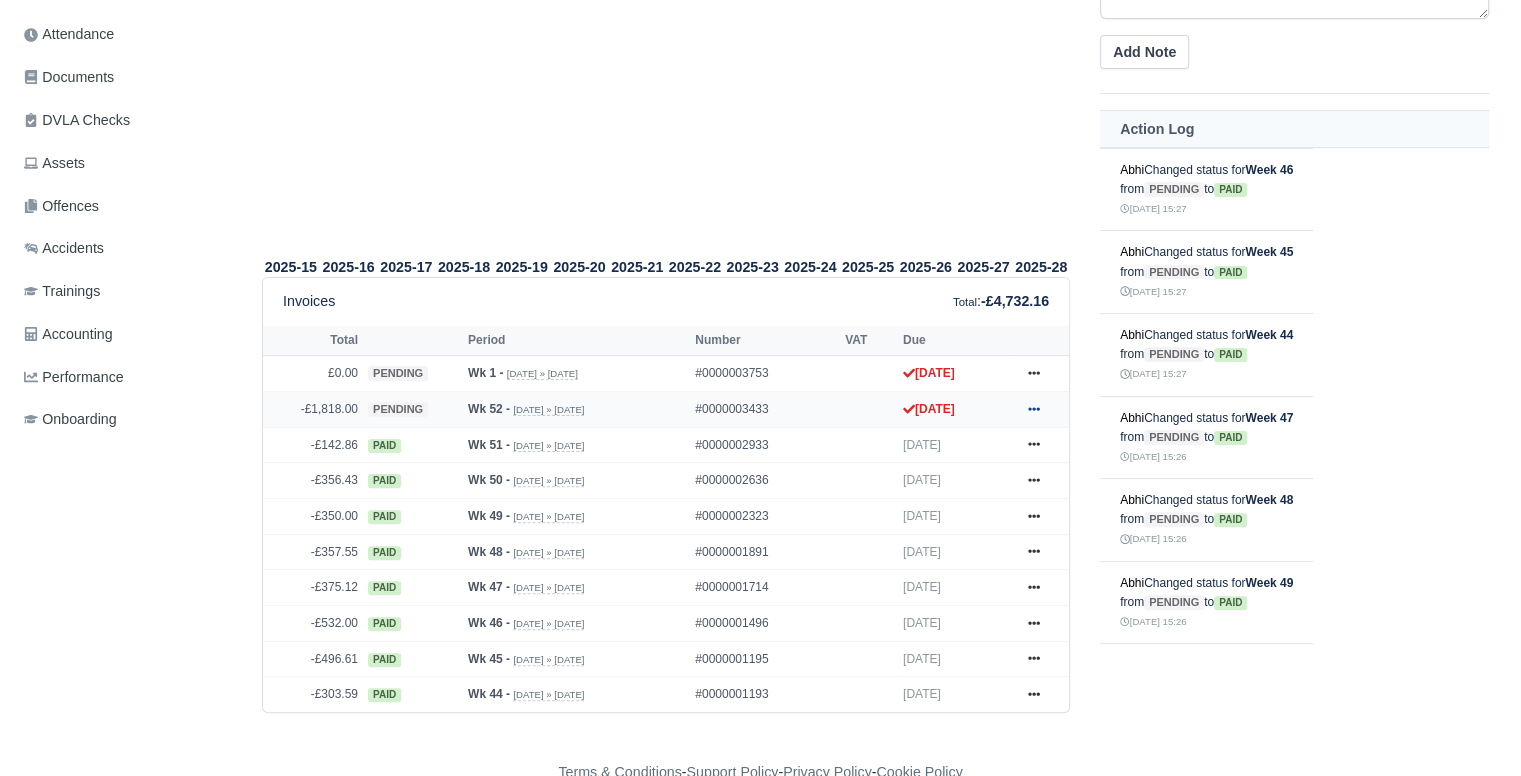 click 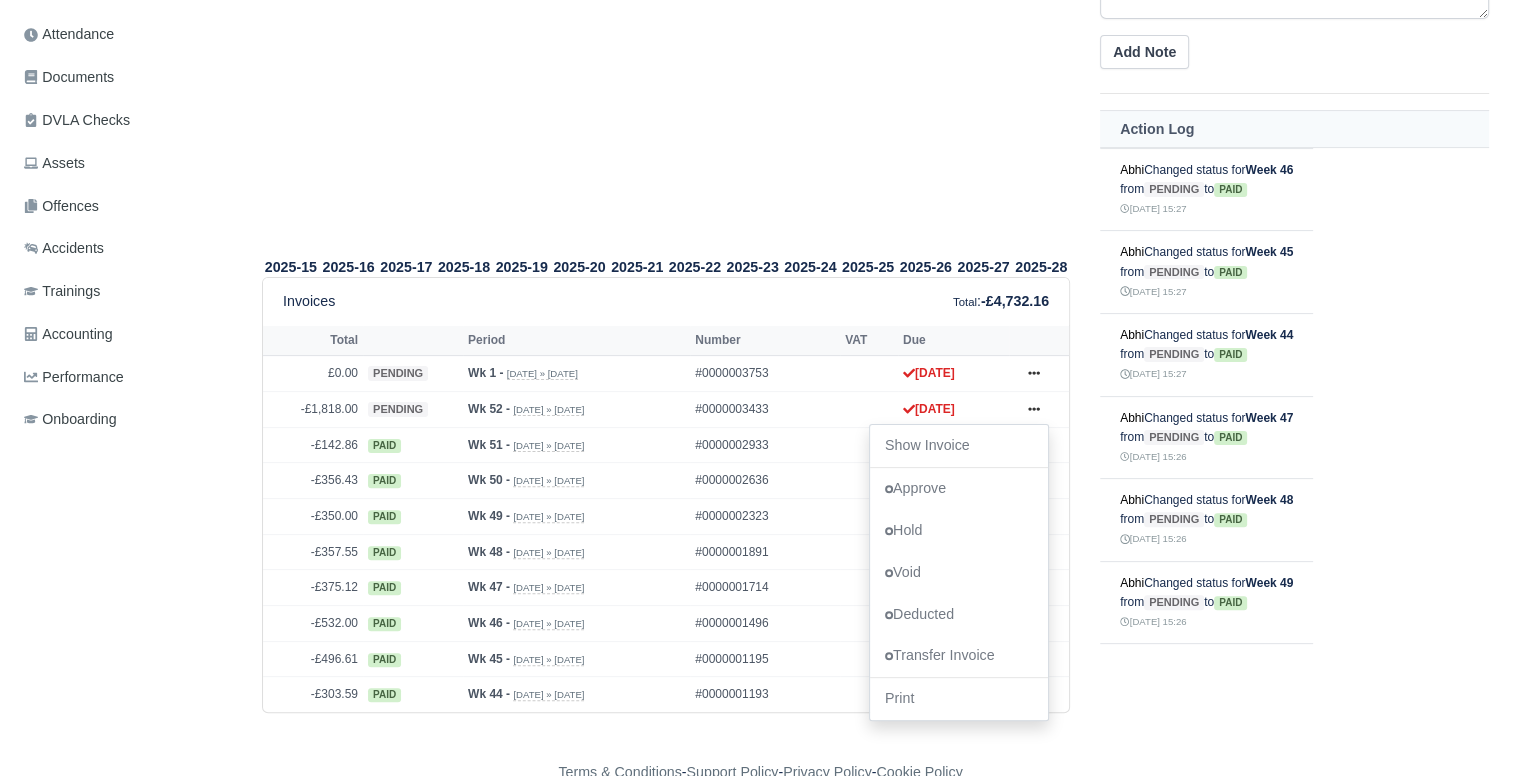 click on "2025-27" at bounding box center (984, 92) 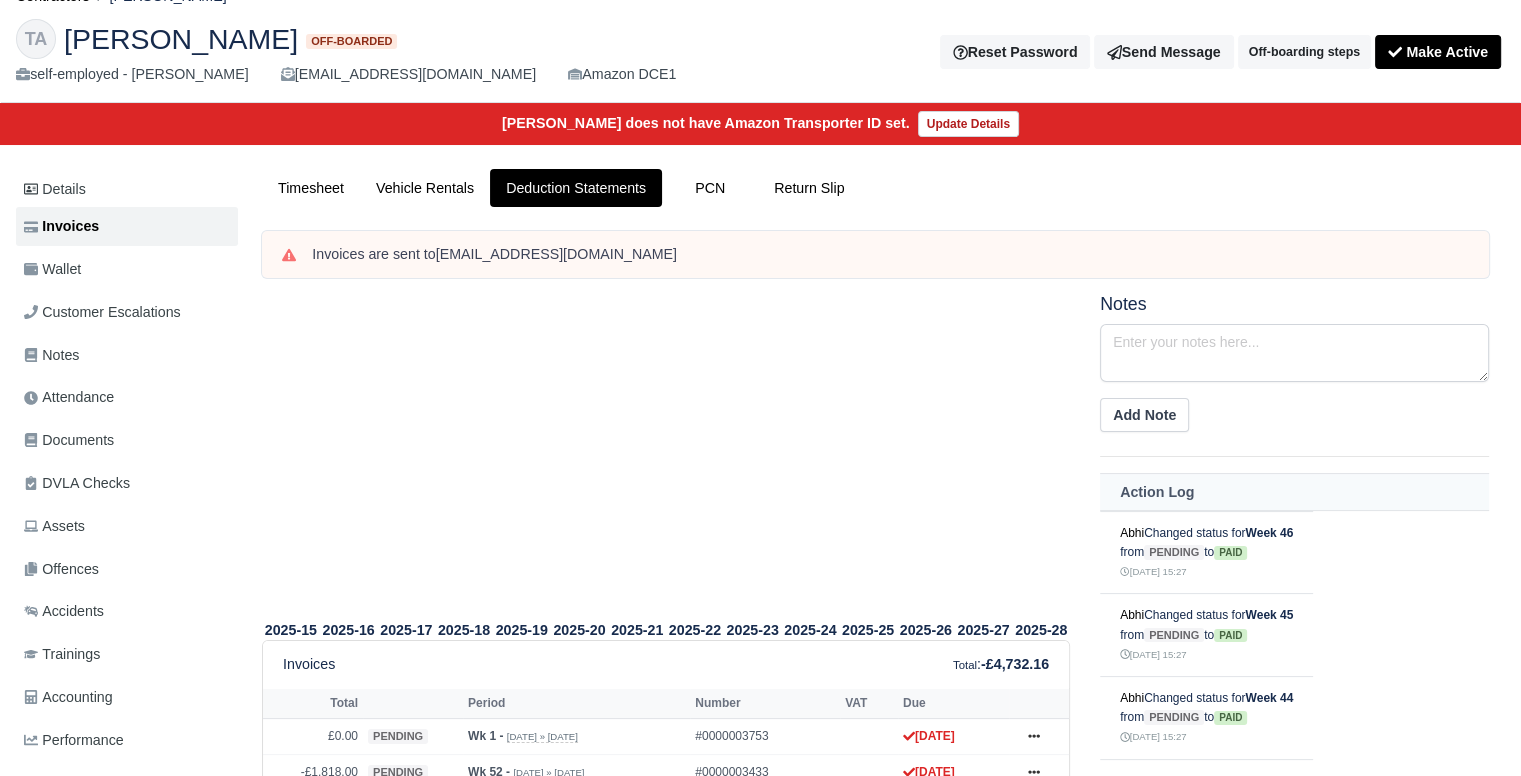scroll, scrollTop: 0, scrollLeft: 0, axis: both 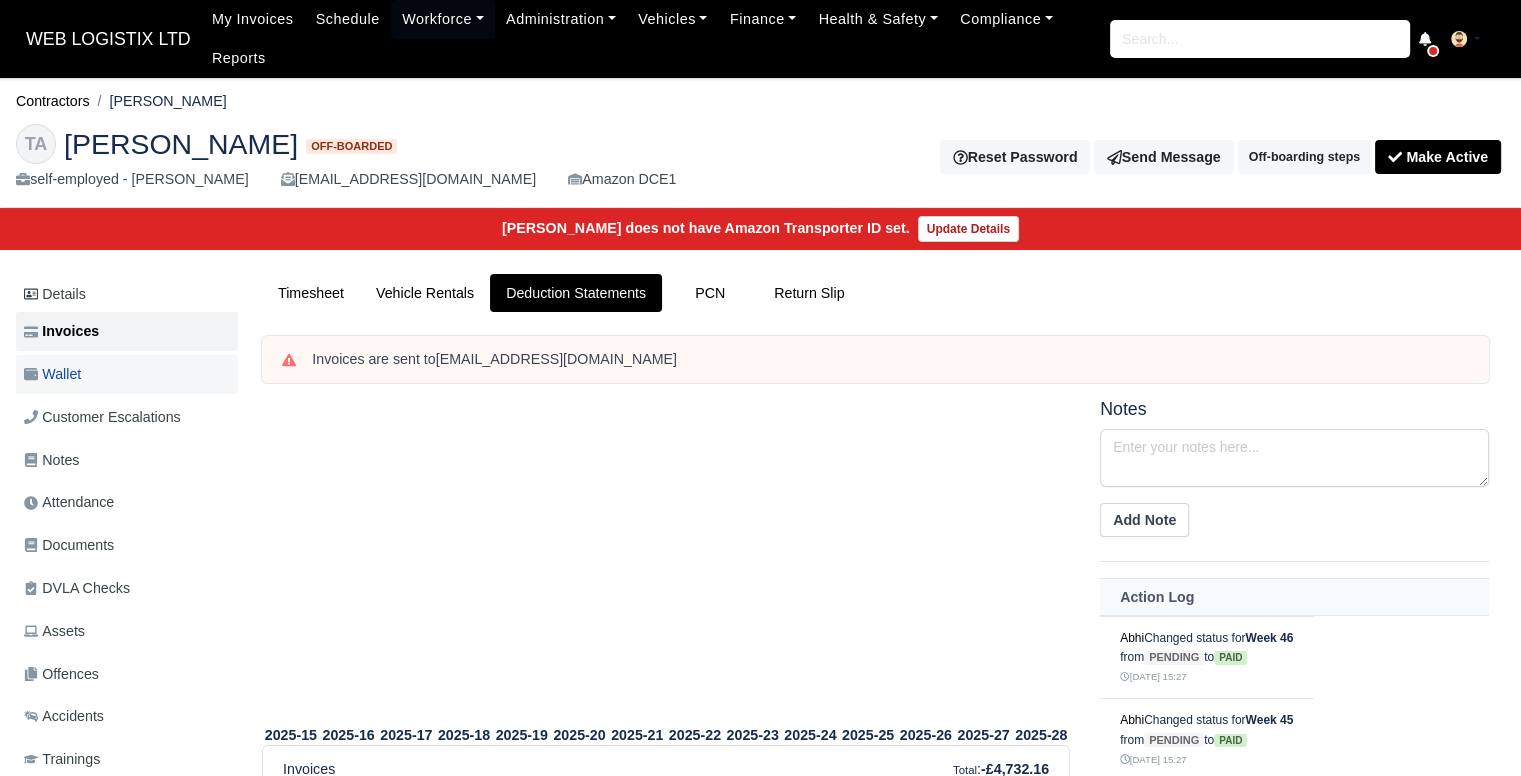 click on "Wallet" at bounding box center (127, 374) 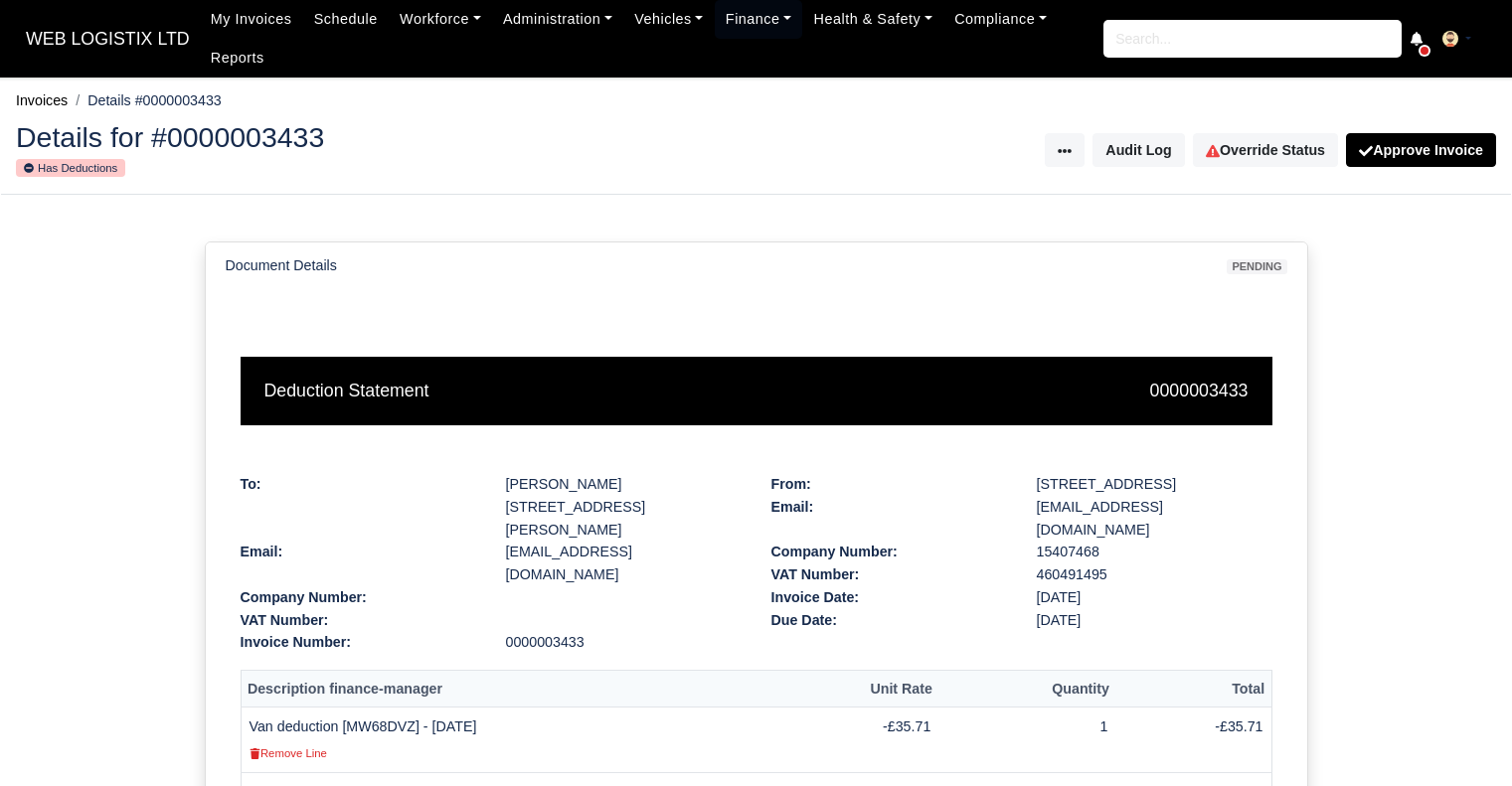 scroll, scrollTop: 0, scrollLeft: 0, axis: both 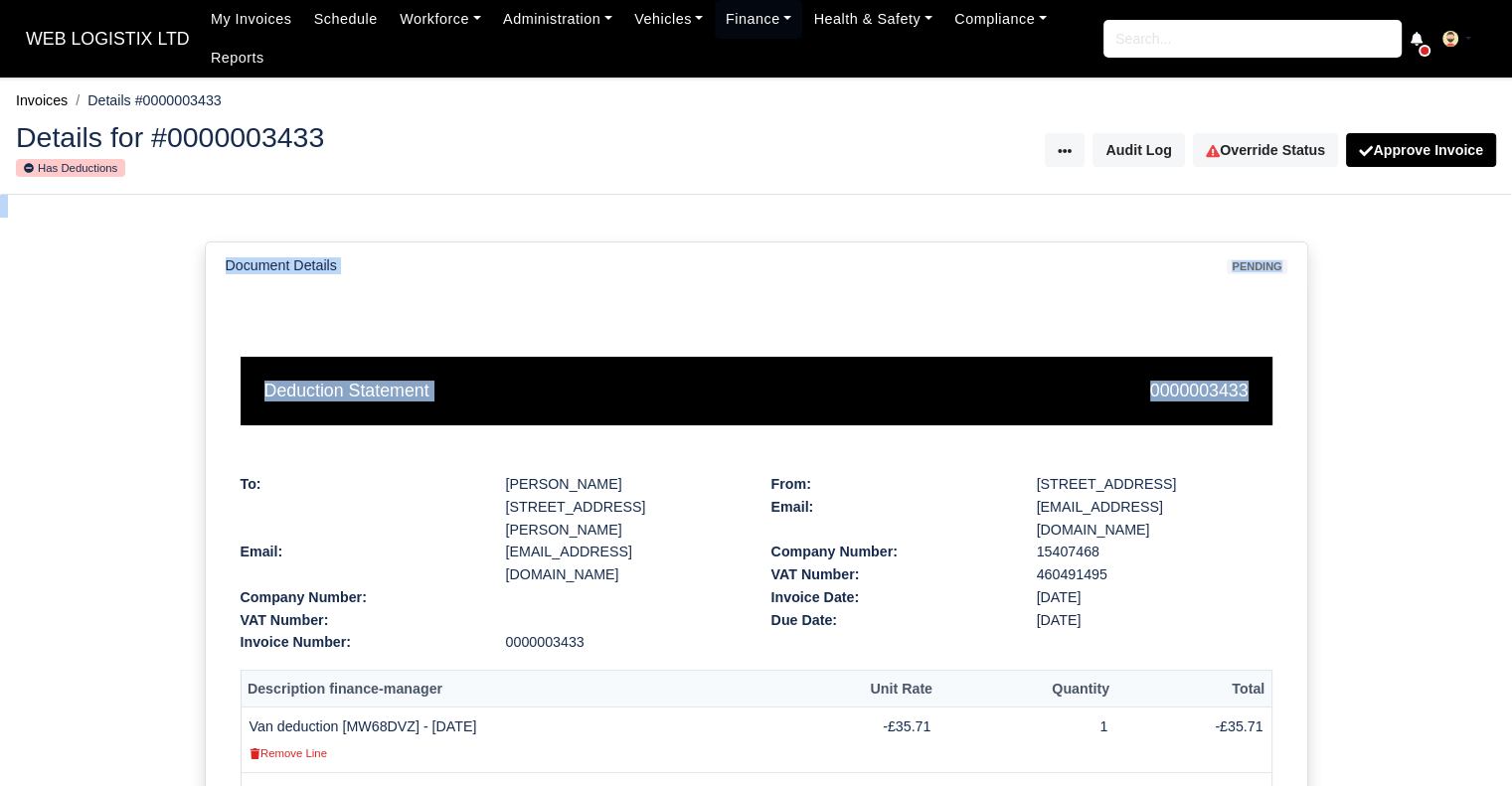 drag, startPoint x: 1510, startPoint y: 155, endPoint x: 1523, endPoint y: 438, distance: 283.29843 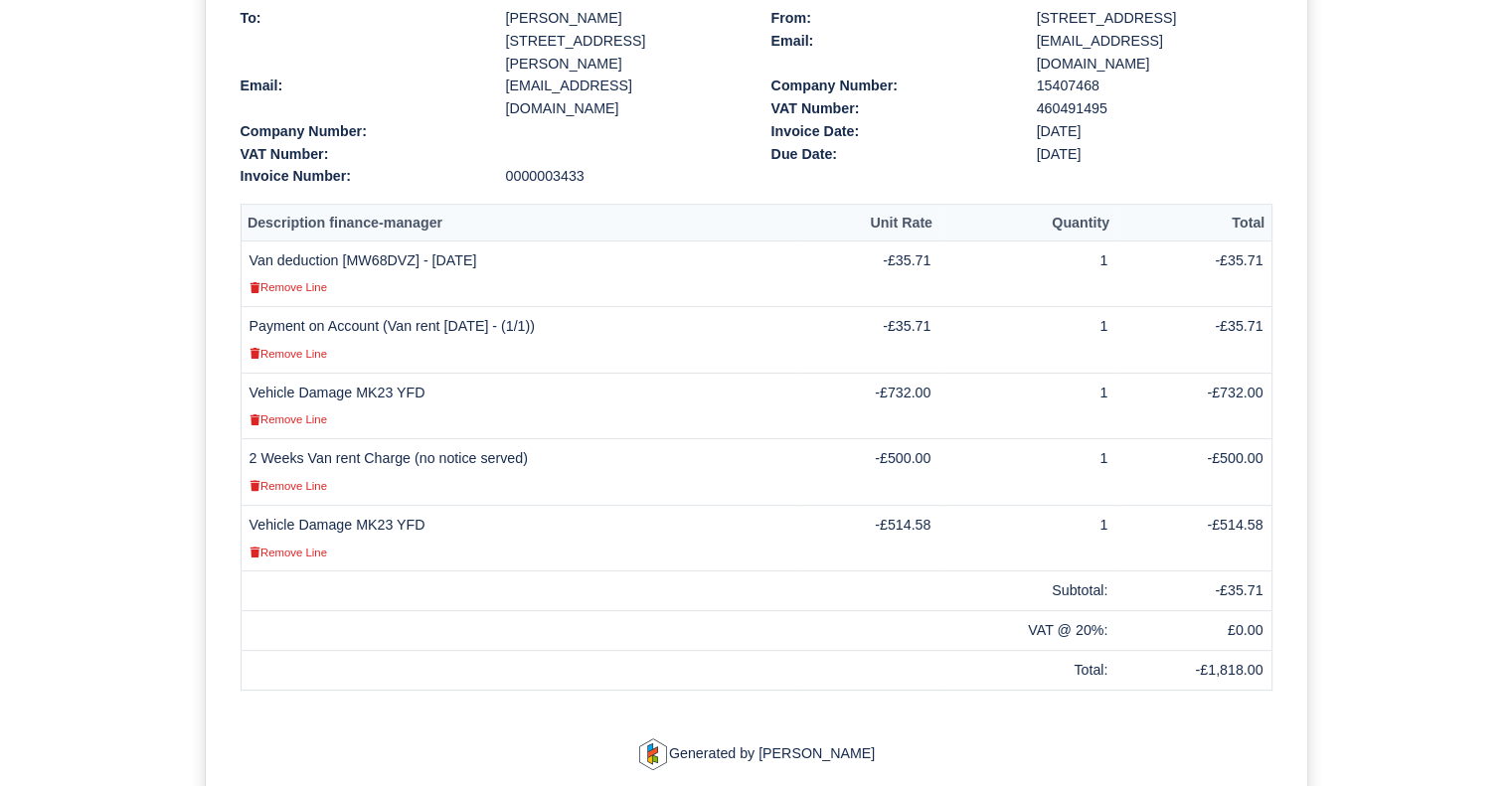 scroll, scrollTop: 485, scrollLeft: 0, axis: vertical 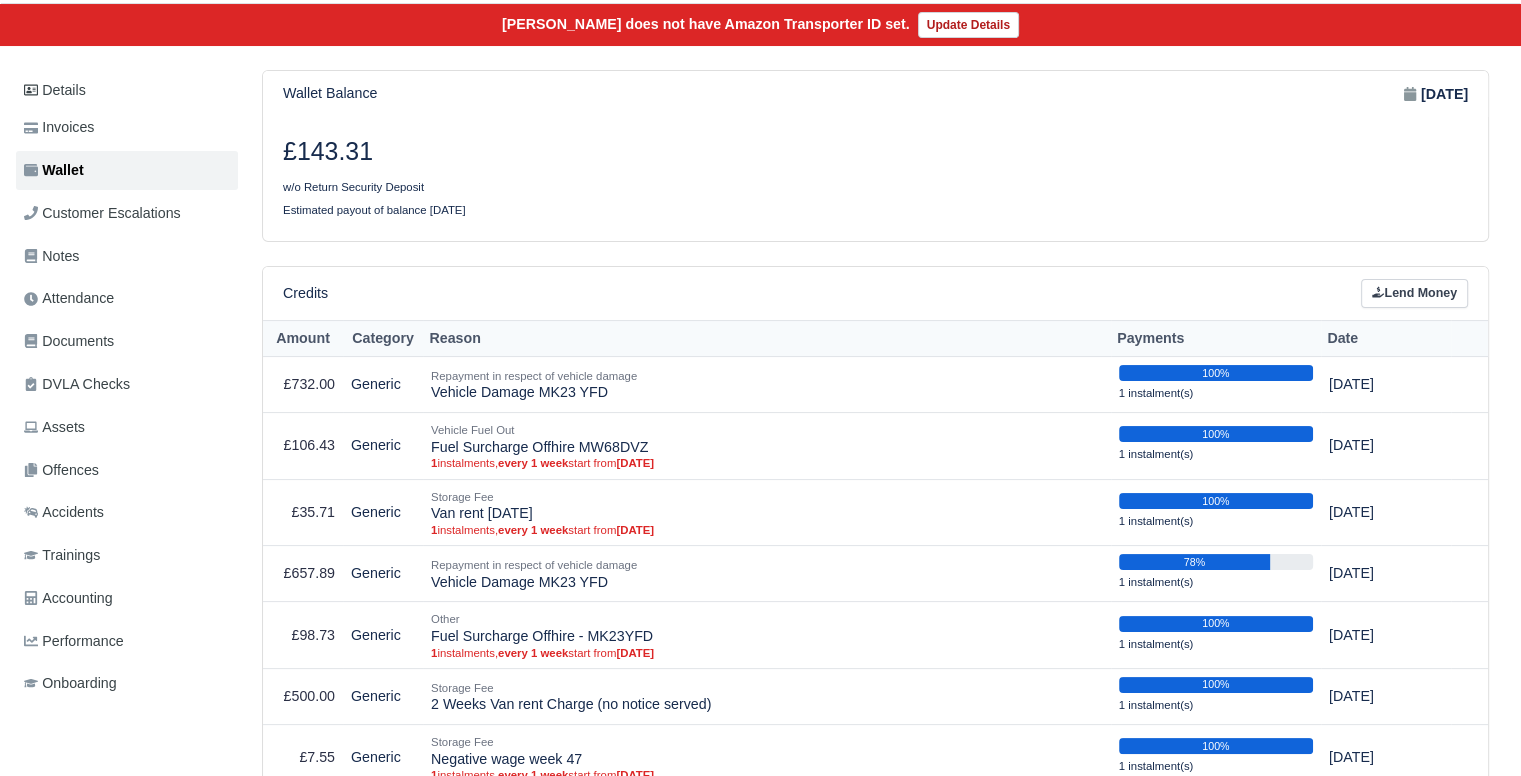 click on "WEB LOGISTIX LTD
My Invoices Schedule Workforce Manpower Expiring Documents Leave Requests Daily Attendance Daily Timesheet Onboardings Feedback Administration Depots Operating Centres Management Schedule Tasks Tasks Metrics Vehicles Fleet Schedule Rental Agreements [DATE] Inspections Forms Customers Offences Incidents Service Entries Renewal Dates Vehicle Groups Fleet Insurance B2B Contractors Finance Invoices Disputes Payment Types Service Types Assets Credit Instalments Bulk Payment Custom Invoices Health & Safety Vehicle Inspections Support Portal Incidents Compliance Compliance Dashboard E-Sign Documents Communication Center Trainings Reports
×" at bounding box center (760, 184) 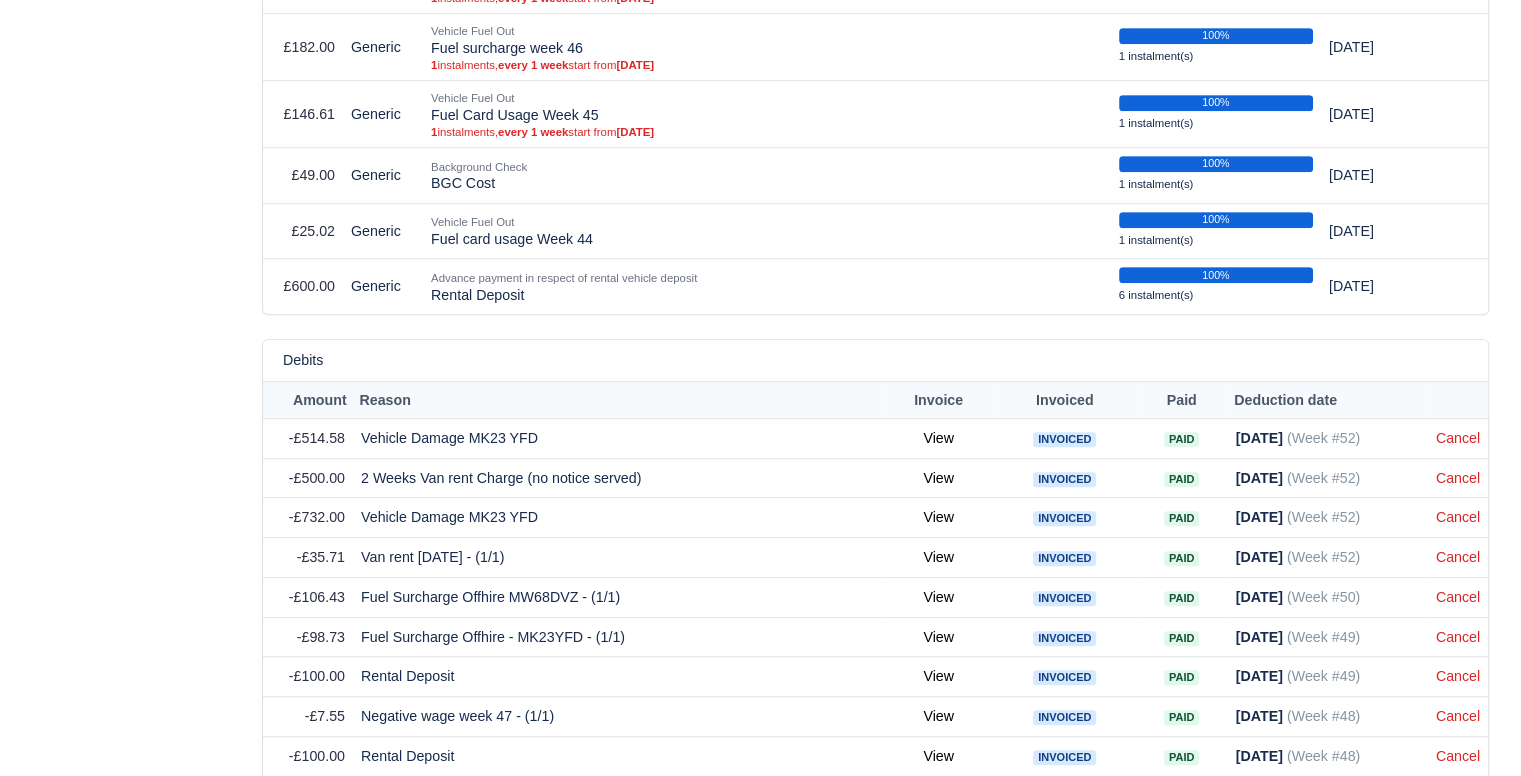scroll, scrollTop: 1051, scrollLeft: 0, axis: vertical 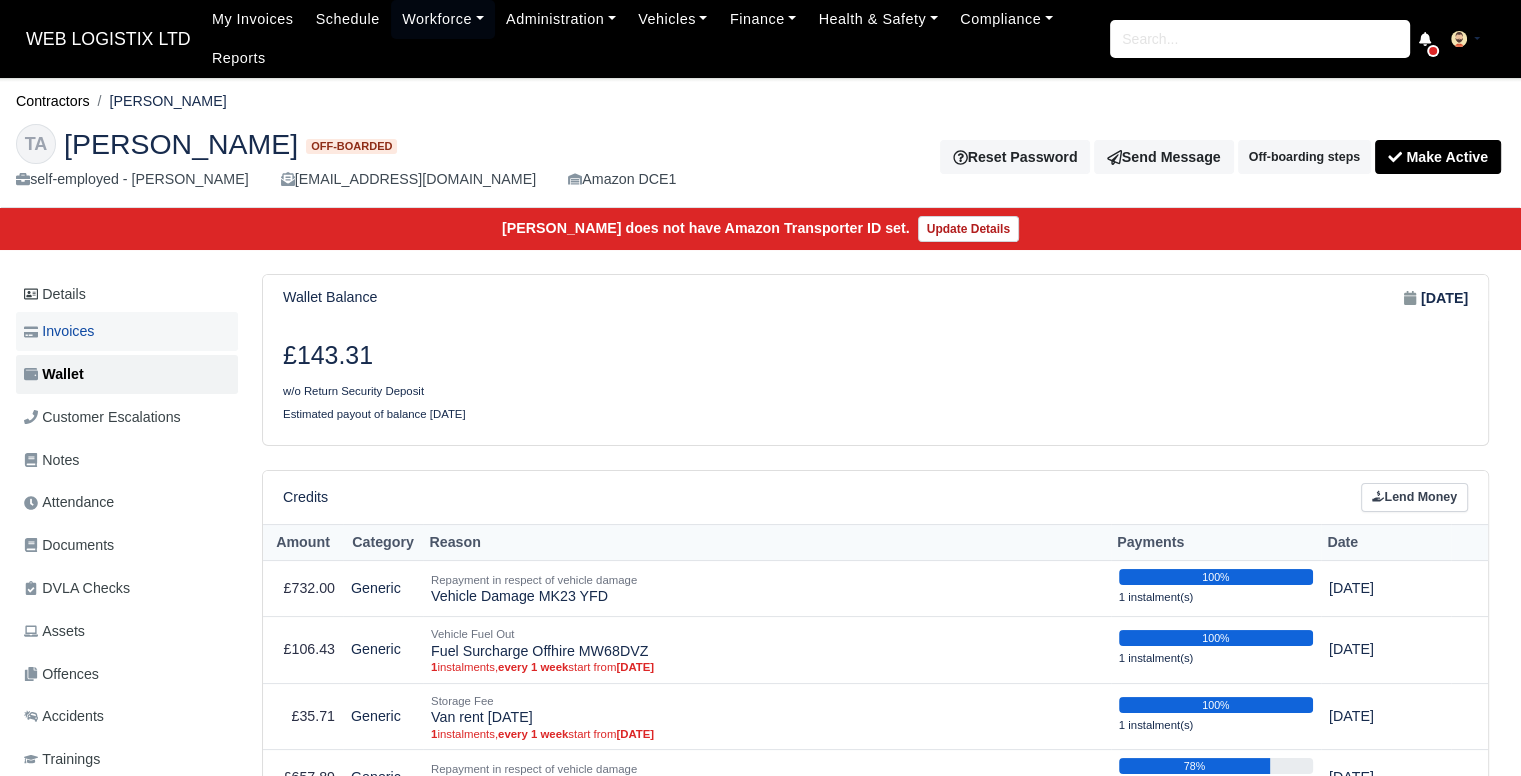 click on "Invoices" at bounding box center [127, 331] 